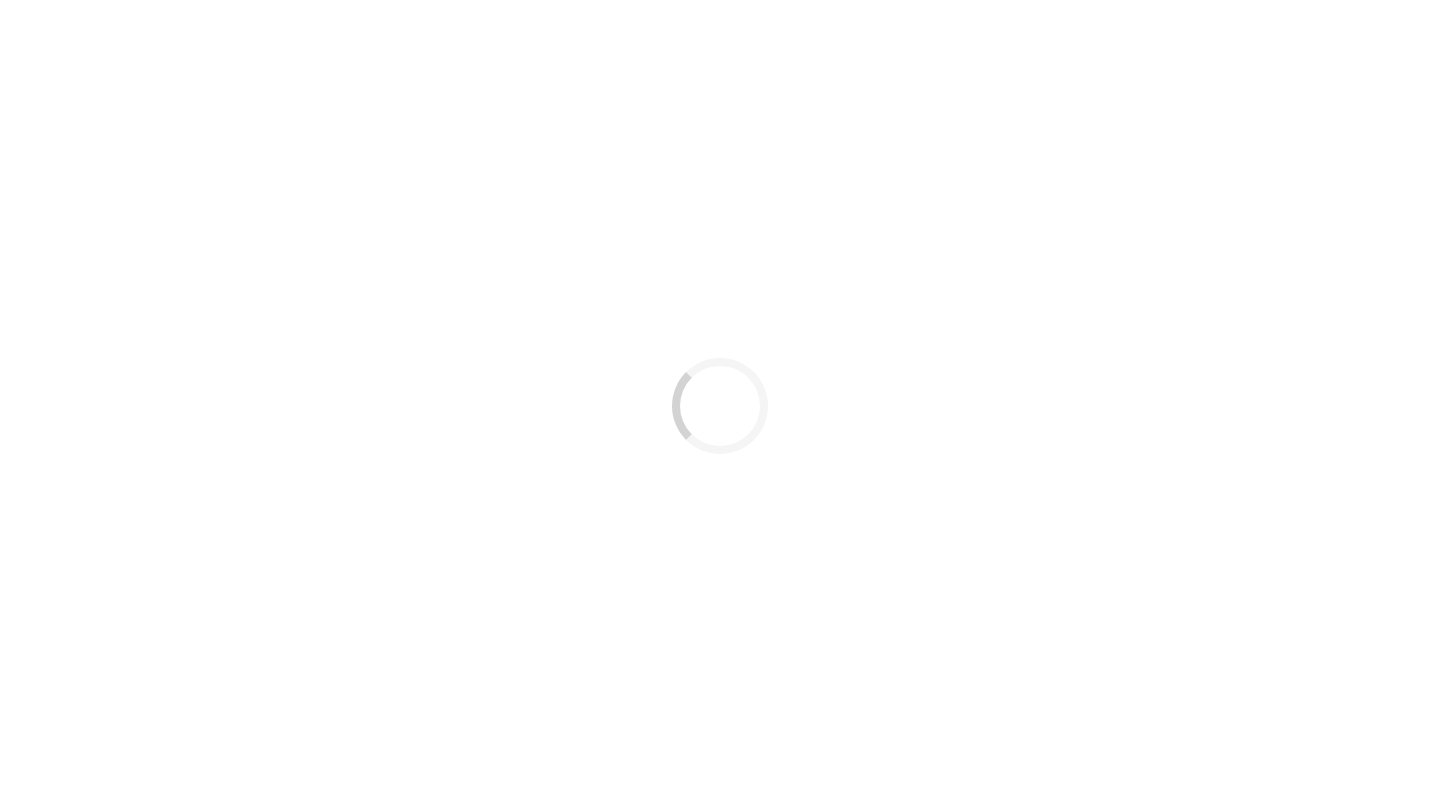 scroll, scrollTop: 0, scrollLeft: 0, axis: both 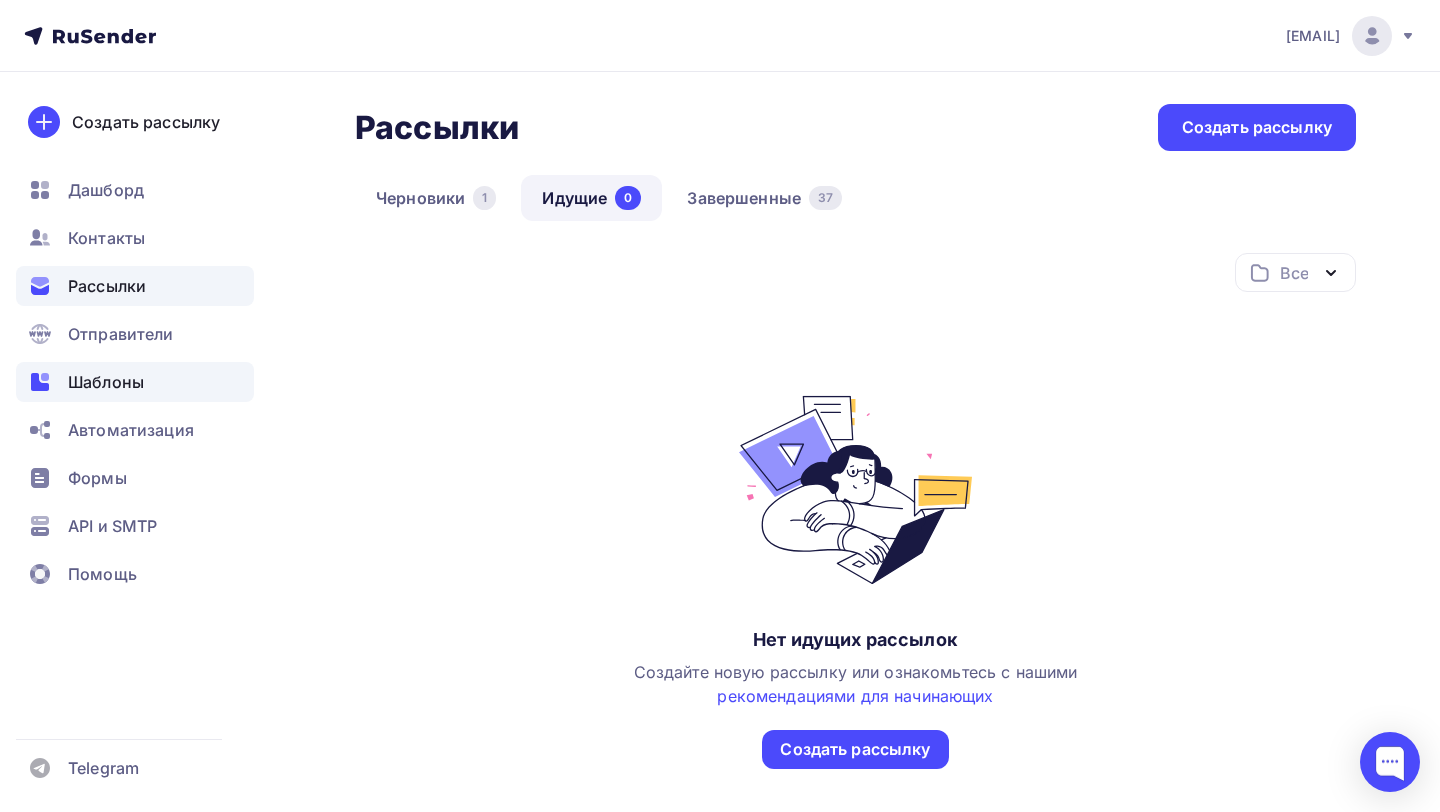 click on "Шаблоны" at bounding box center [106, 382] 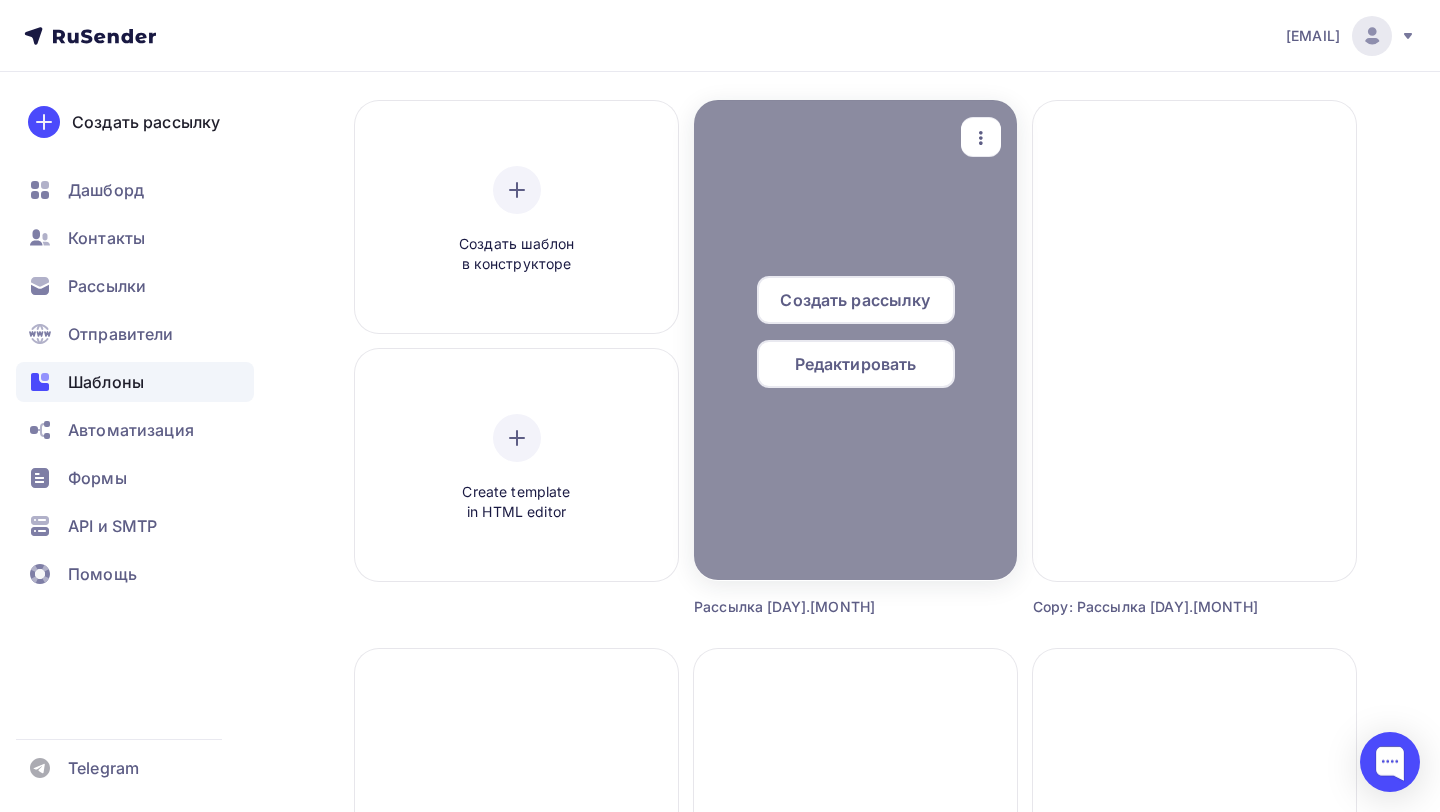 scroll, scrollTop: 143, scrollLeft: 0, axis: vertical 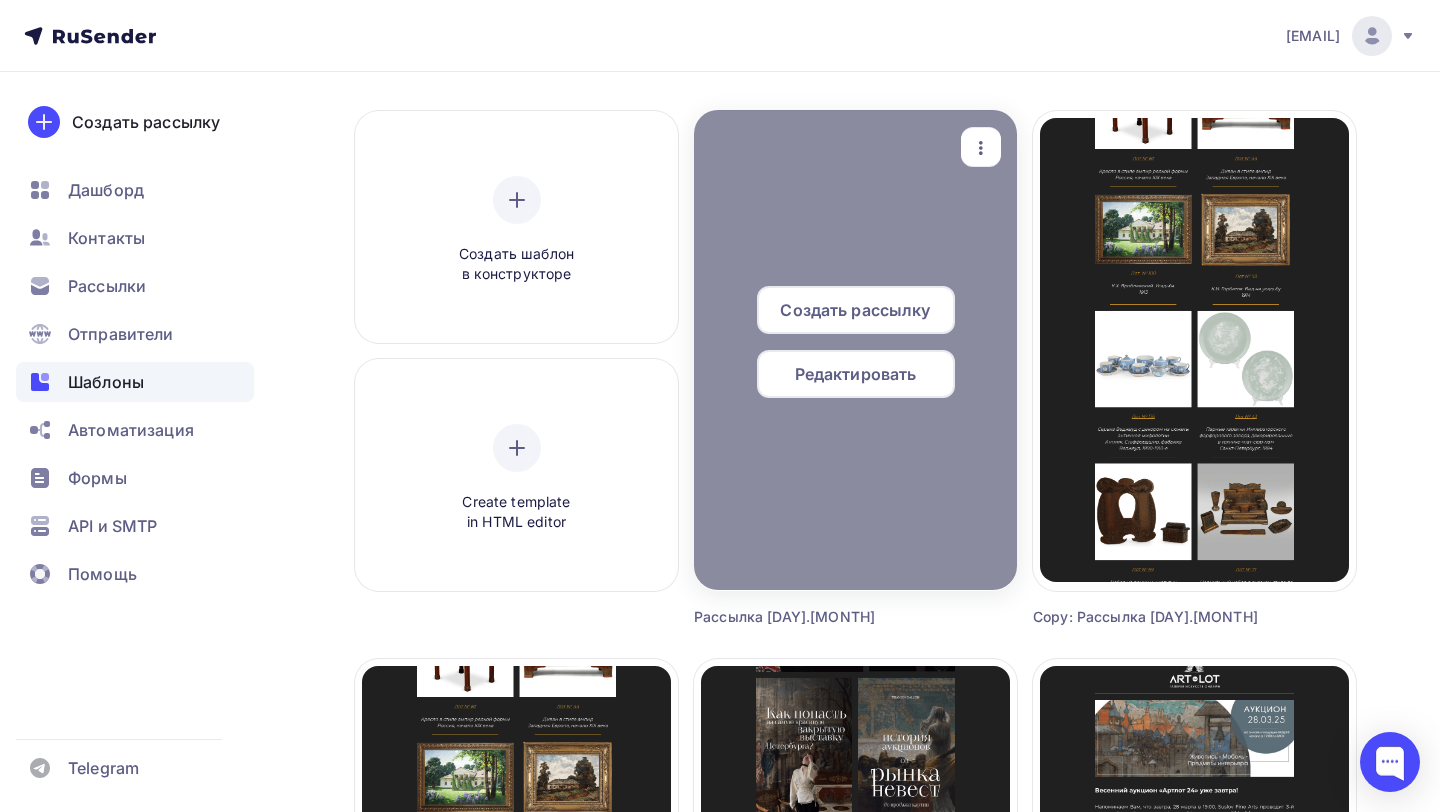 click on "Редактировать" at bounding box center (855, 310) 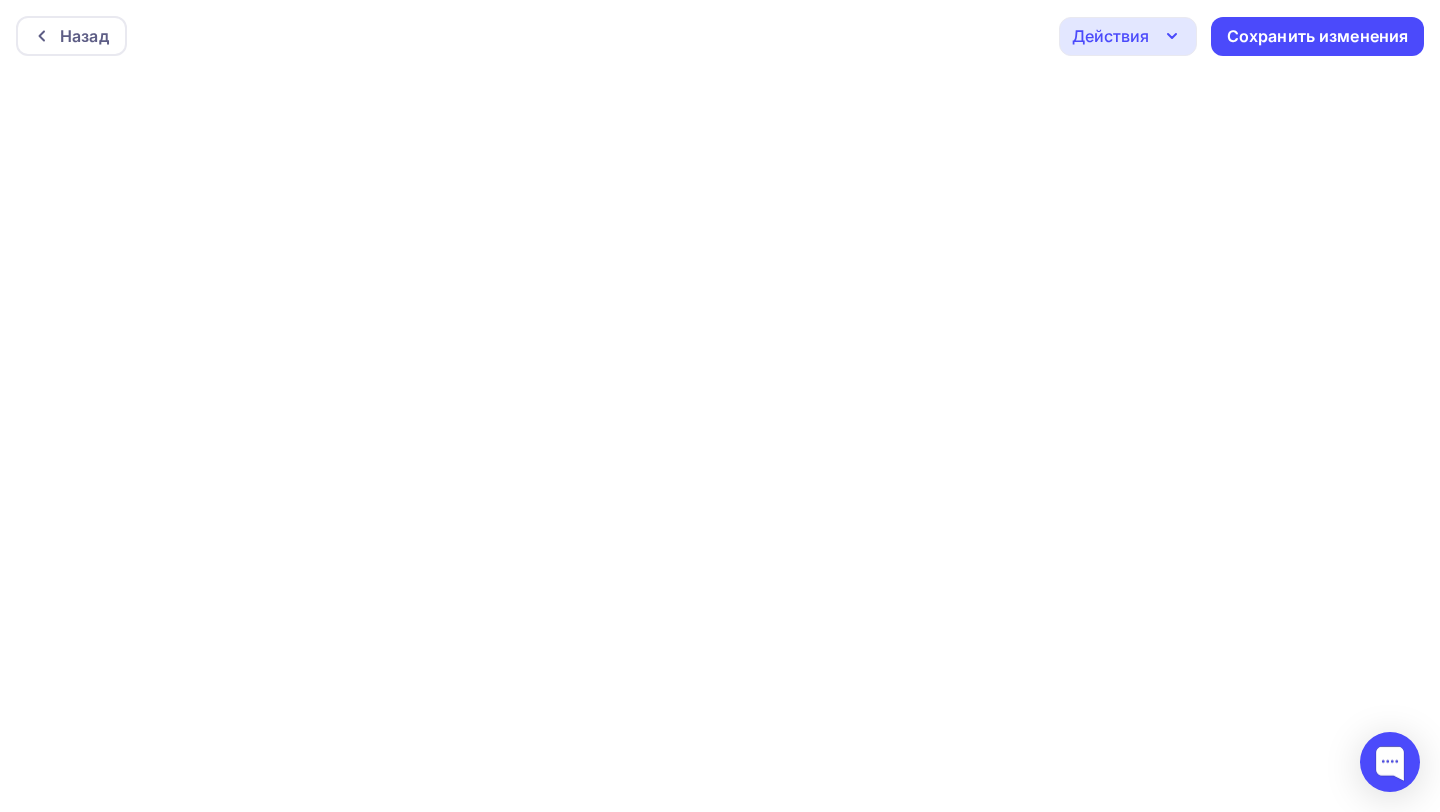 scroll, scrollTop: 0, scrollLeft: 0, axis: both 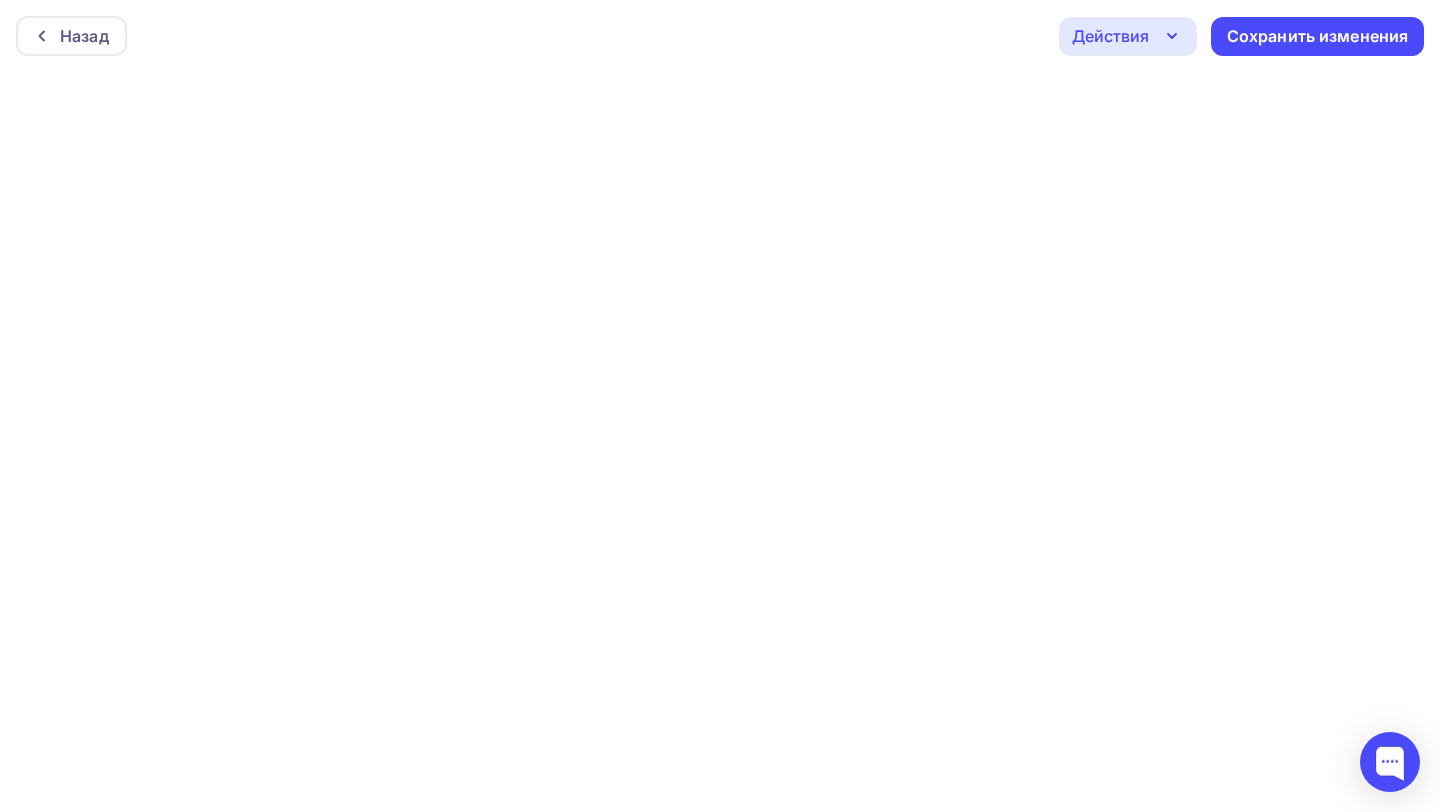 click on "Действия" at bounding box center [1128, 36] 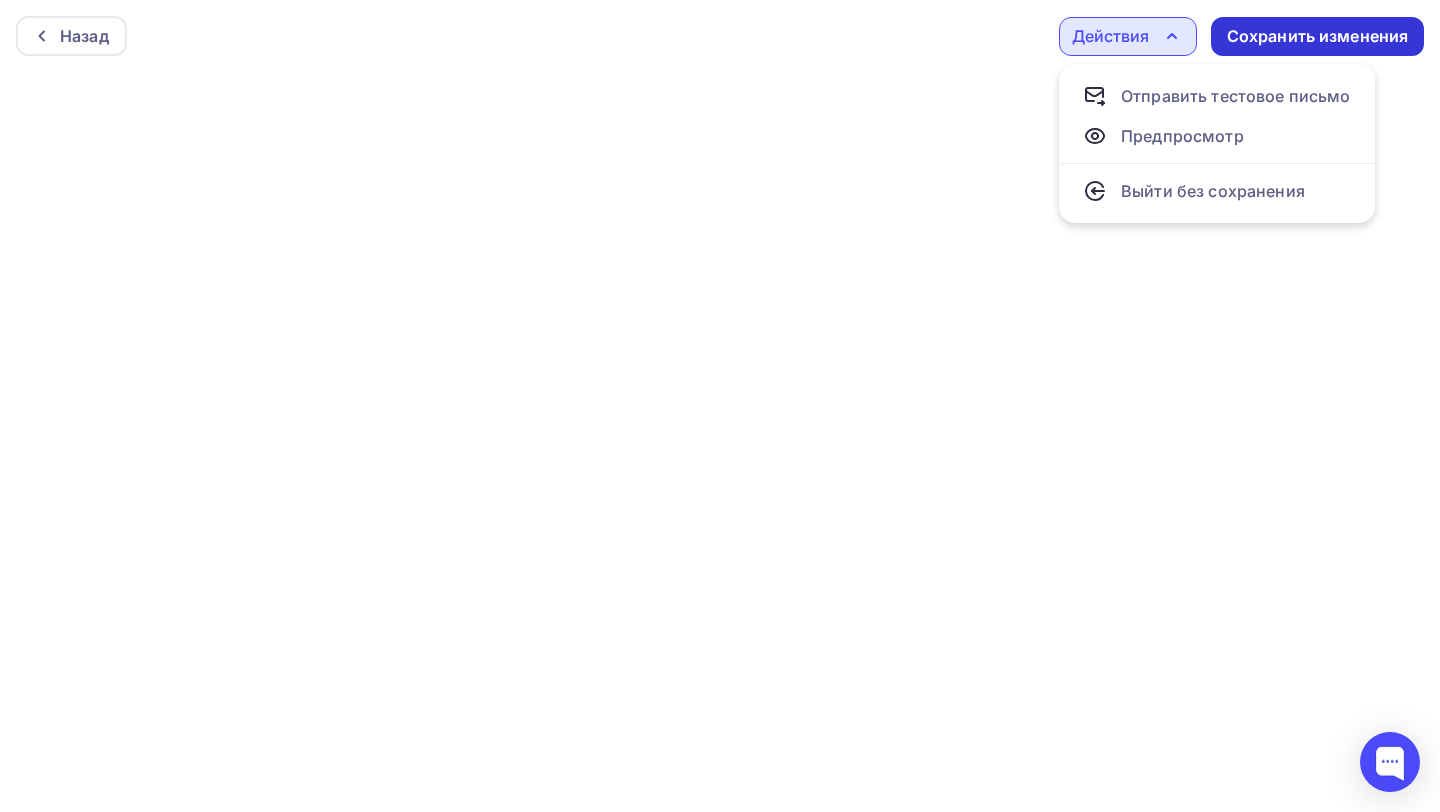 click on "Сохранить изменения" at bounding box center (1318, 36) 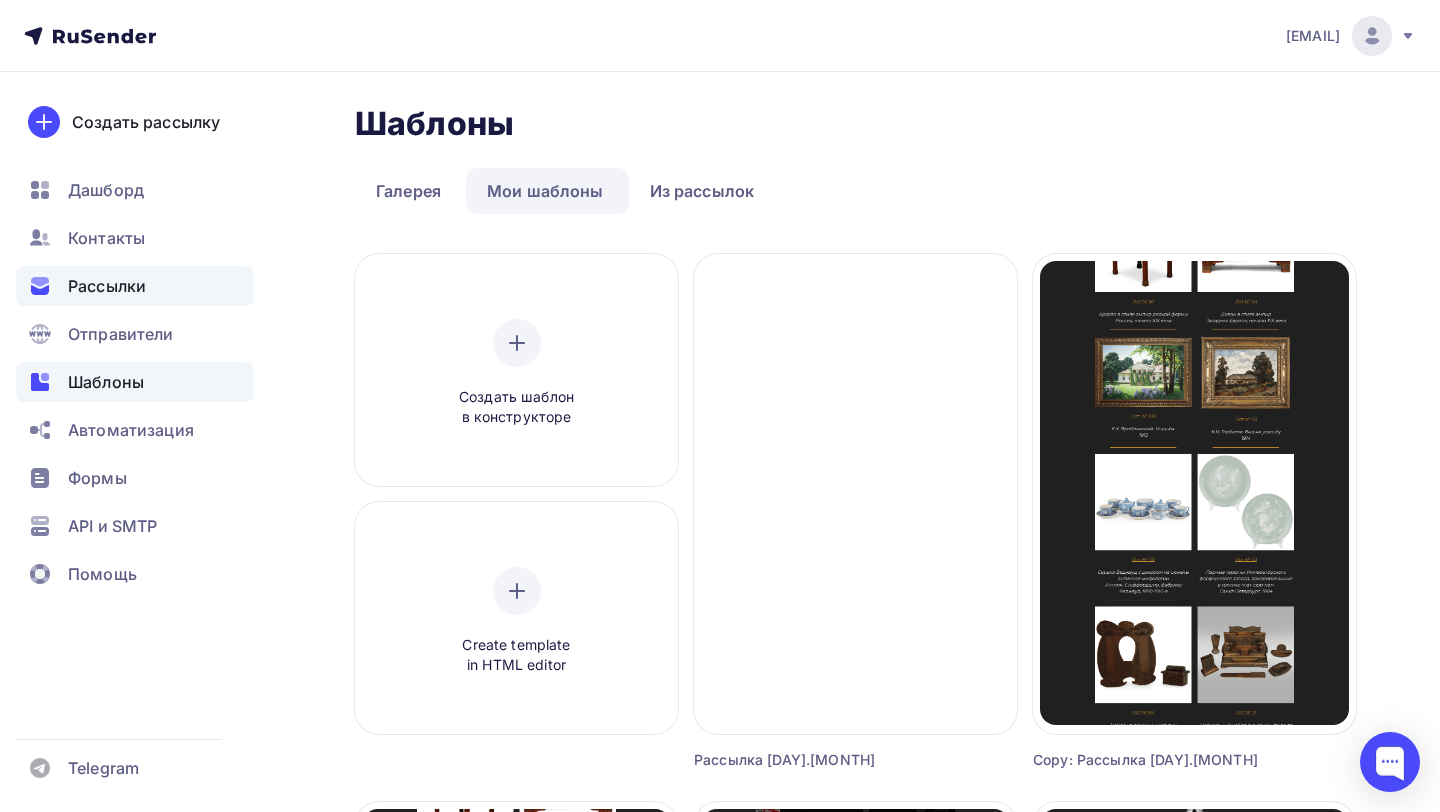 click on "Рассылки" at bounding box center [135, 286] 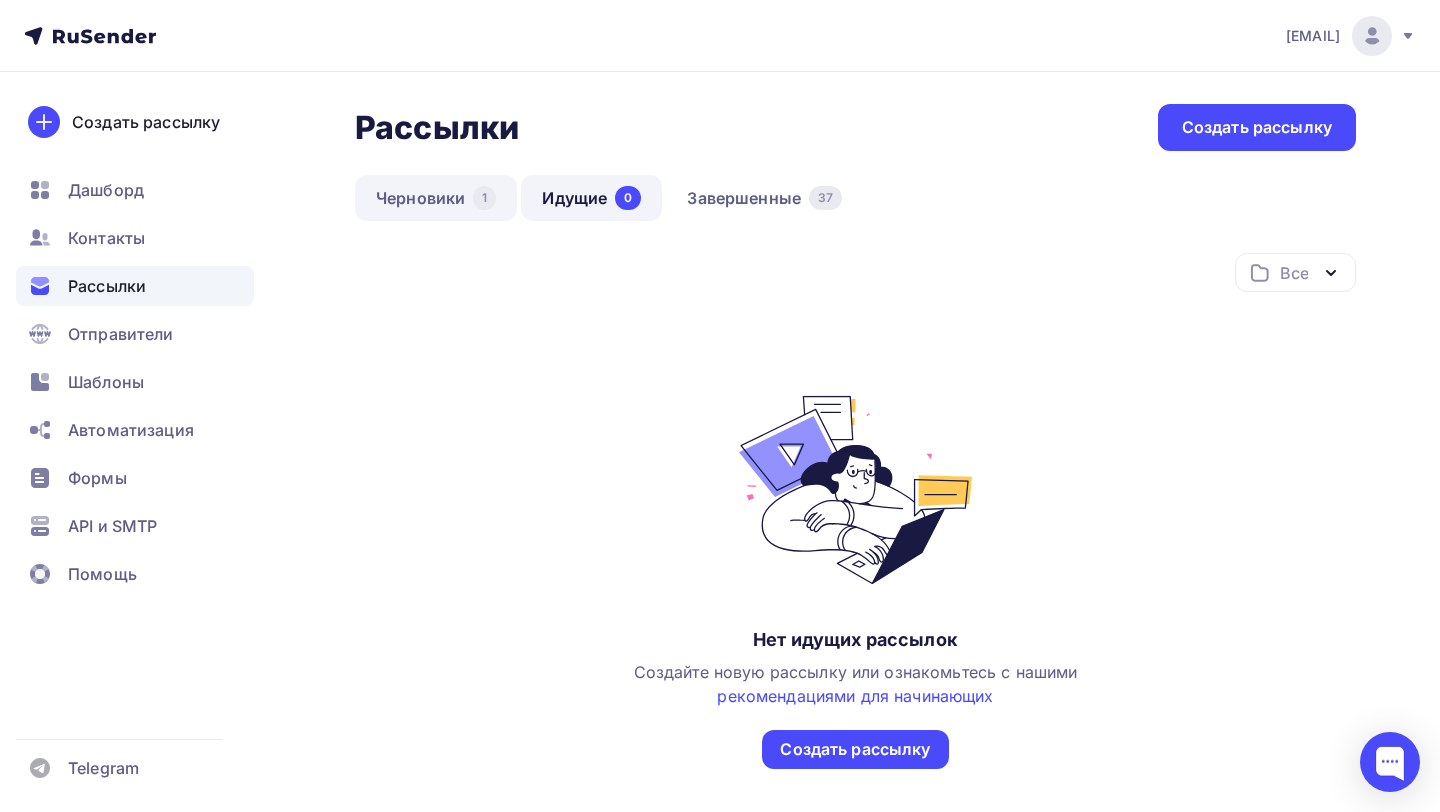 click on "Черновики
[NUMBER]" at bounding box center [436, 198] 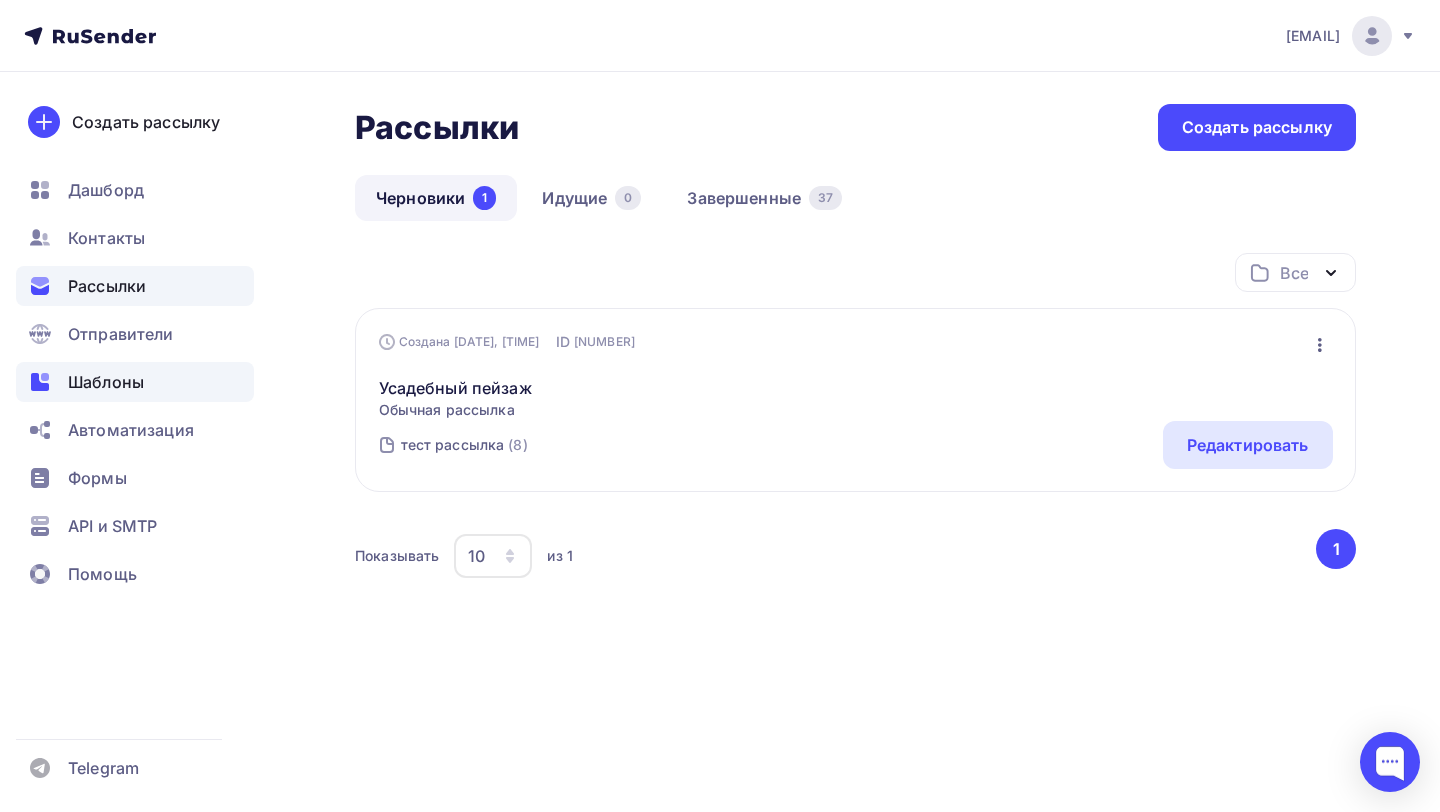 click on "Шаблоны" at bounding box center (106, 382) 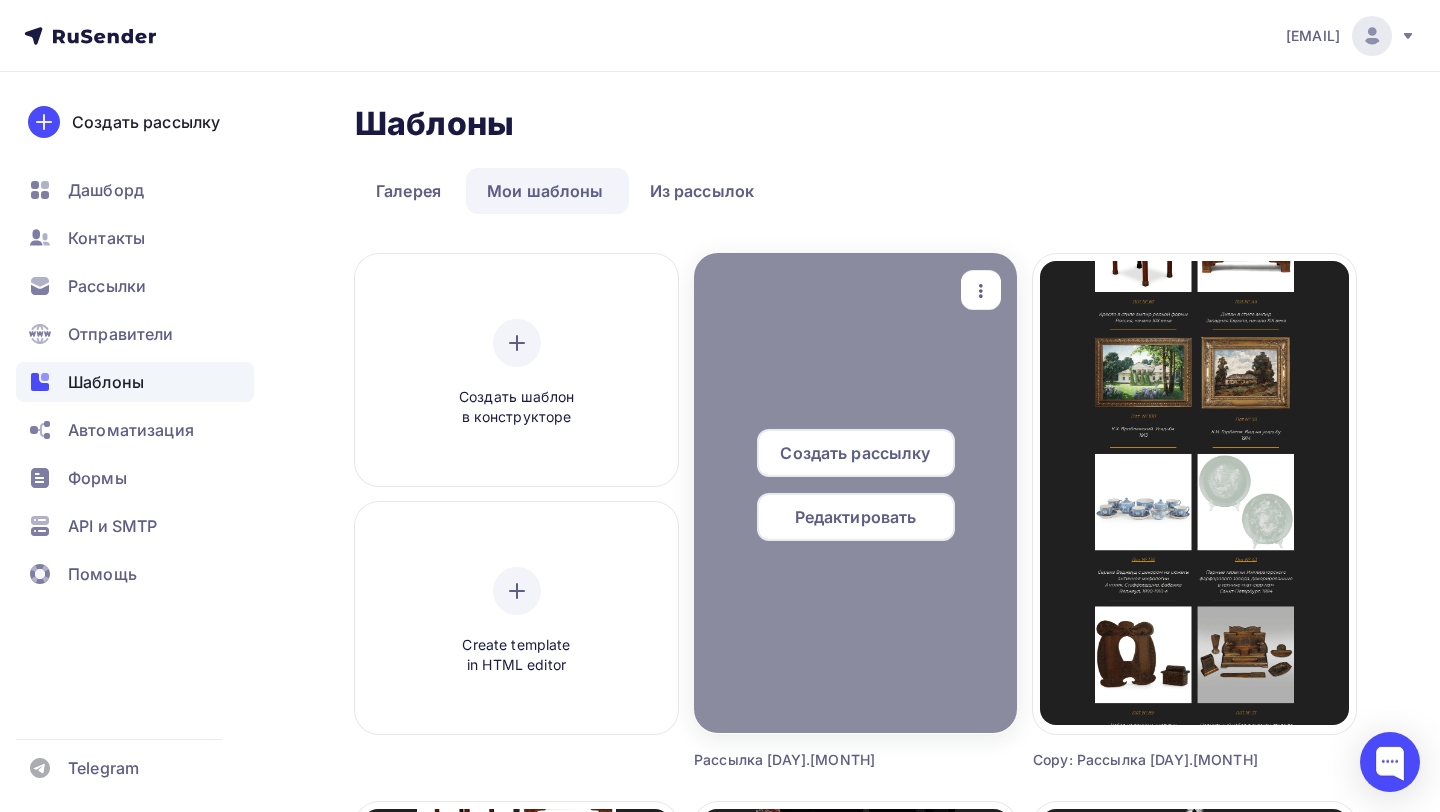 click at bounding box center [981, 291] 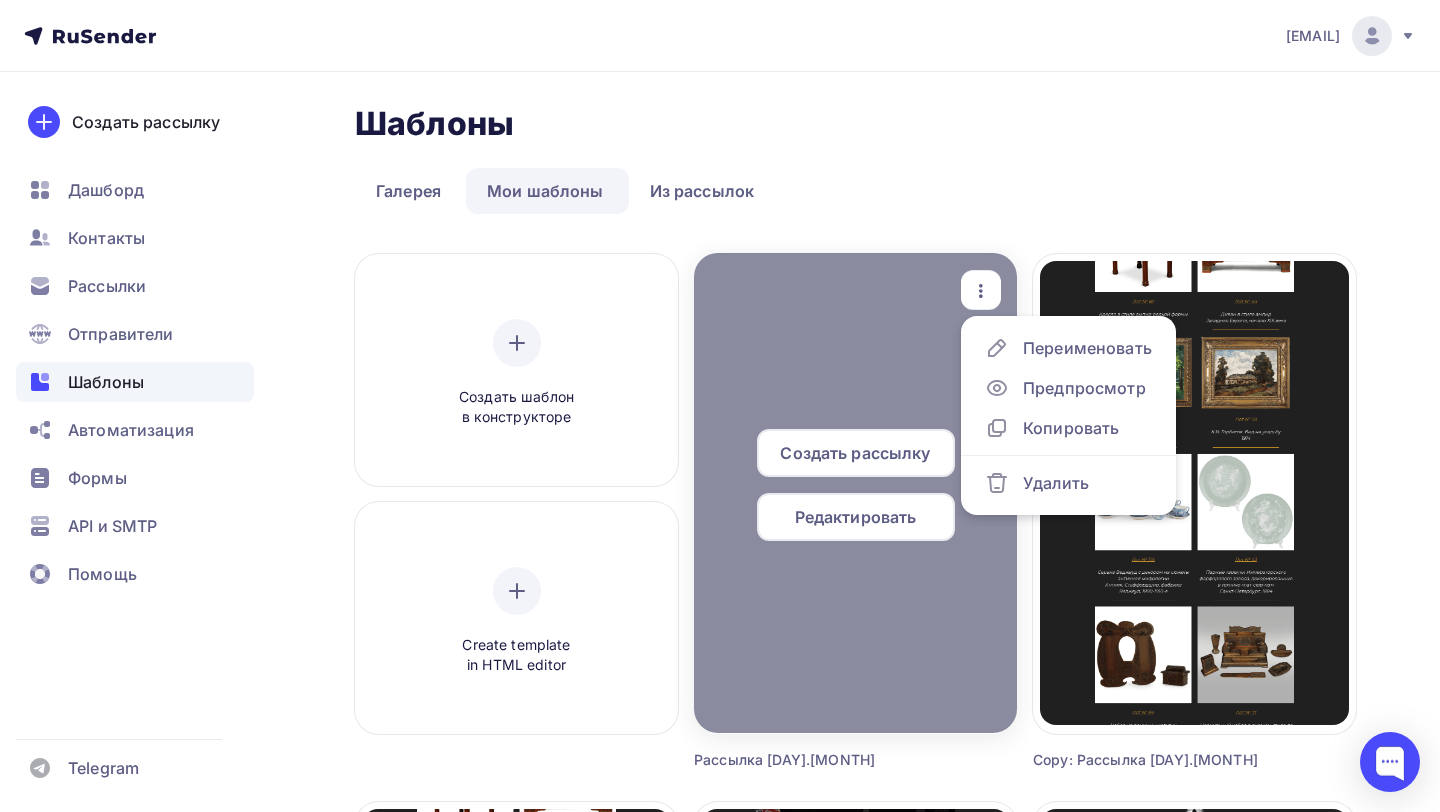 click on "Создать рассылку" at bounding box center [855, 453] 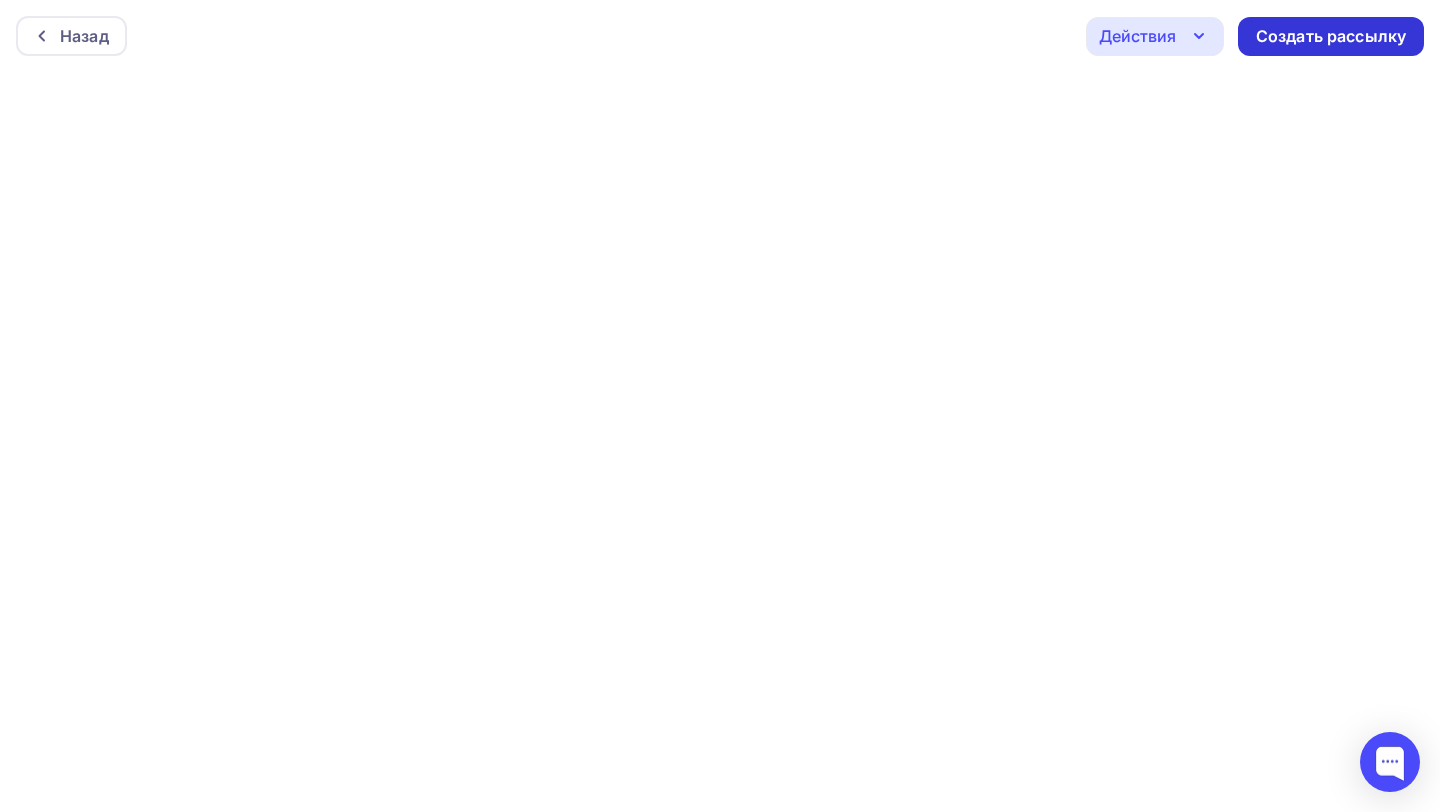 click on "Создать рассылку" at bounding box center (1331, 36) 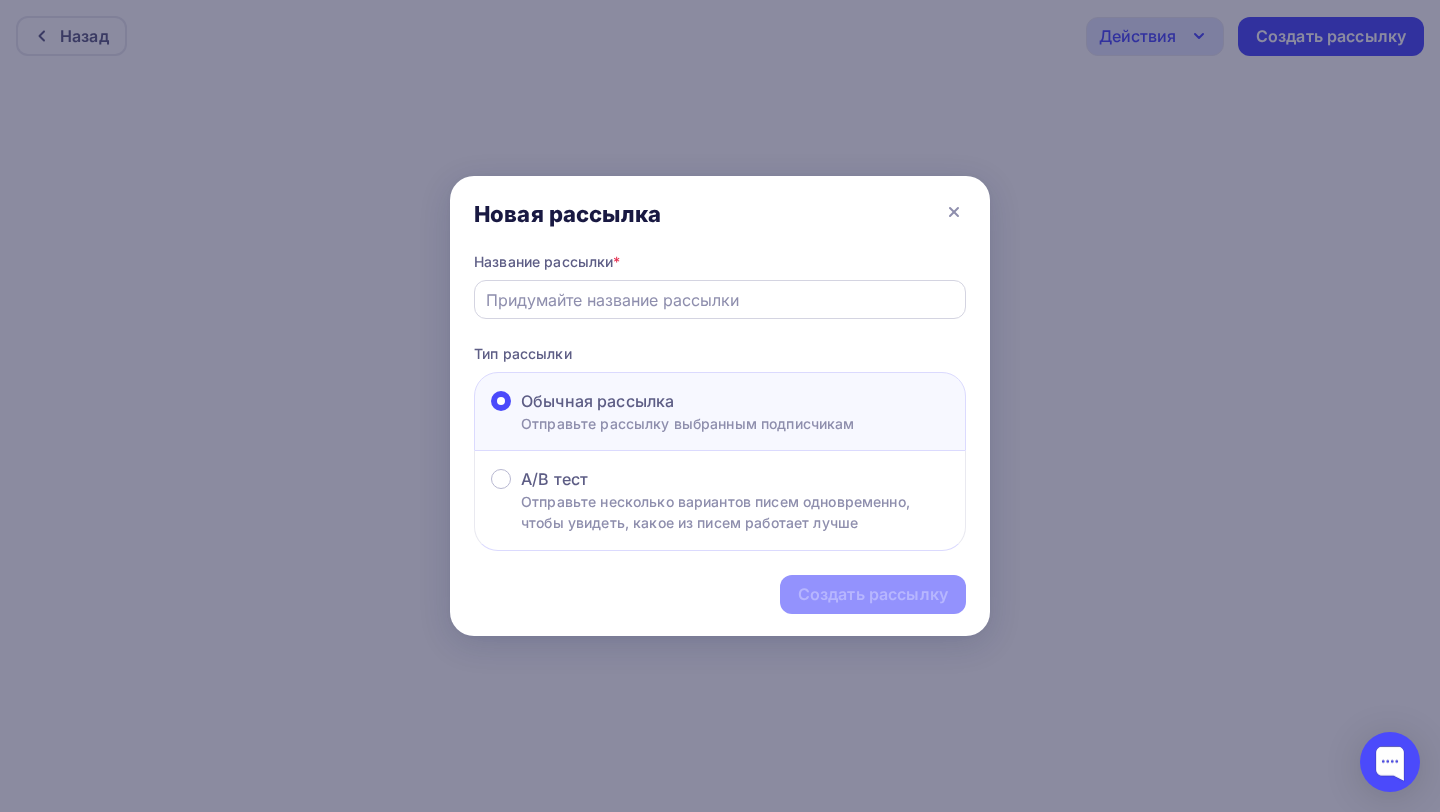 click at bounding box center (720, 300) 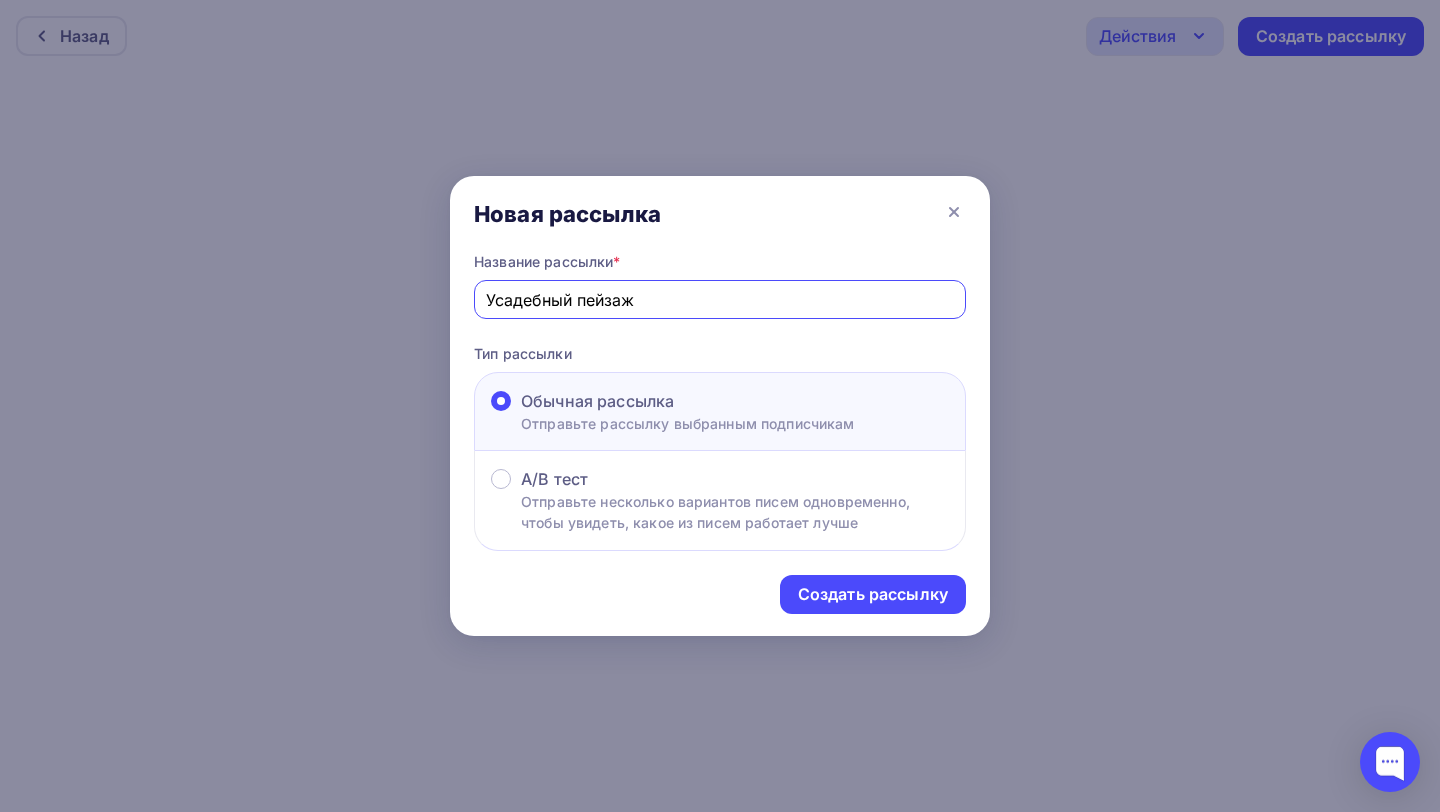 type on "Усадебный пейзаж" 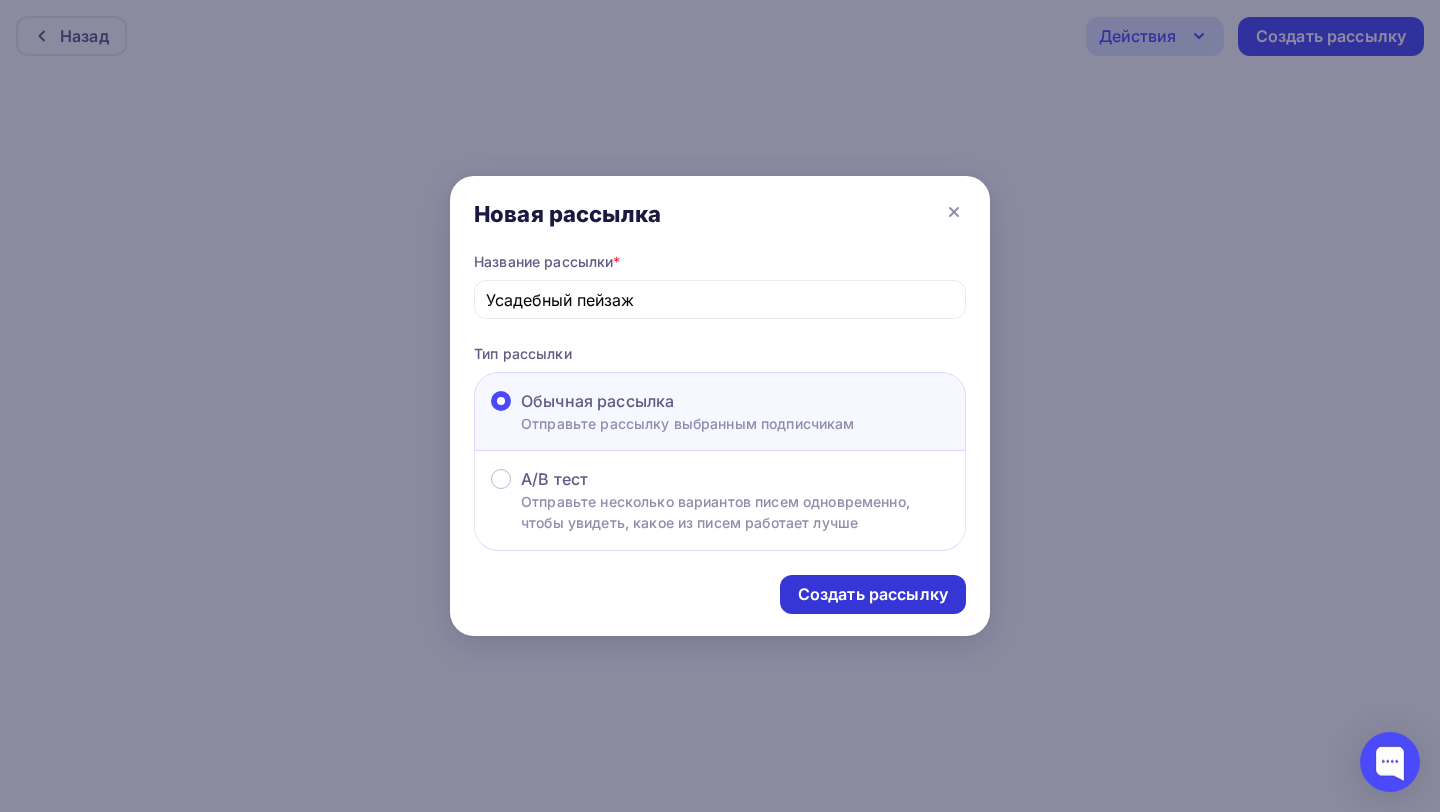 click on "Создать рассылку" at bounding box center (873, 594) 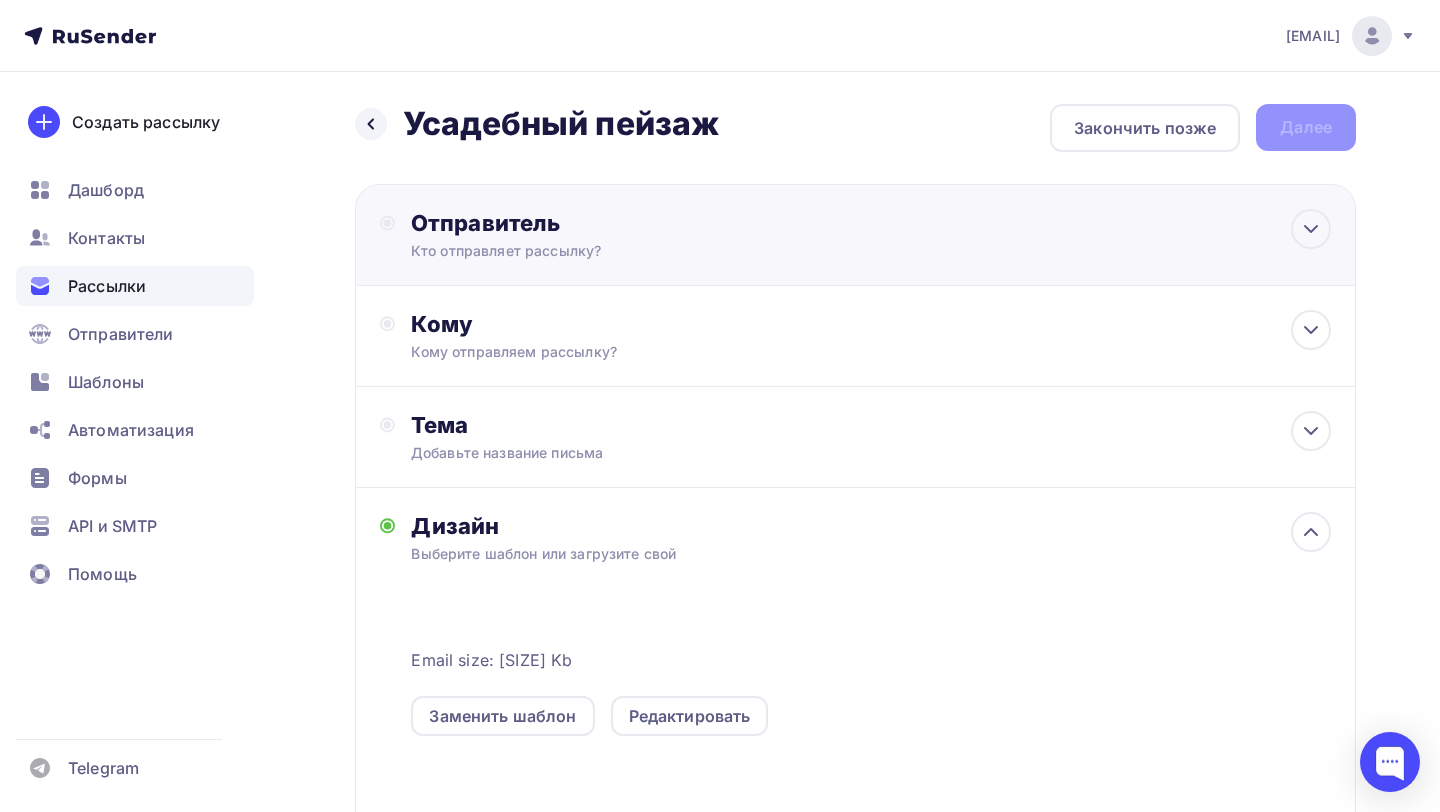 click on "Кто отправляет рассылку?" at bounding box center (606, 251) 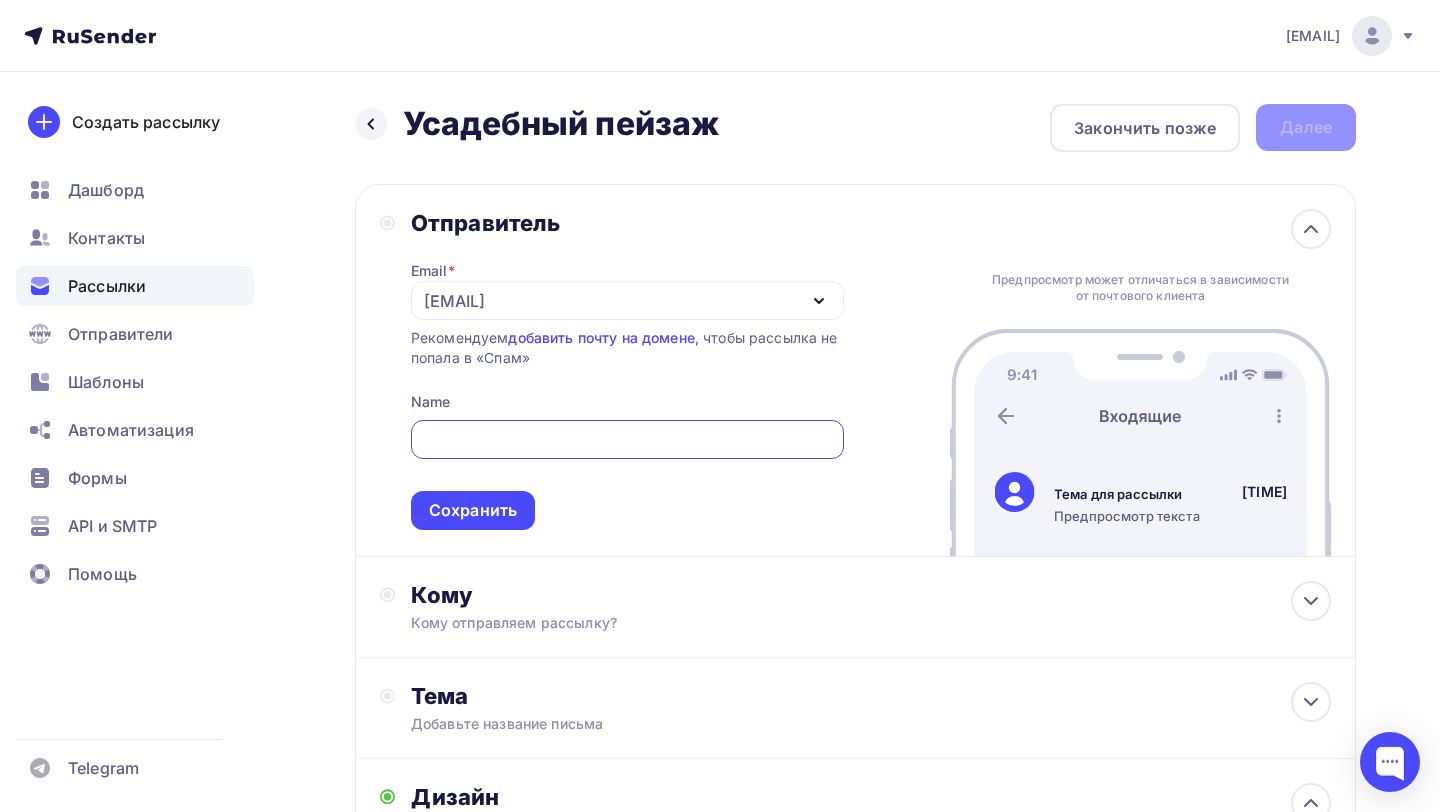 scroll, scrollTop: 0, scrollLeft: 0, axis: both 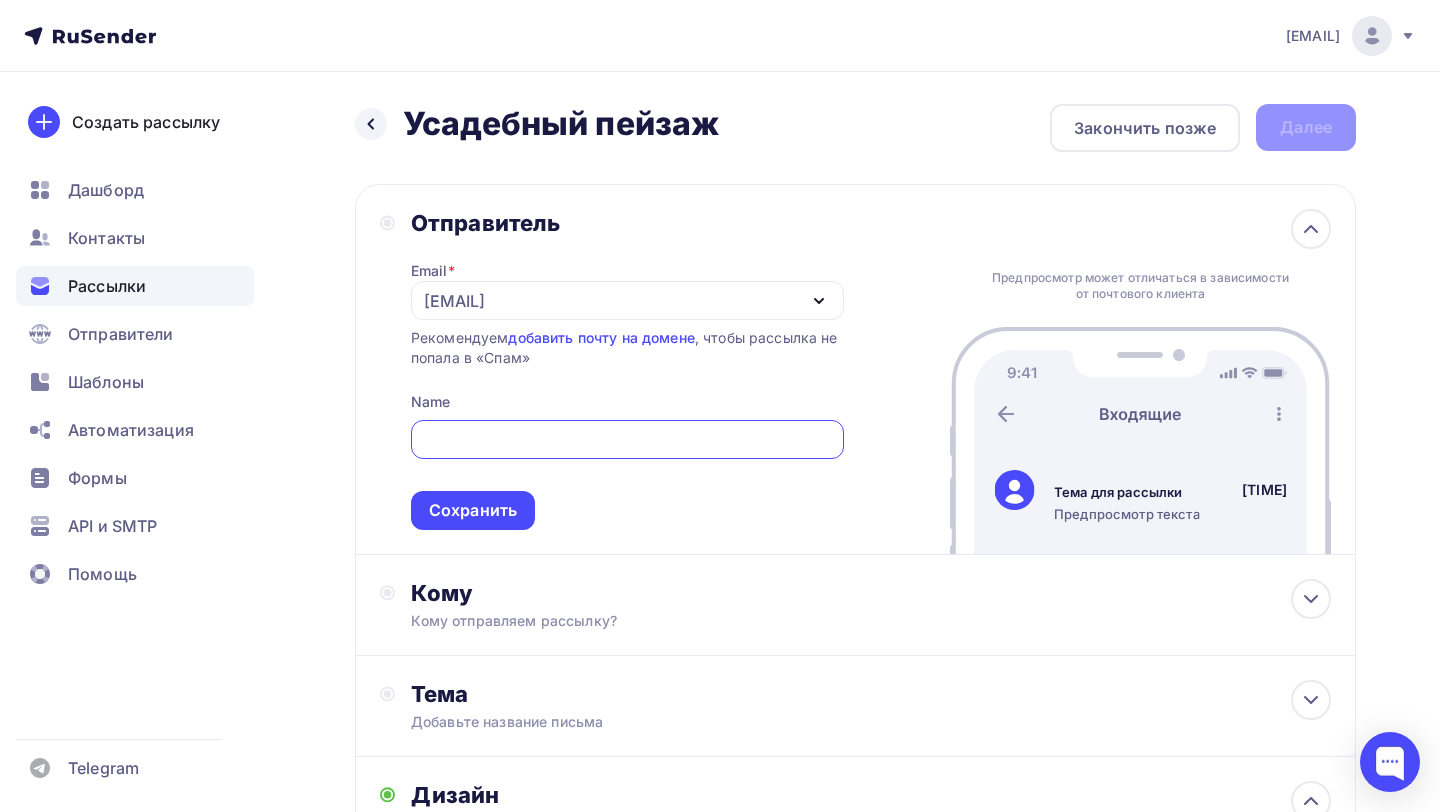 click on "[EMAIL]" at bounding box center [454, 301] 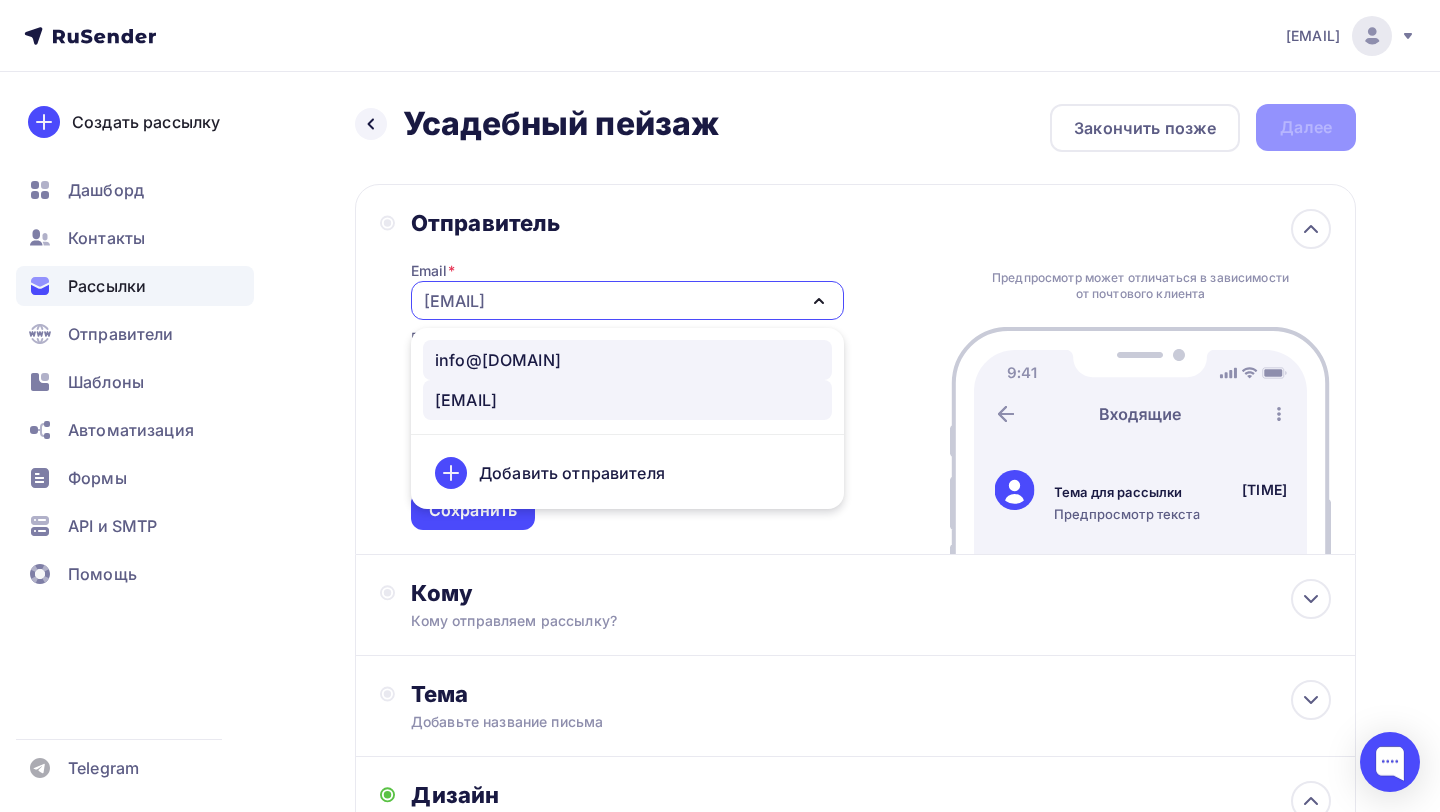 click on "info@[DOMAIN]" at bounding box center [498, 360] 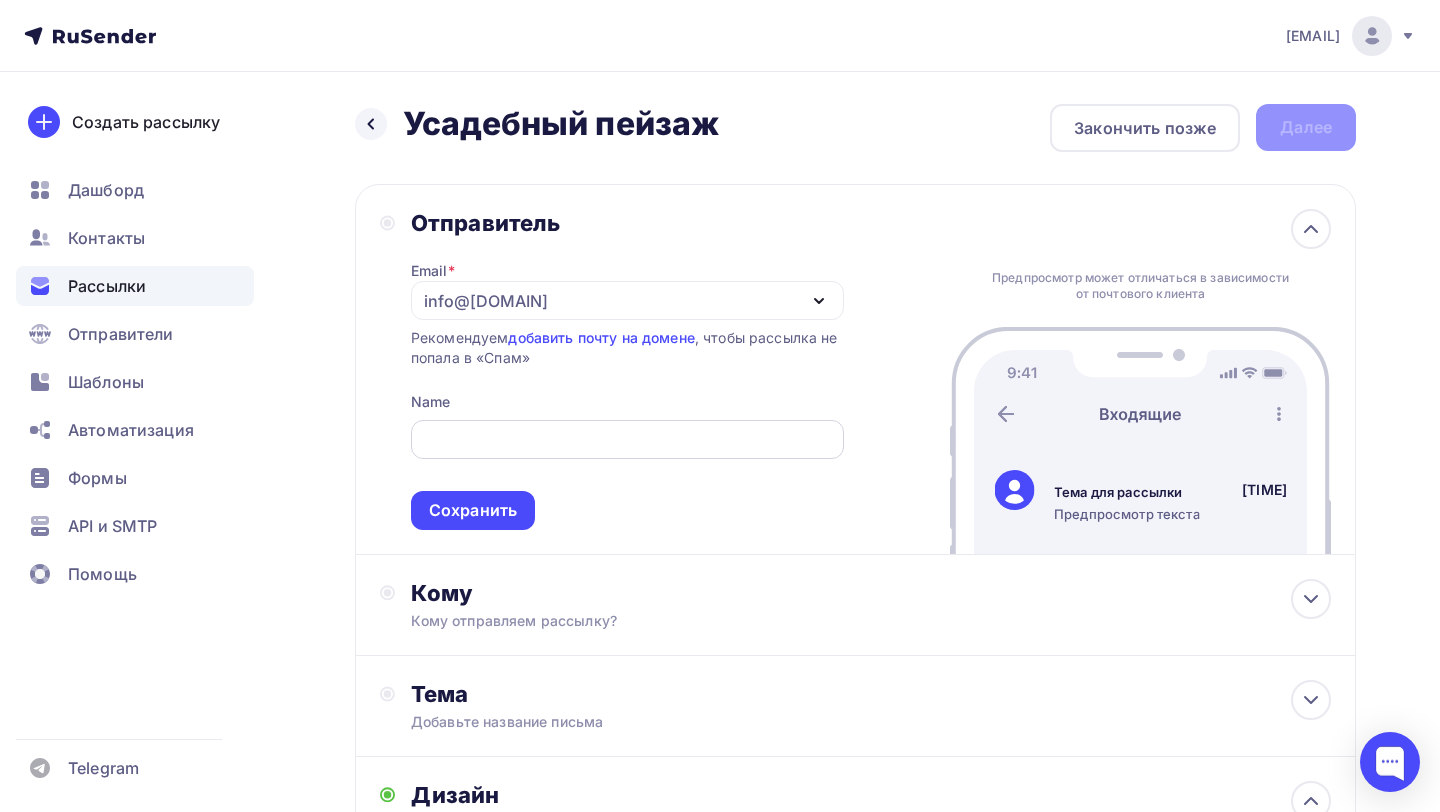 click at bounding box center (627, 440) 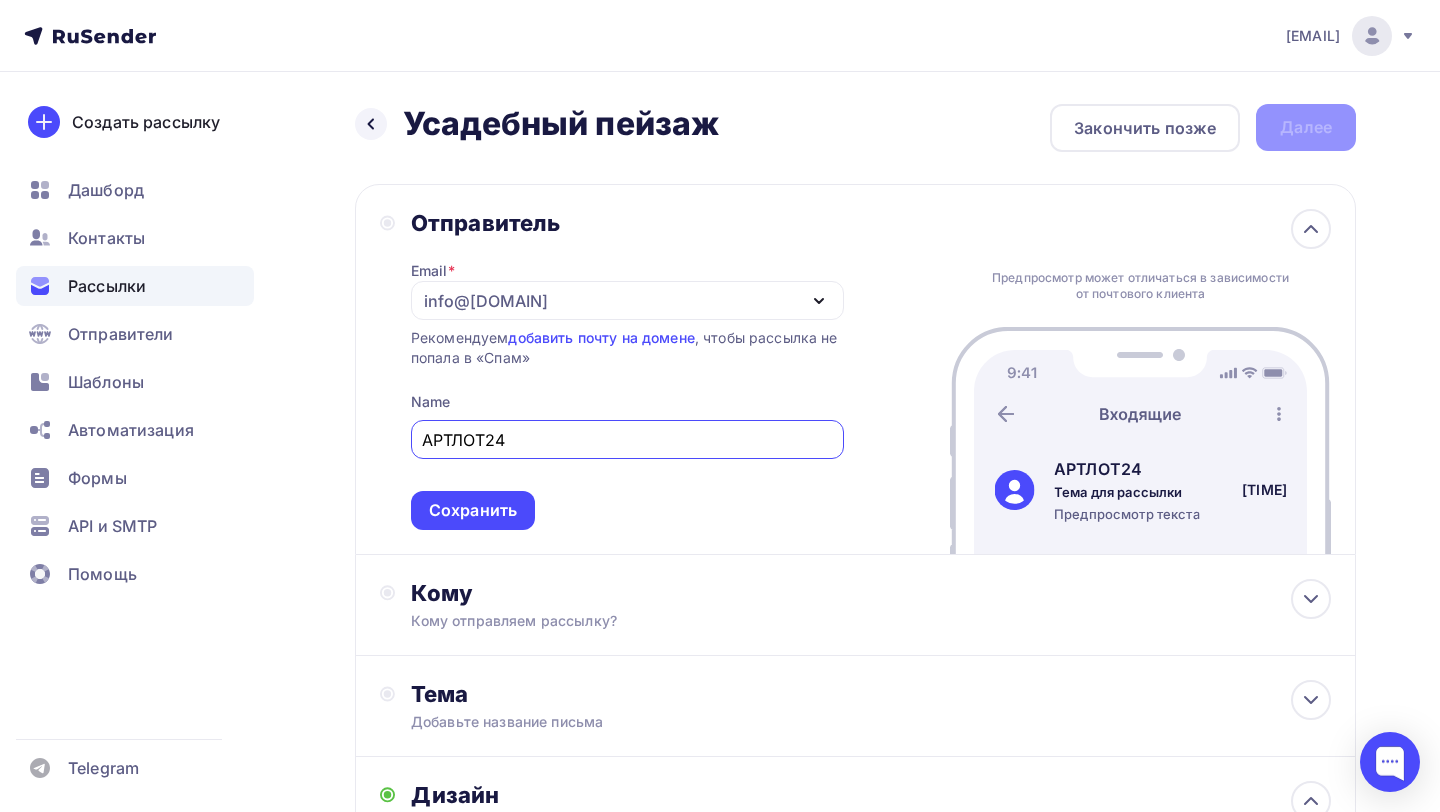 type on "АРТЛОТ24" 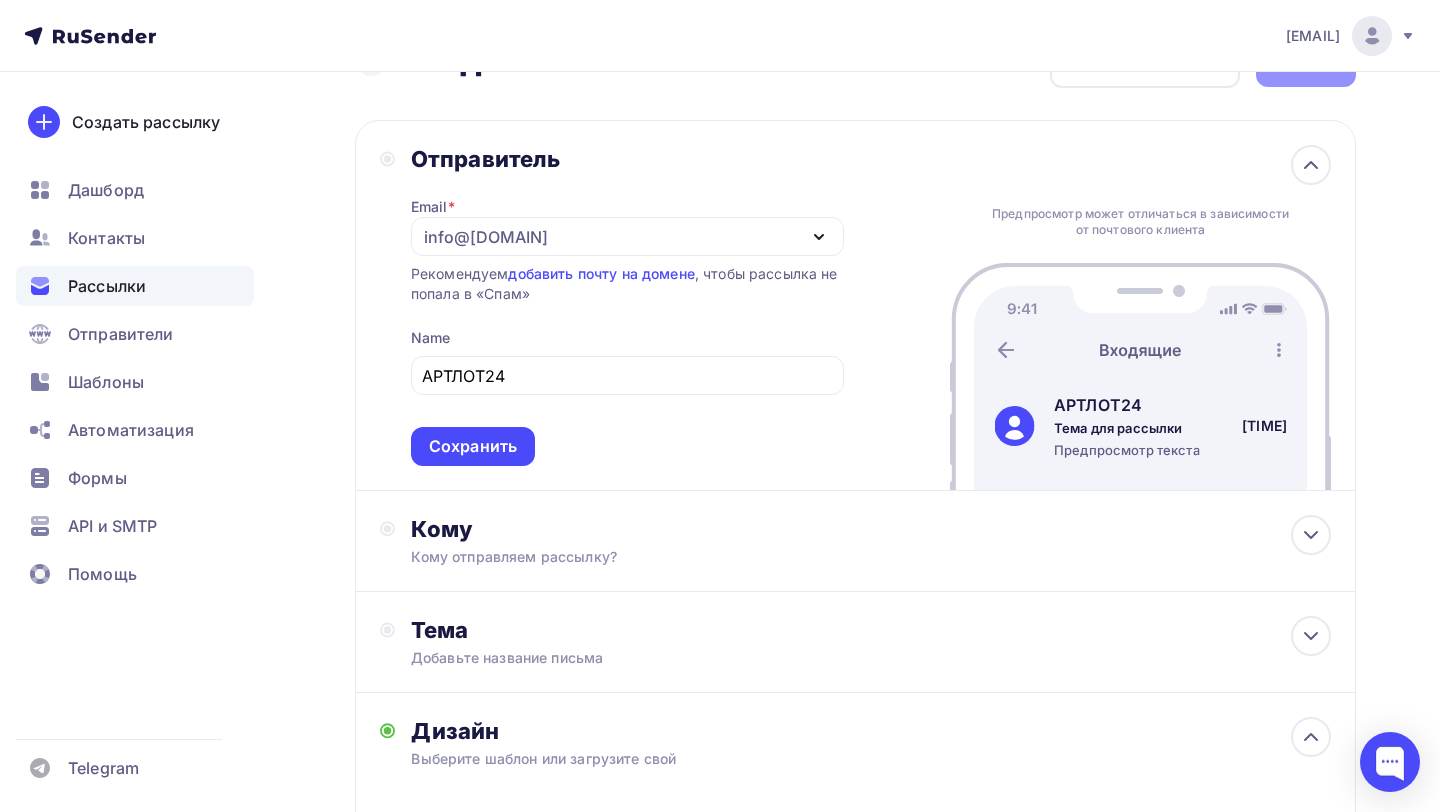 scroll, scrollTop: 74, scrollLeft: 0, axis: vertical 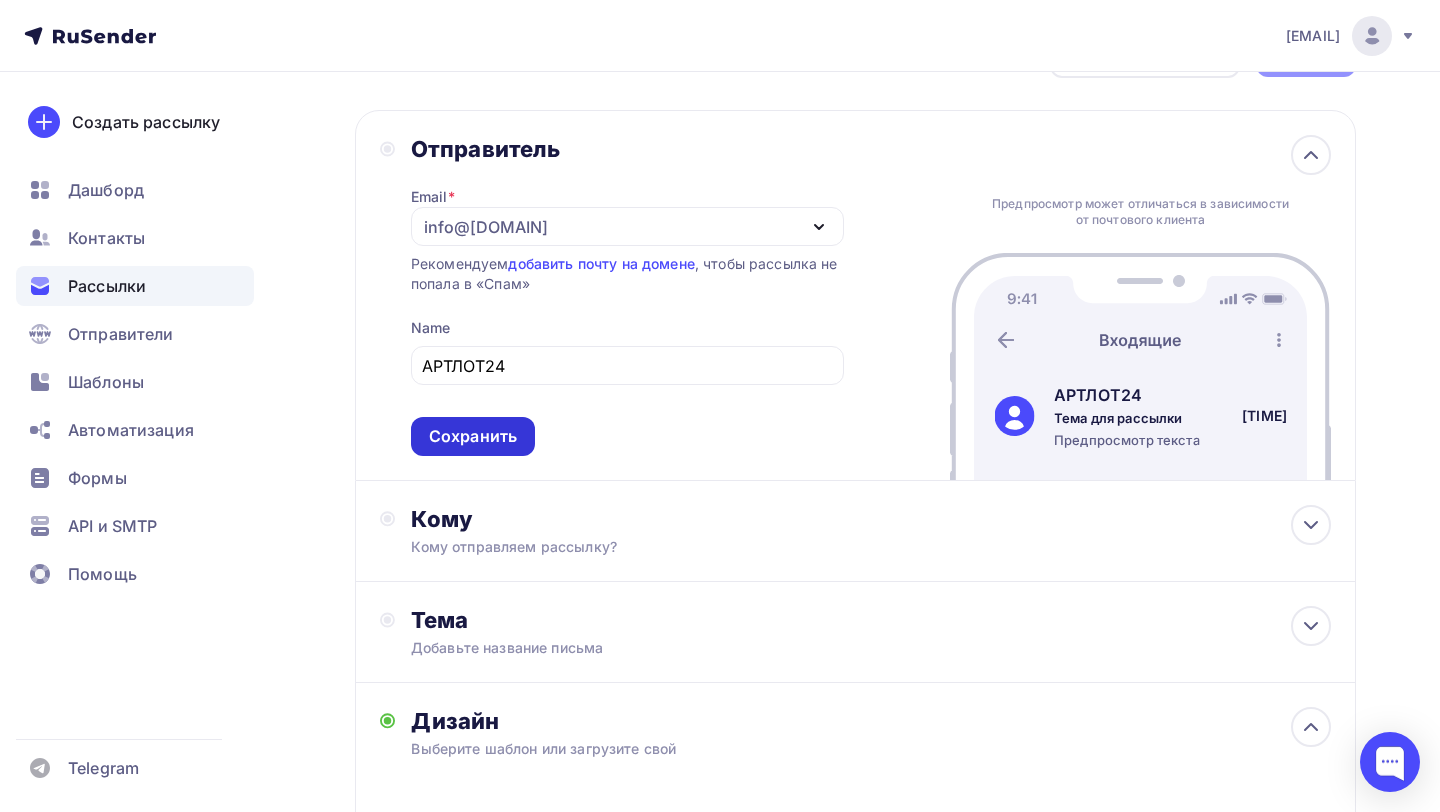 click on "Сохранить" at bounding box center (473, 436) 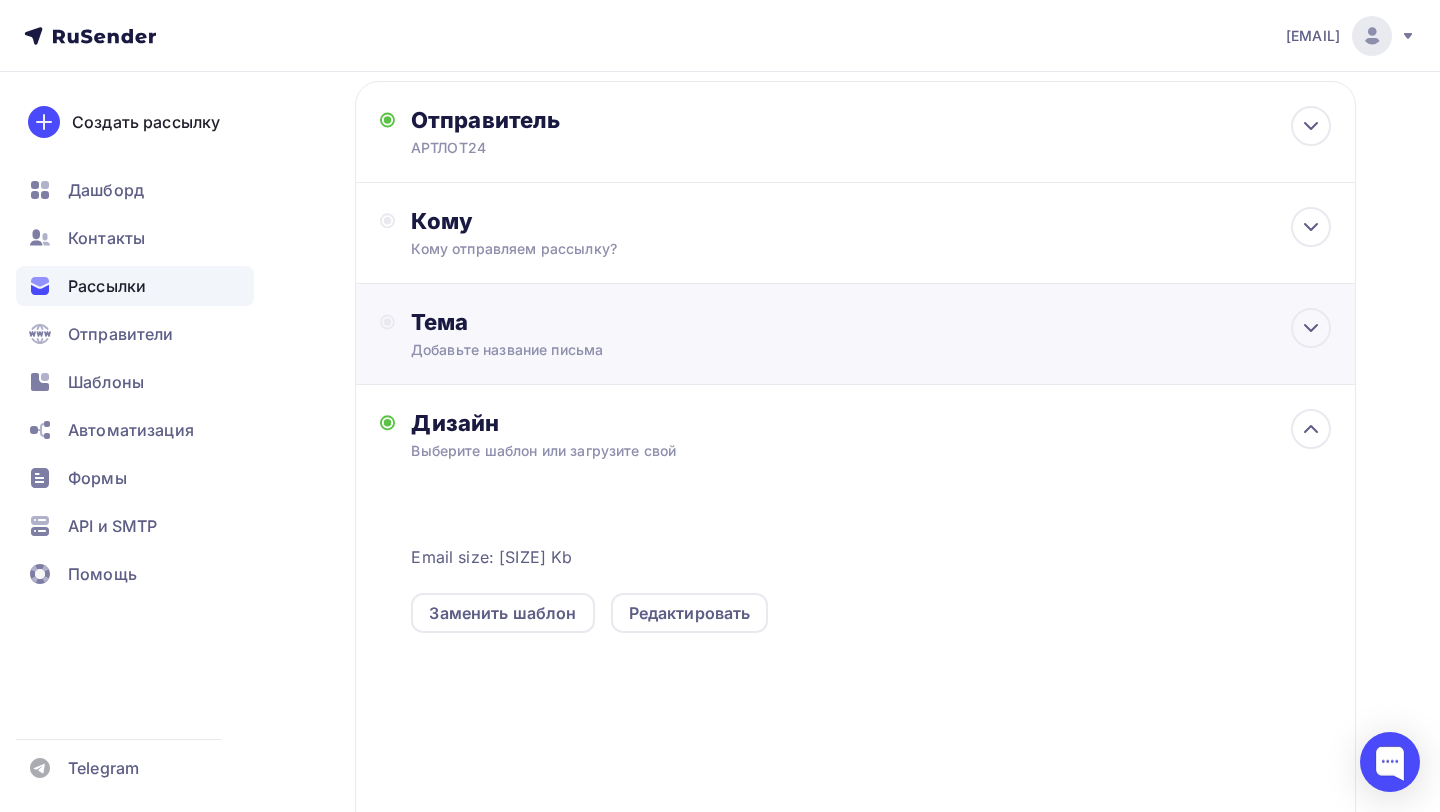 scroll, scrollTop: 106, scrollLeft: 0, axis: vertical 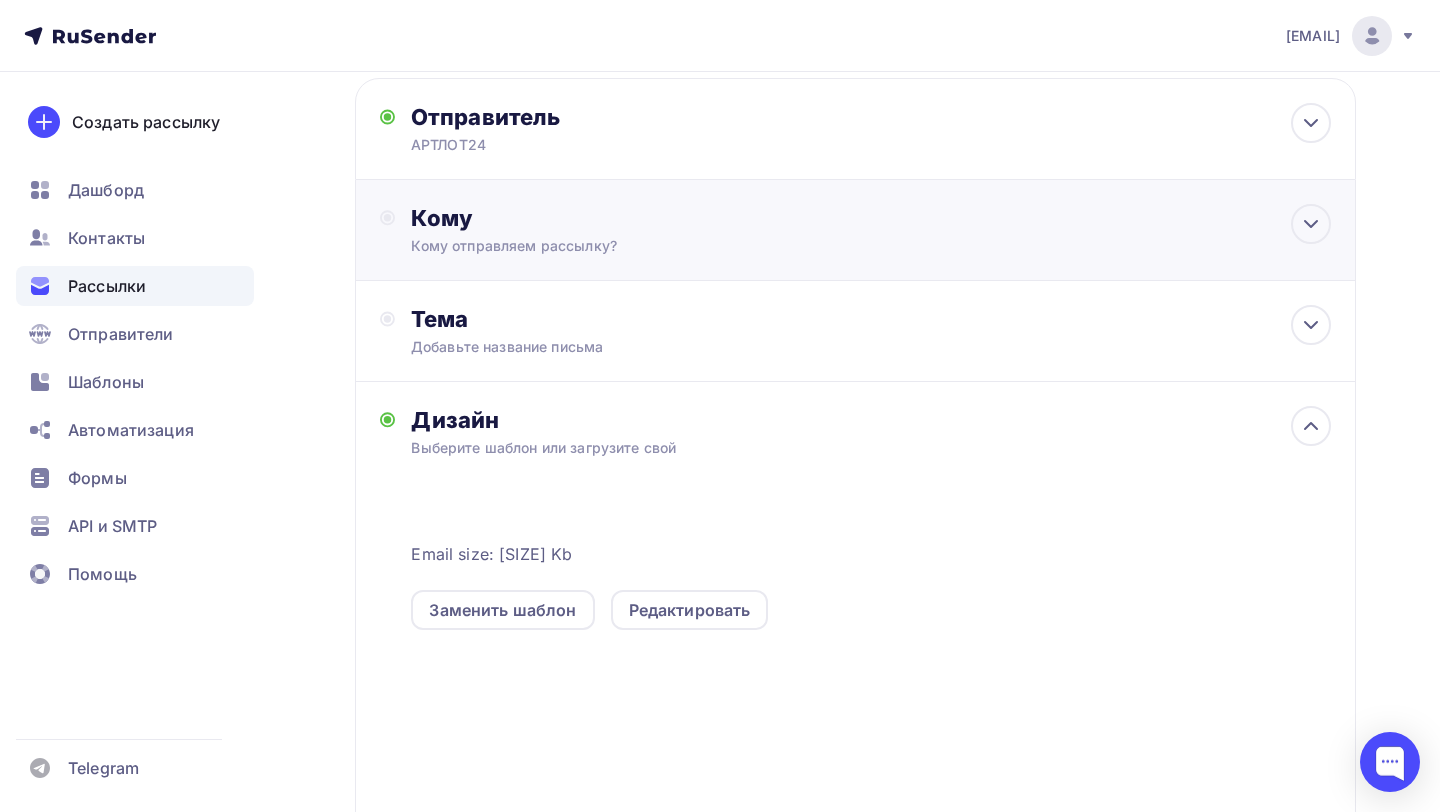 click on "Кому отправляем рассылку?" at bounding box center (606, 145) 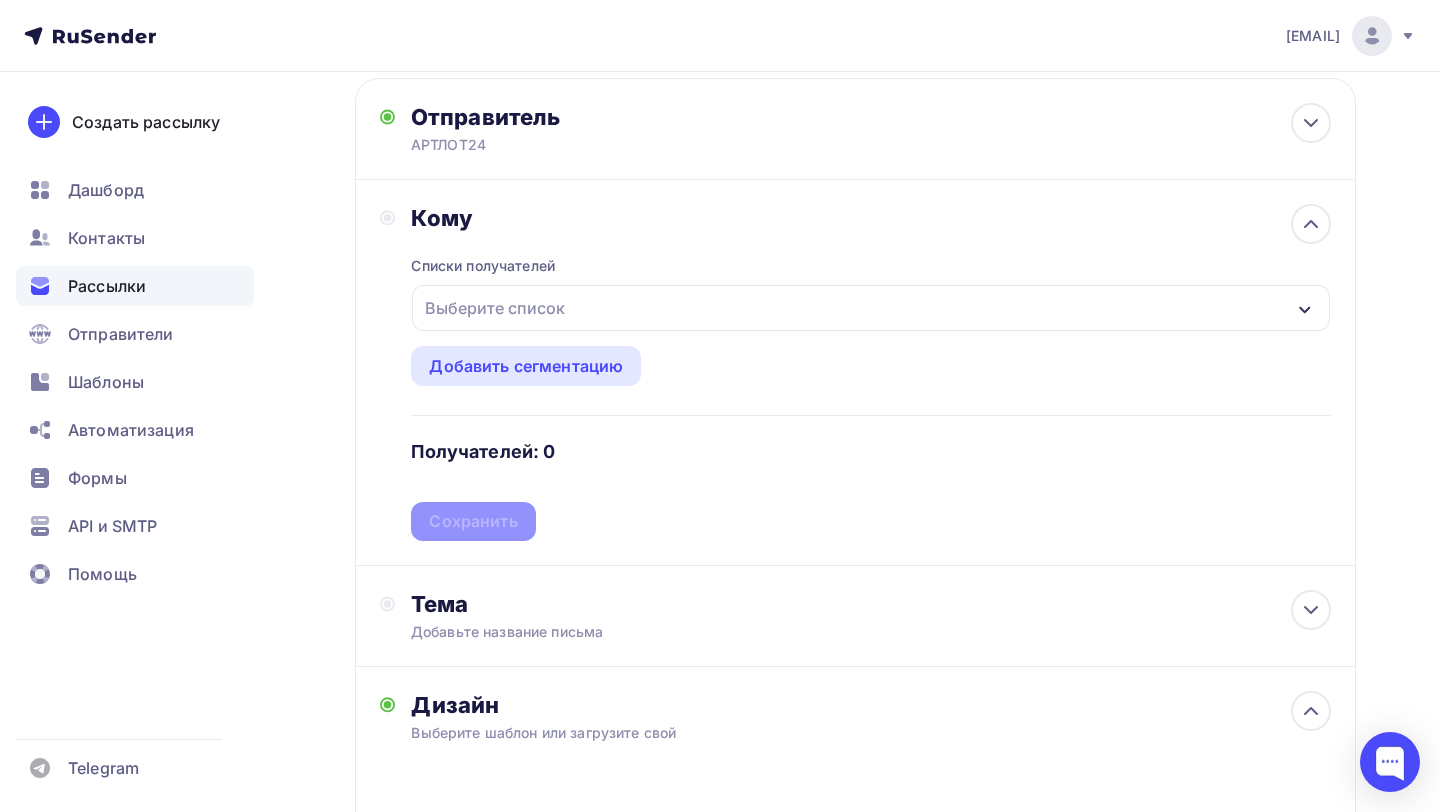 click on "Выберите список" at bounding box center (495, 308) 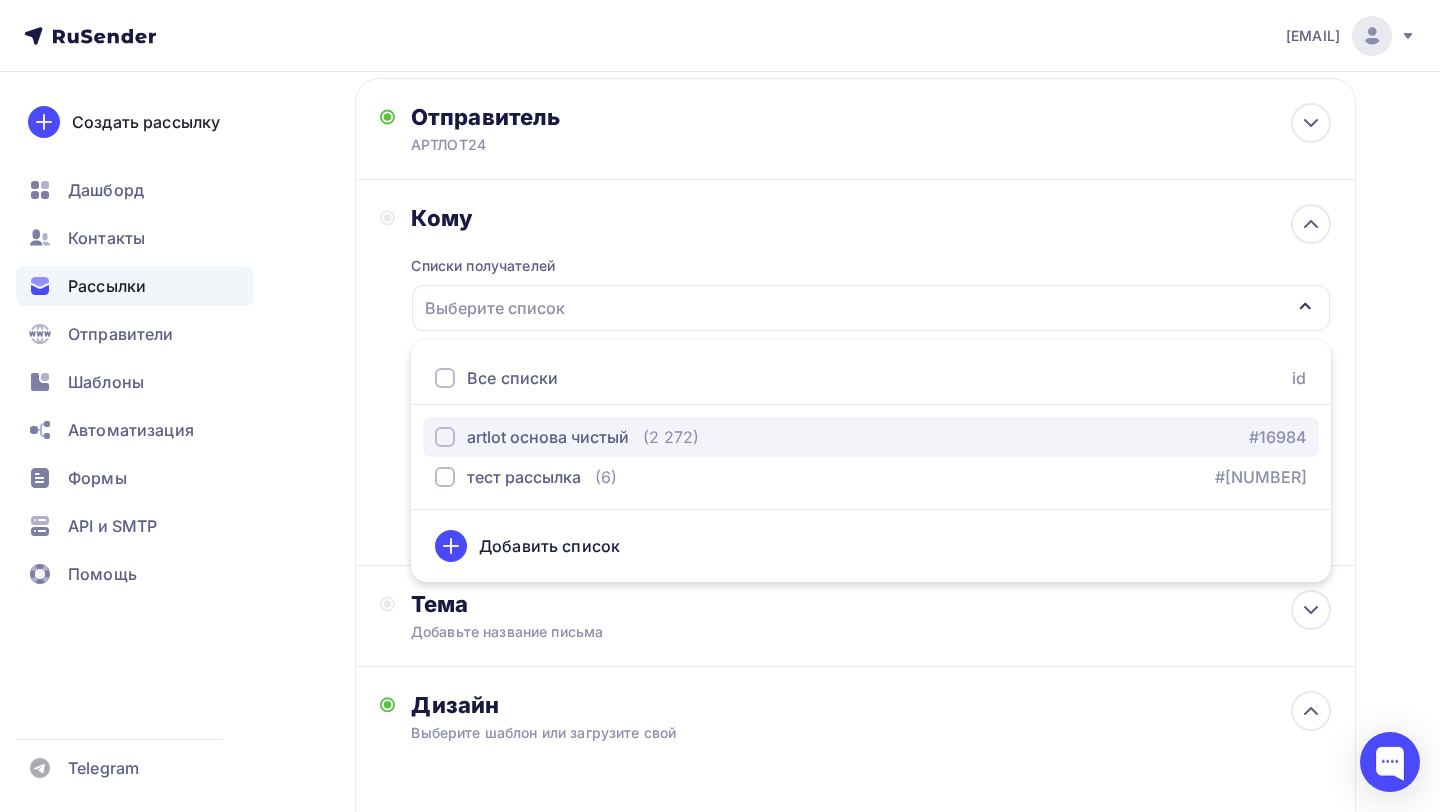 click on "artlot основа чистый" at bounding box center (548, 437) 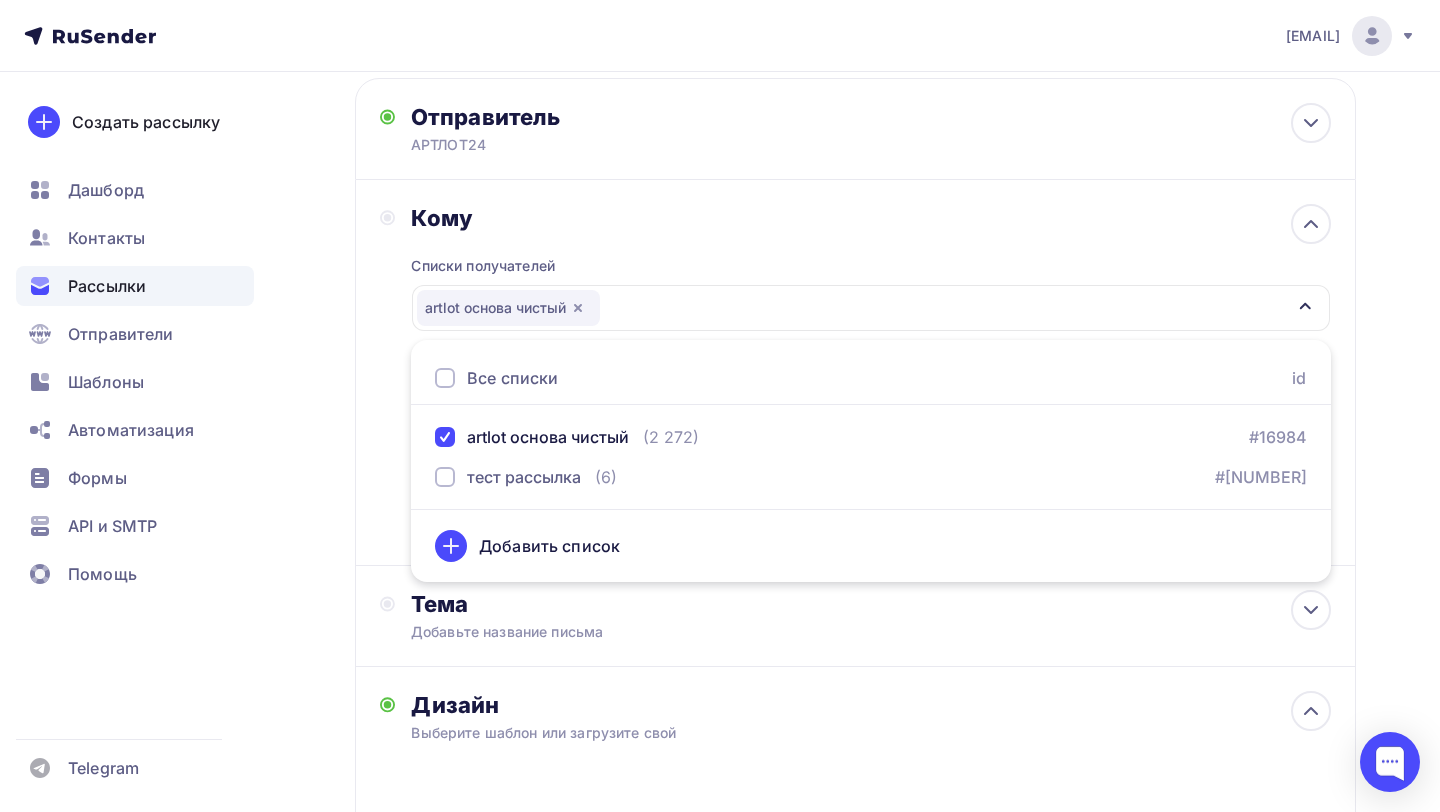 click on "Кому
Списки получателей
artlot основа чистый
Все списки
id
artlot основа чистый
(2 272)
#16984
тест рассылка
(6)
#16929
Добавить список
Добавить сегментацию
Получателей:
2 272
Сохранить" at bounding box center (612, 129) 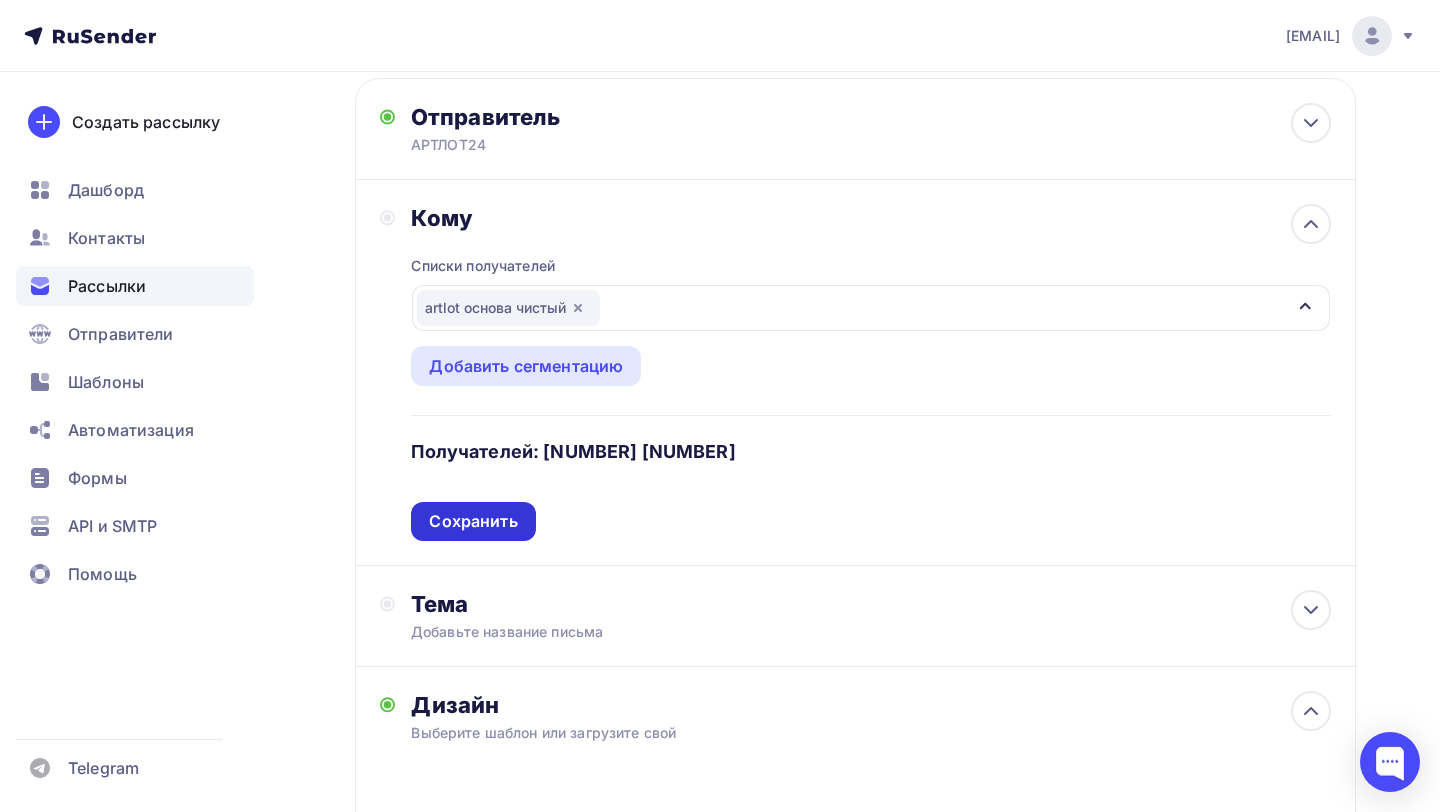 click on "Сохранить" at bounding box center [473, 521] 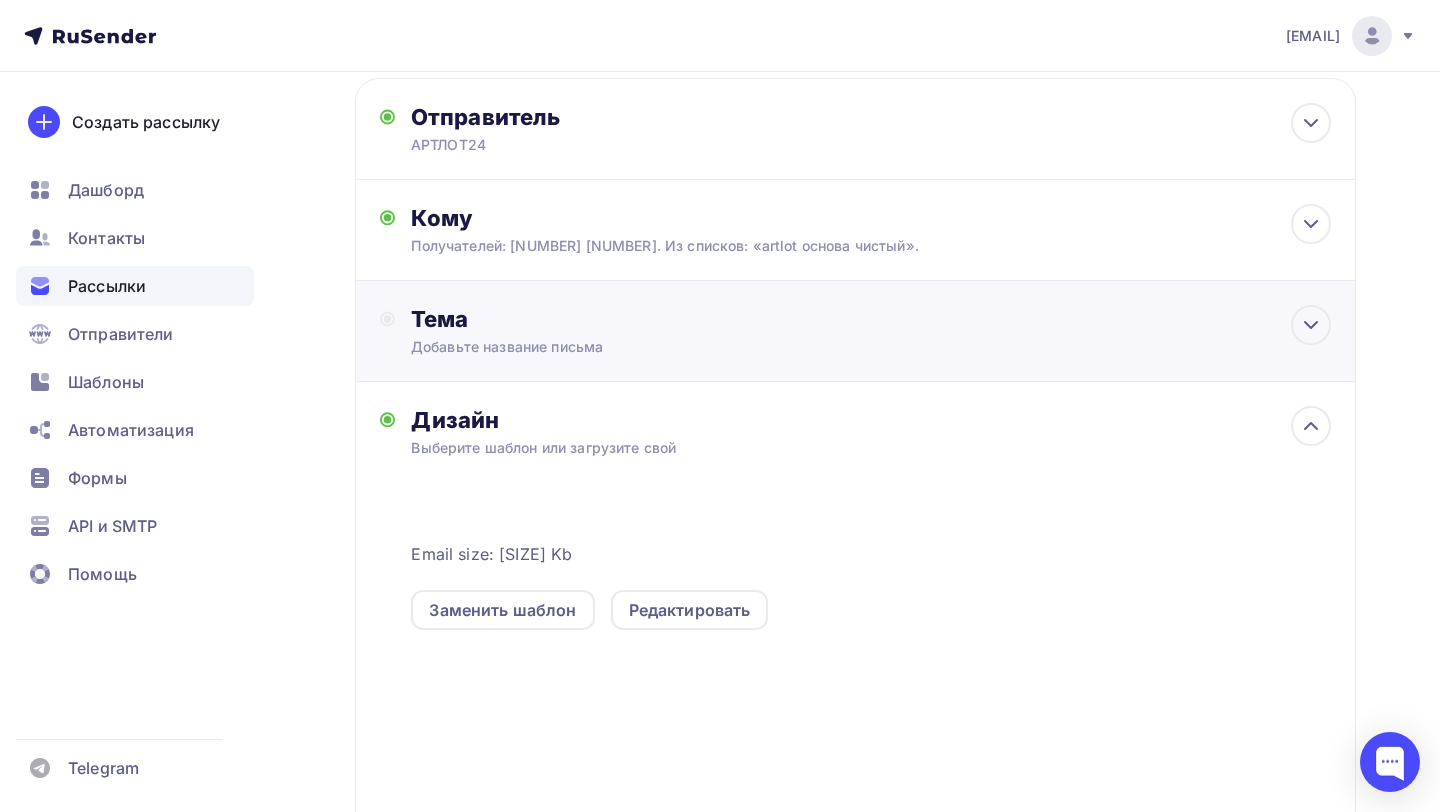 click on "Тема" at bounding box center (608, 319) 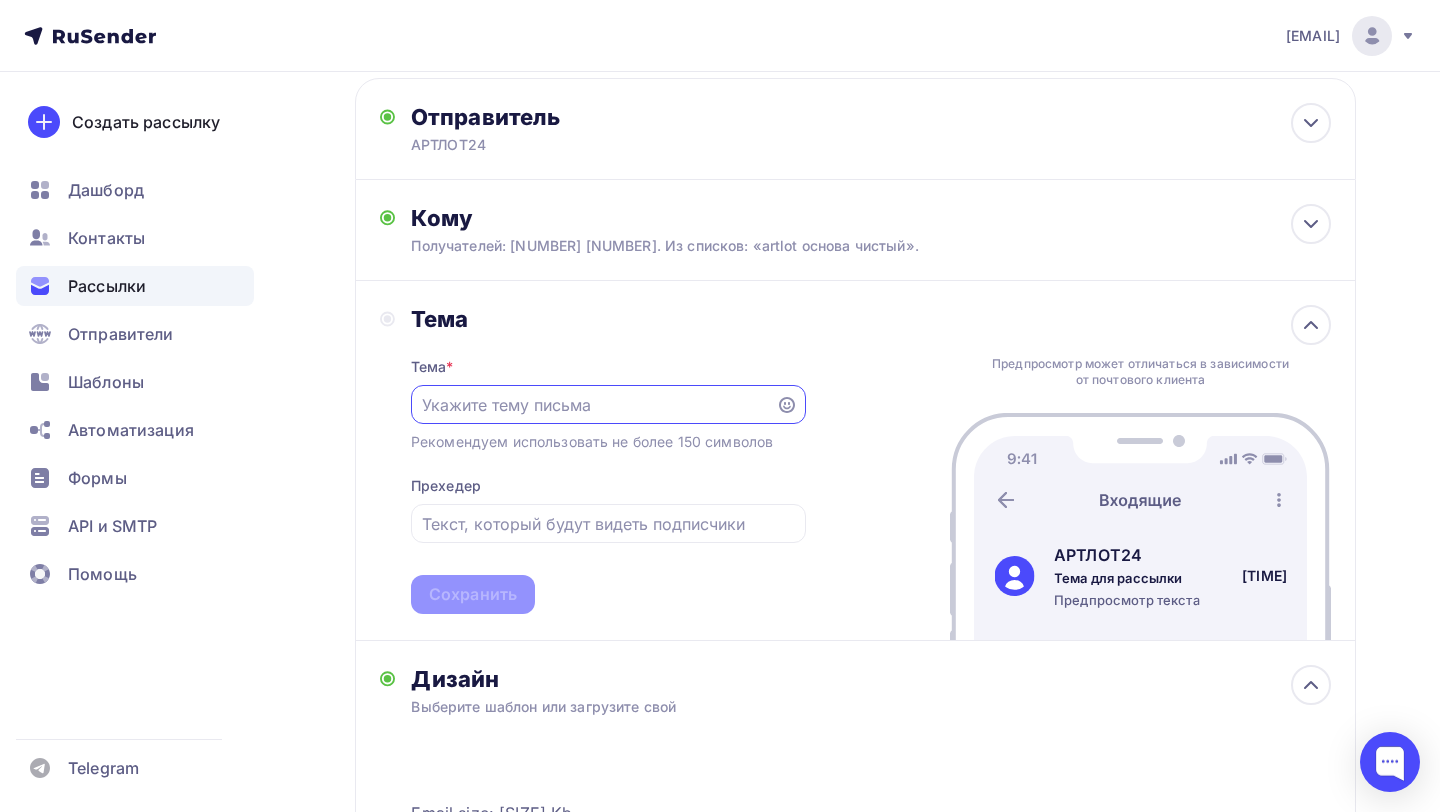 scroll, scrollTop: 0, scrollLeft: 0, axis: both 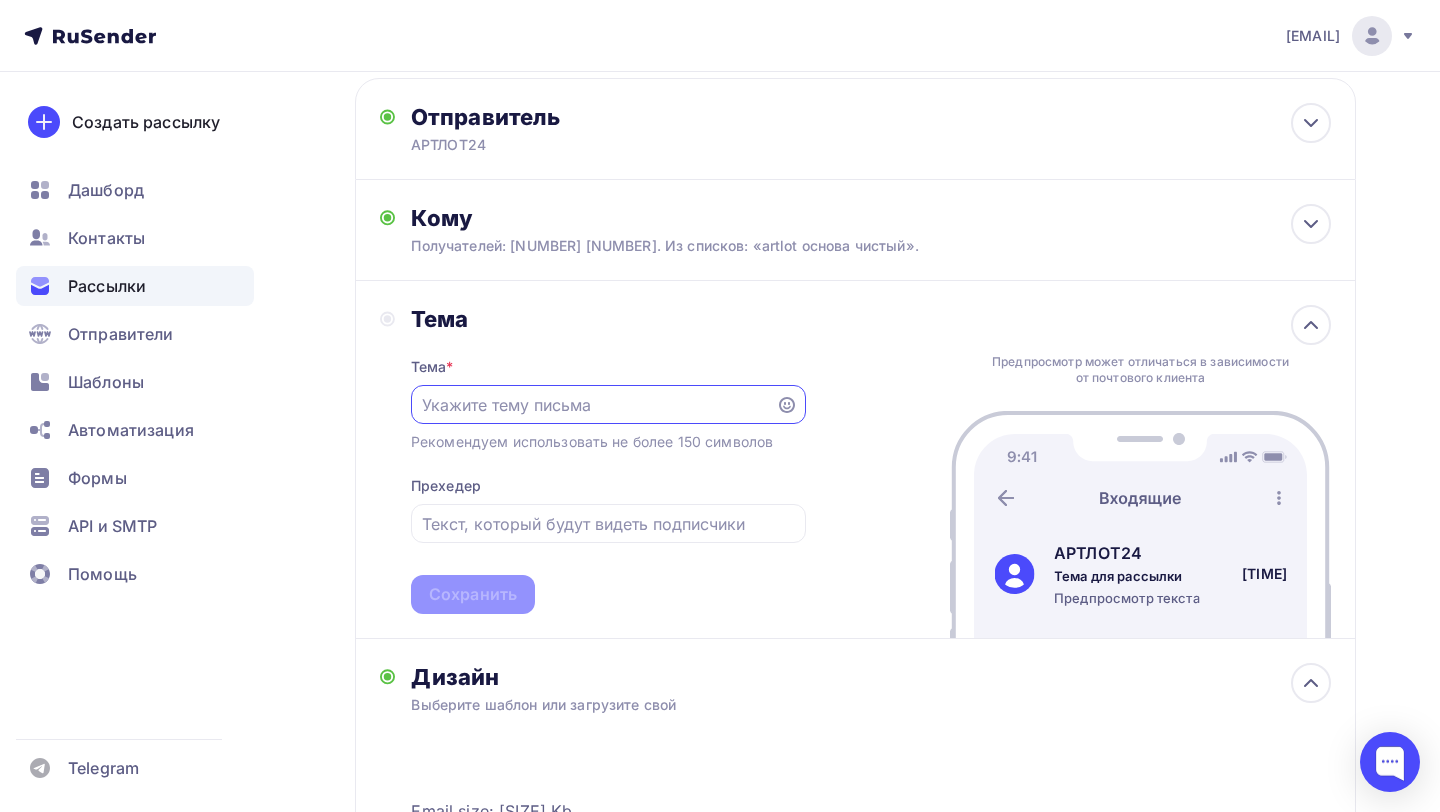 click at bounding box center (593, 405) 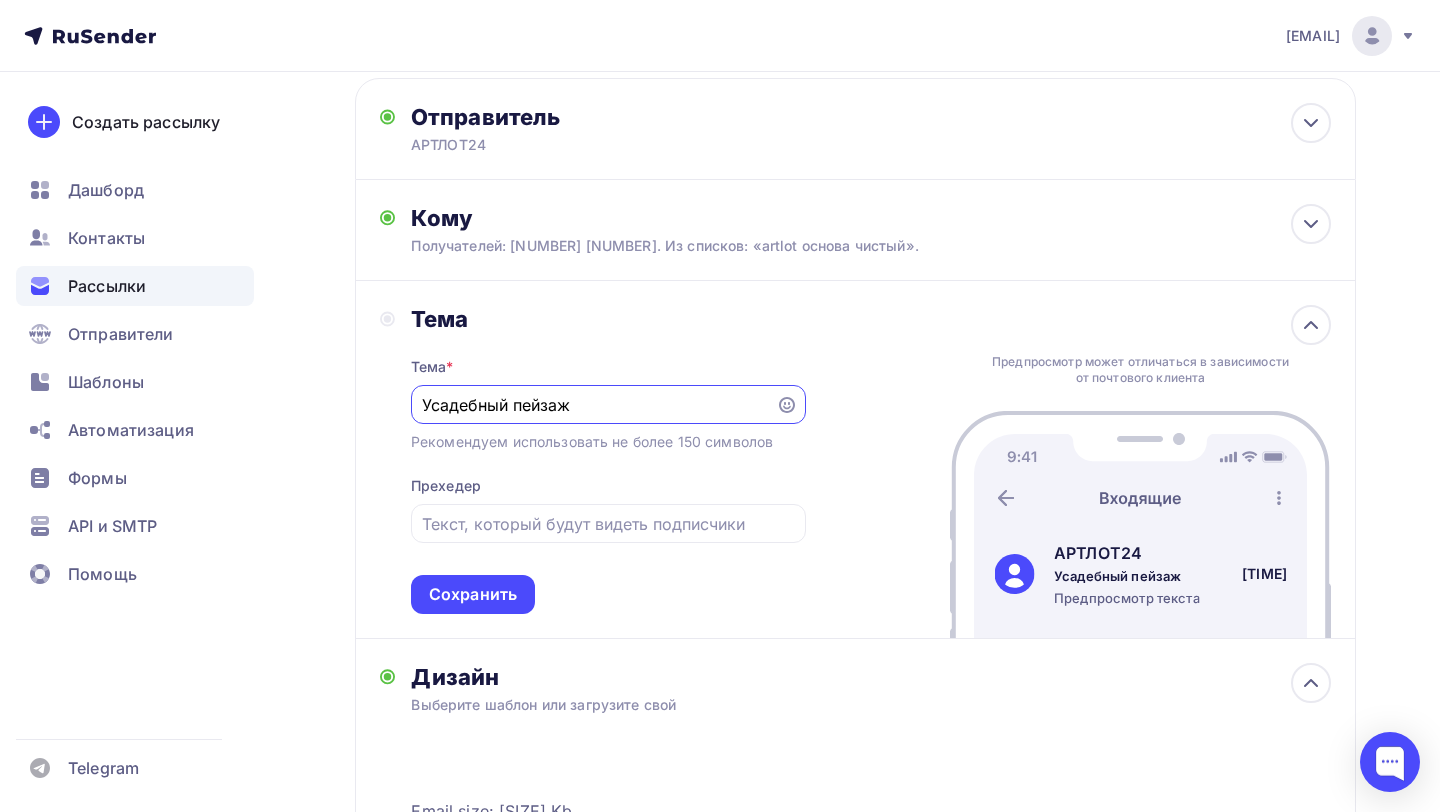 type on "Усадебный пейзаж" 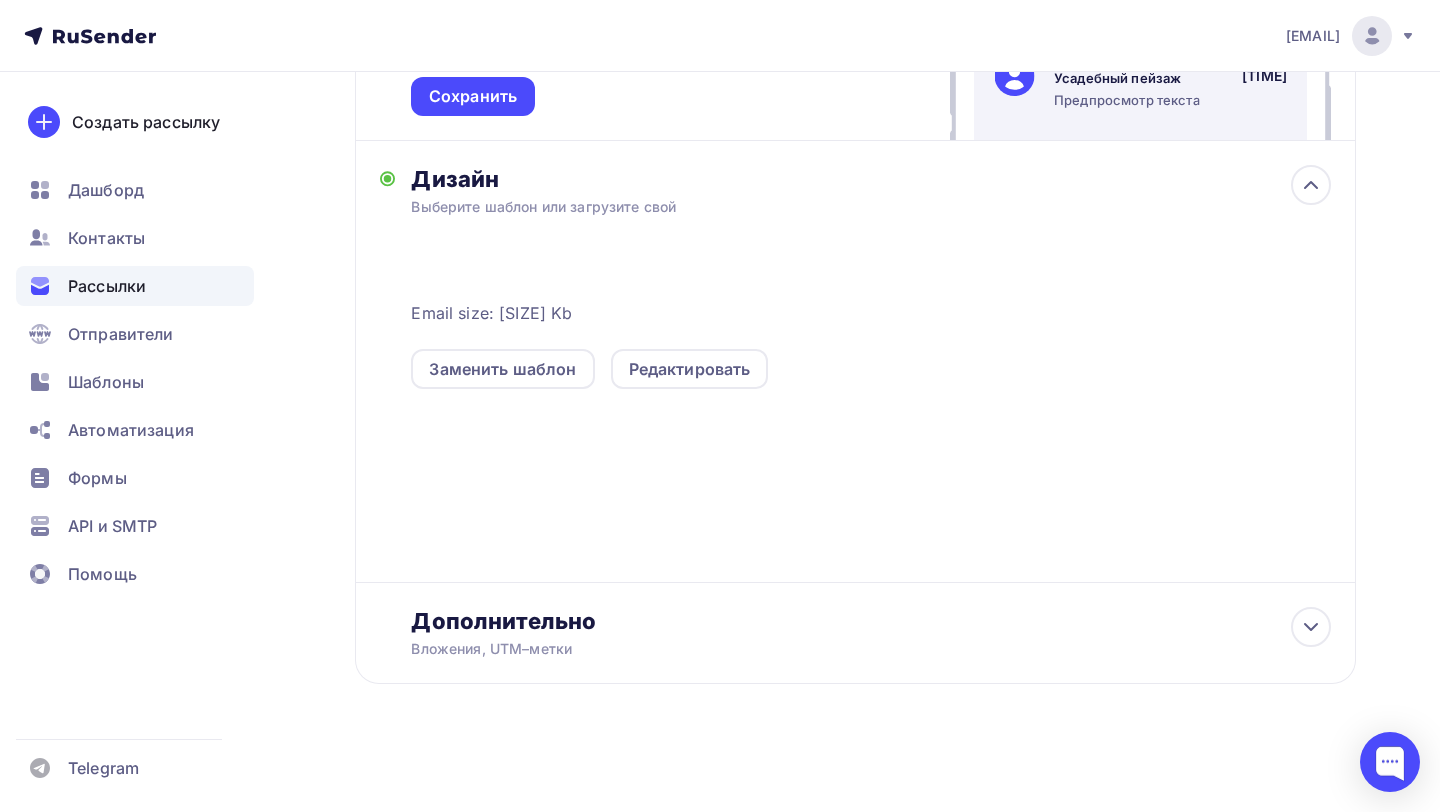 scroll, scrollTop: 610, scrollLeft: 0, axis: vertical 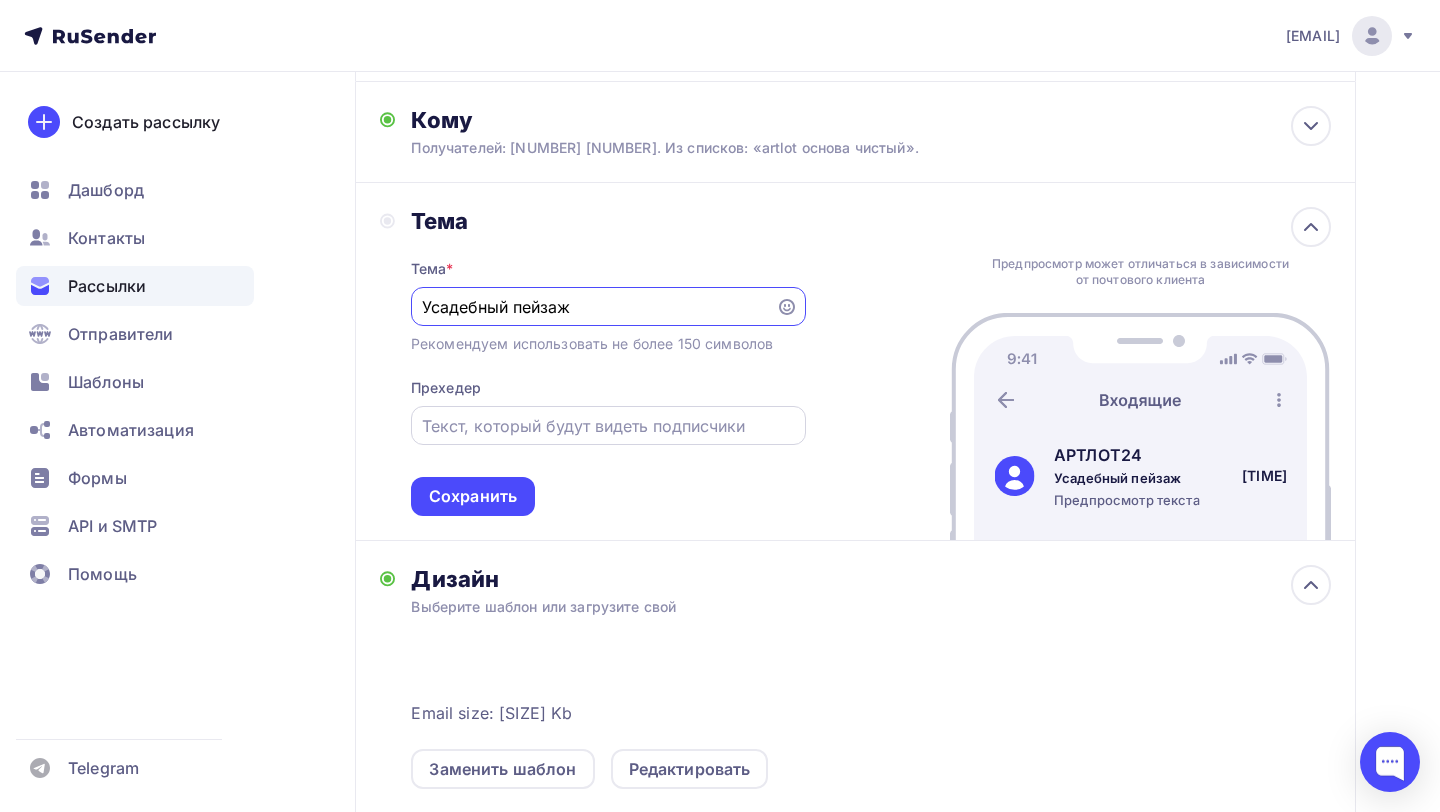 click at bounding box center [593, 307] 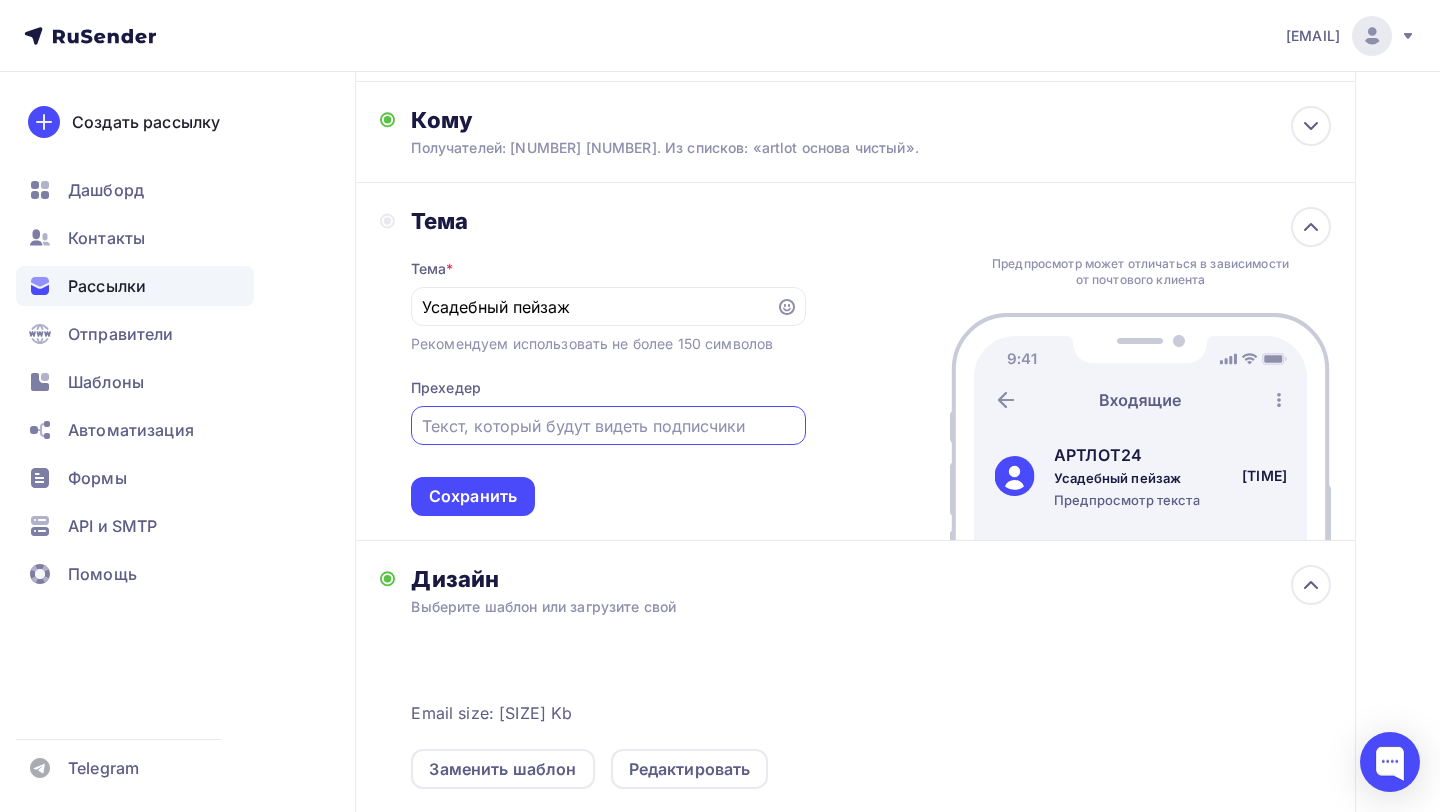 paste on "From [MONTH] to [MONTH] [YEAR], the work was exhibited at the Museum of Russian Impressionism exhibition «[TITLE]»" 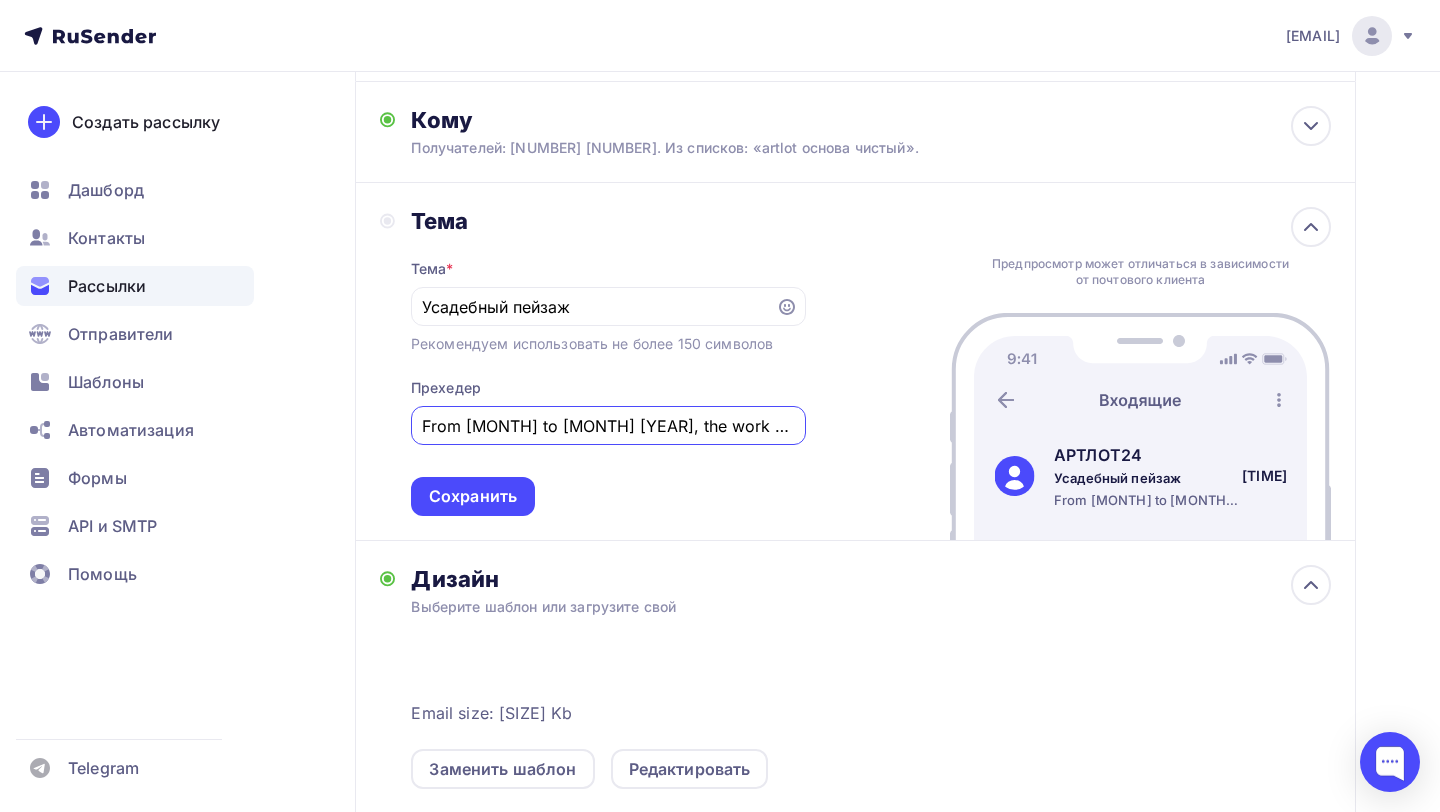 scroll, scrollTop: 0, scrollLeft: 603, axis: horizontal 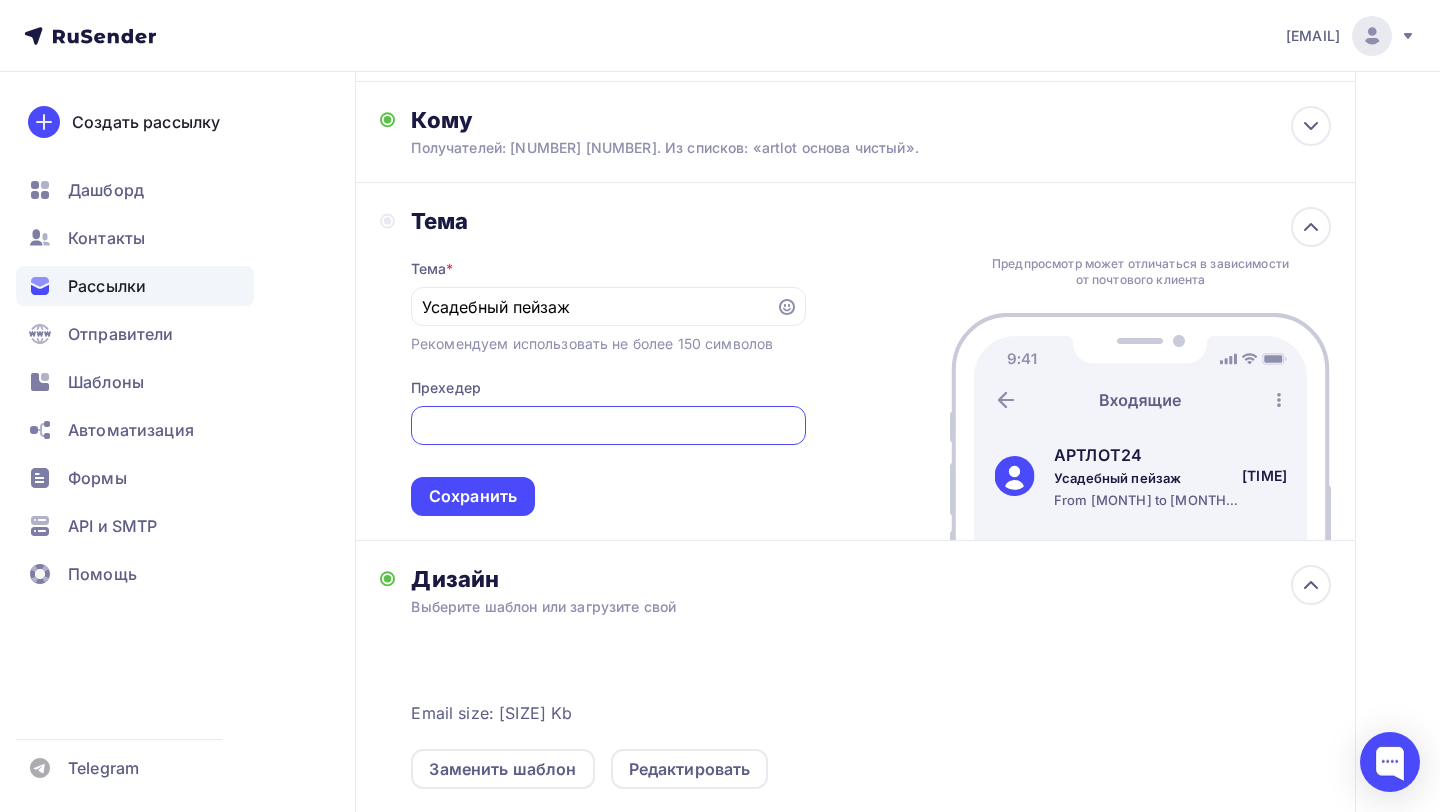 click on "Тема  *     Усадебный пейзаж
Рекомендуем использовать не более 150 символов
Прехедер     работы из собрания Suslov Fine Arts, связанные с темой русской усадьбы. Сейчас на них действуют эксклюзивные скидки           Сохранить" at bounding box center (608, 375) 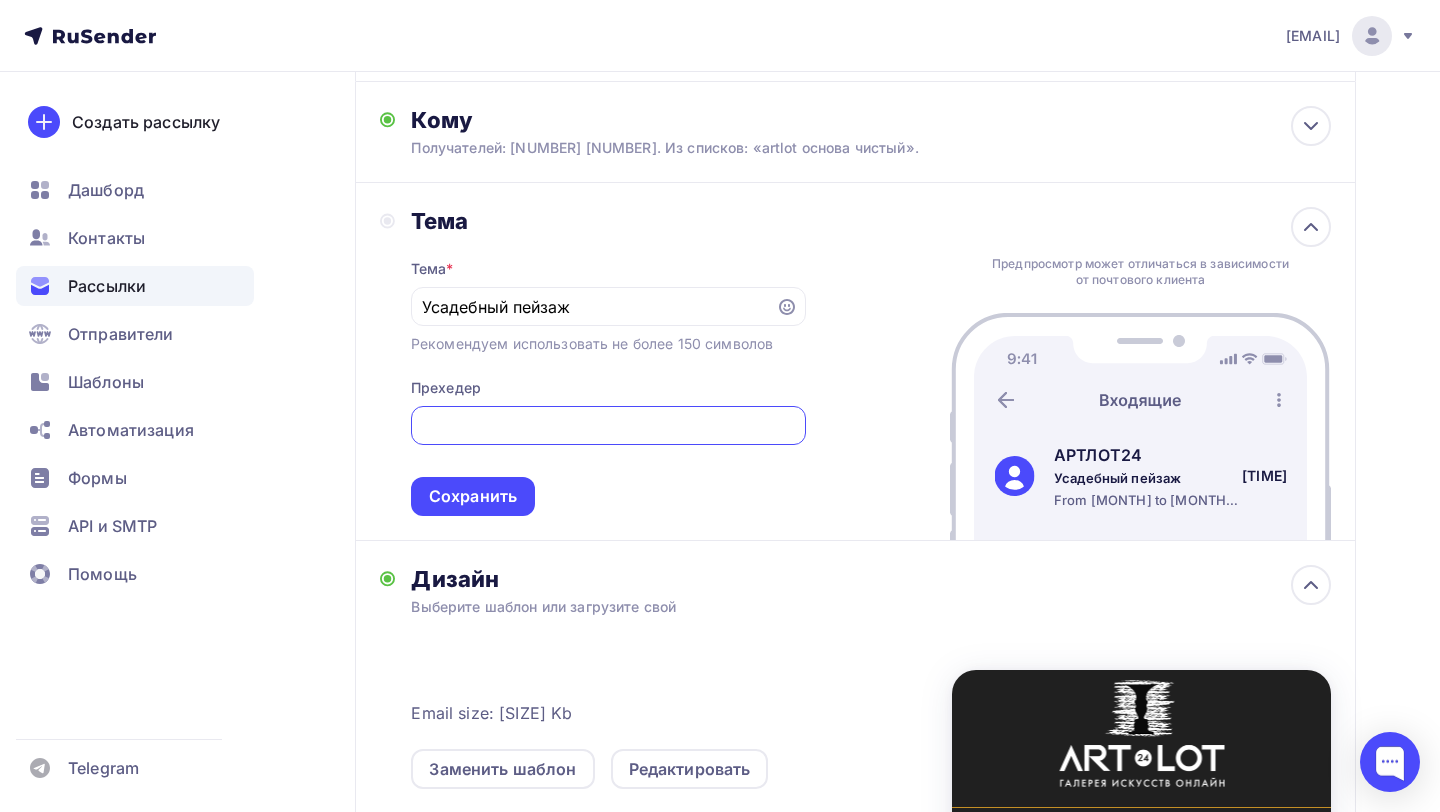 scroll, scrollTop: 0, scrollLeft: 0, axis: both 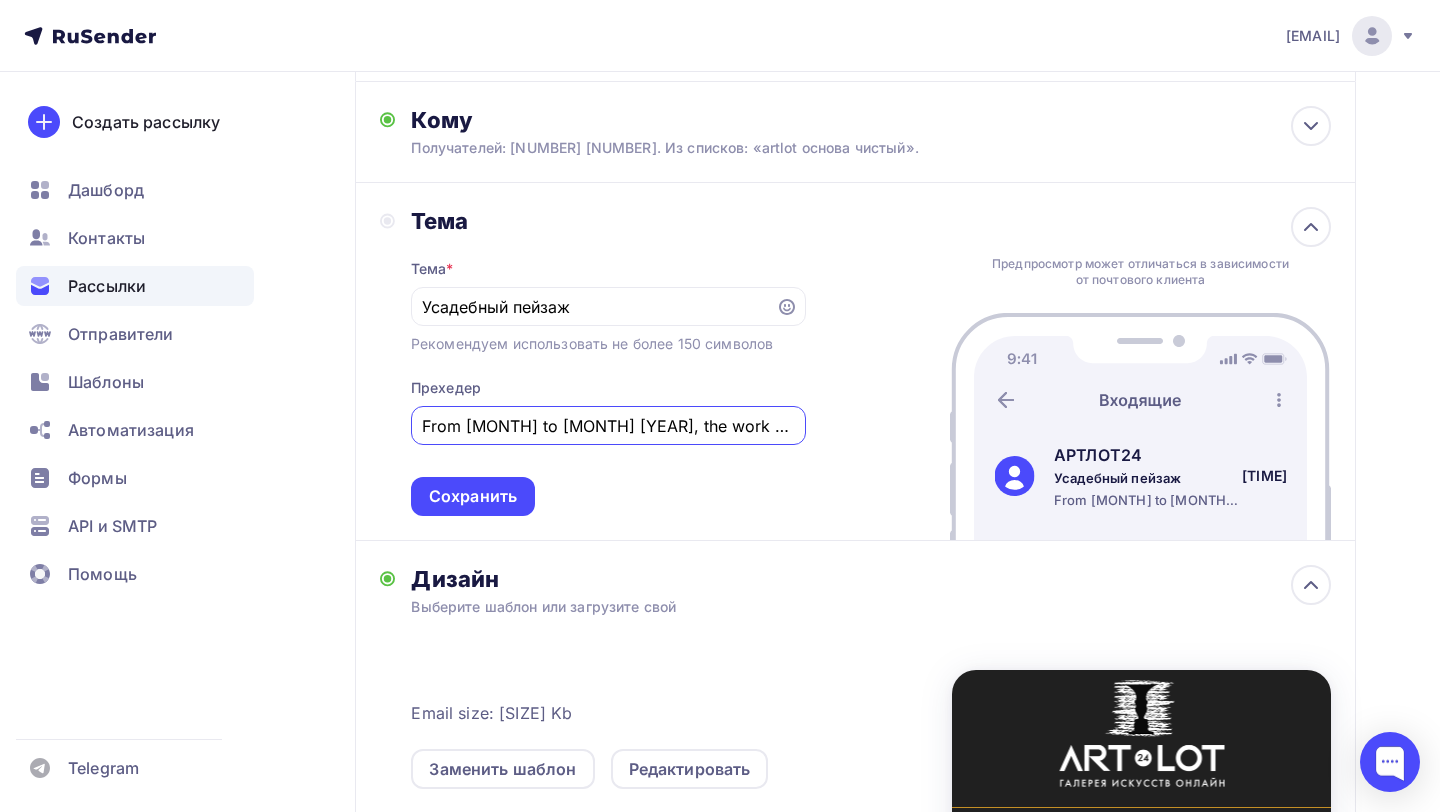 drag, startPoint x: 576, startPoint y: 428, endPoint x: 410, endPoint y: 422, distance: 166.1084 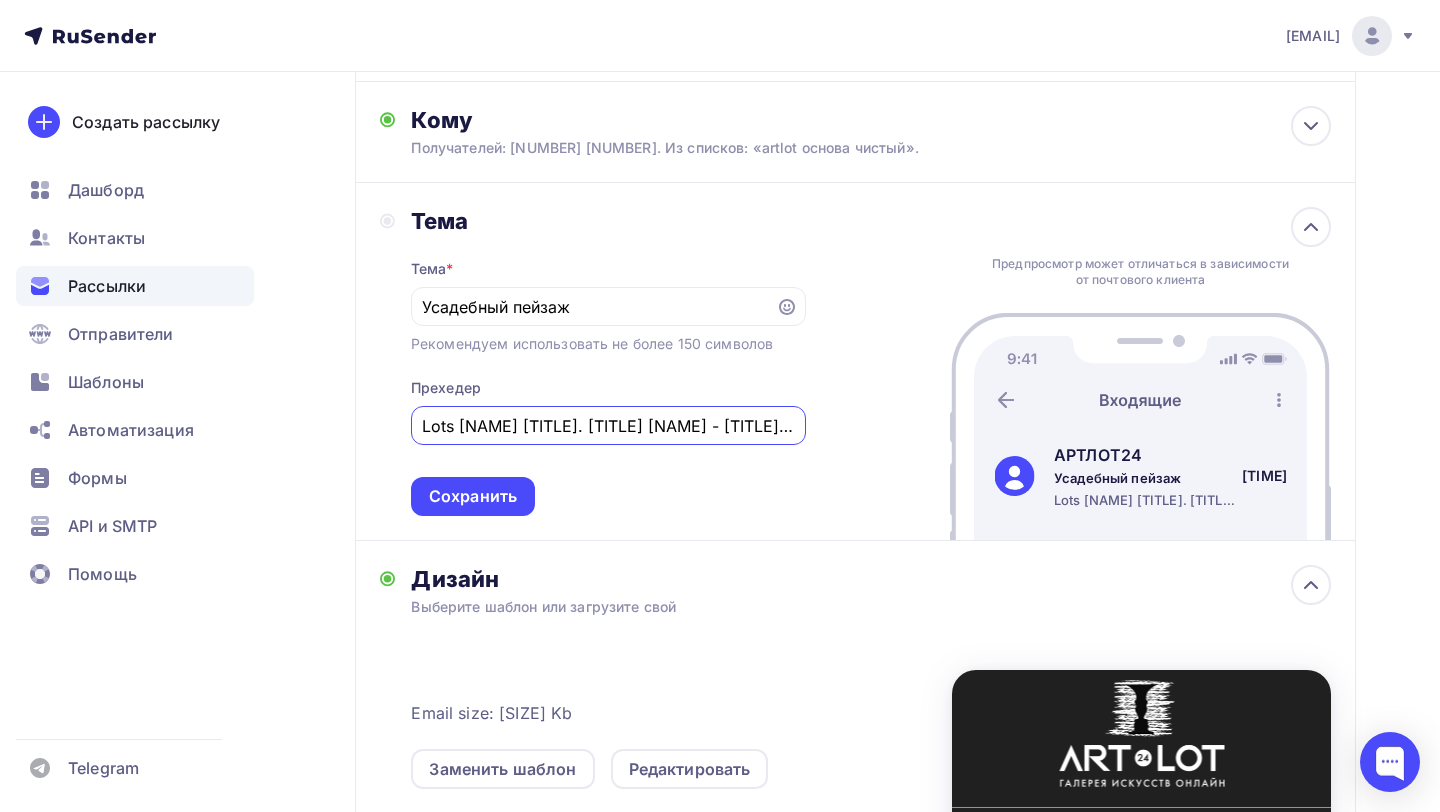 drag, startPoint x: 701, startPoint y: 428, endPoint x: 601, endPoint y: 426, distance: 100.02 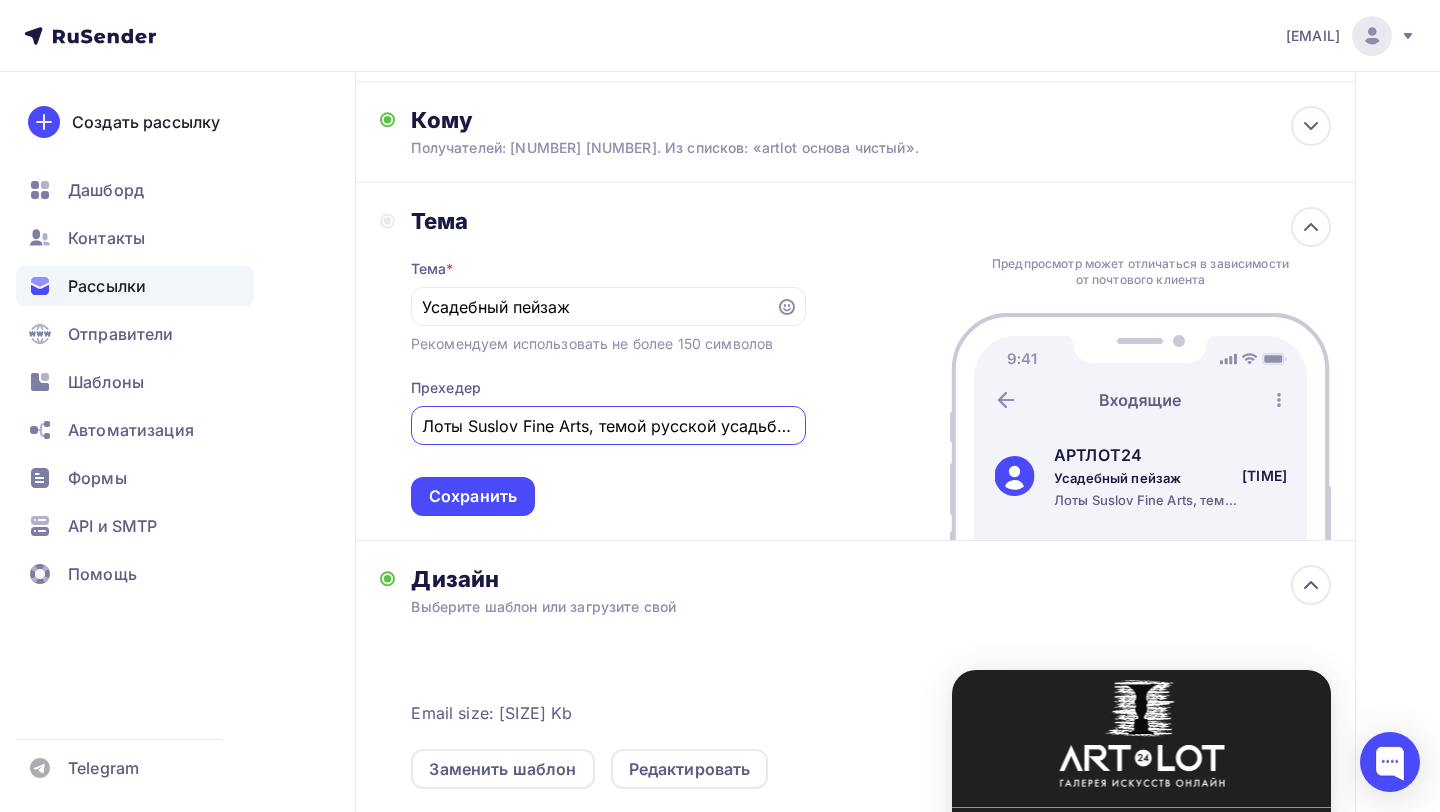 click on "Лоты Suslov Fine Arts, темой русской усадьбы. Сейчас на них действуют эксклюзивные скидки" at bounding box center (608, 426) 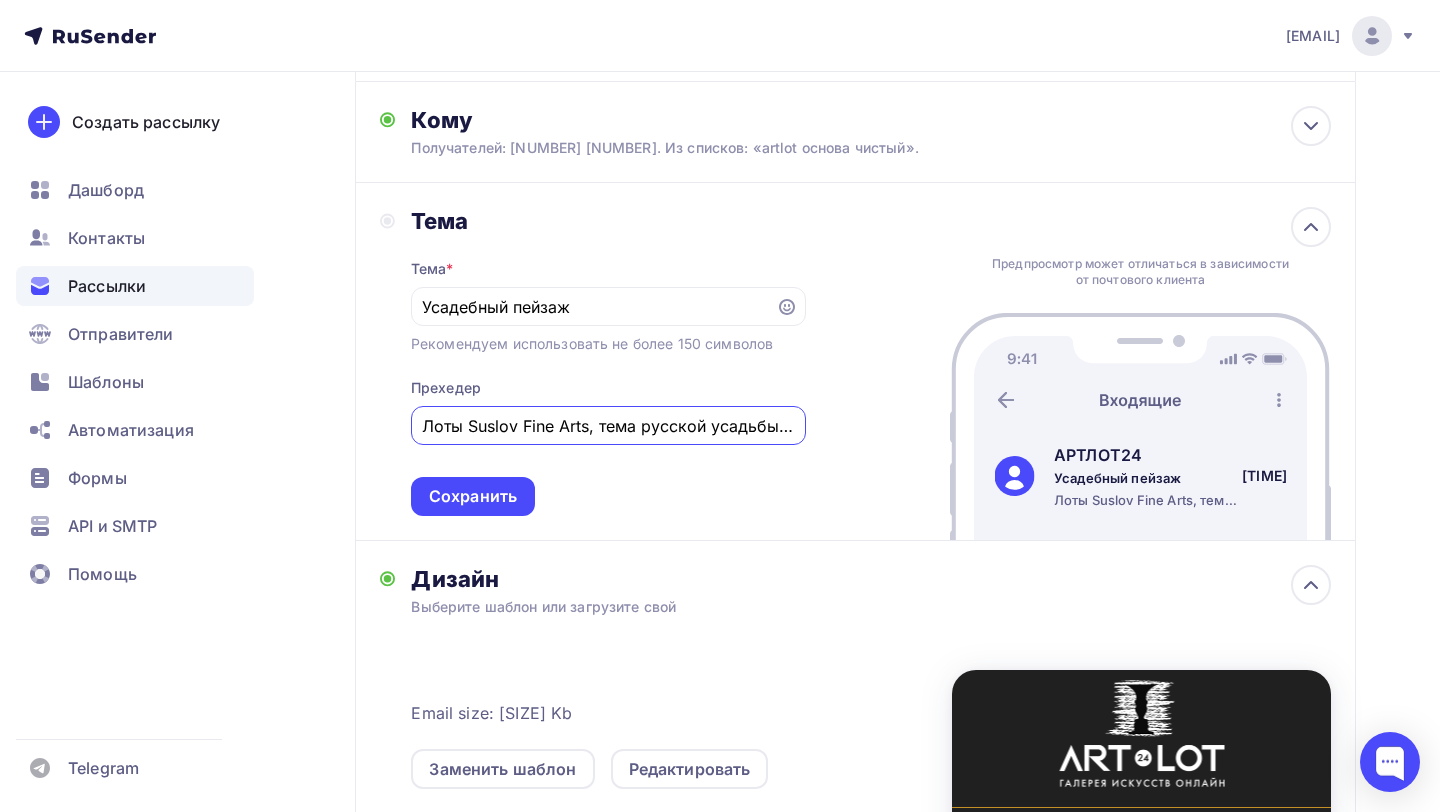 click on "Лоты Suslov Fine Arts, тема русской усадьбы. Сейчас на них действуют эксклюзивные скидки" at bounding box center (608, 426) 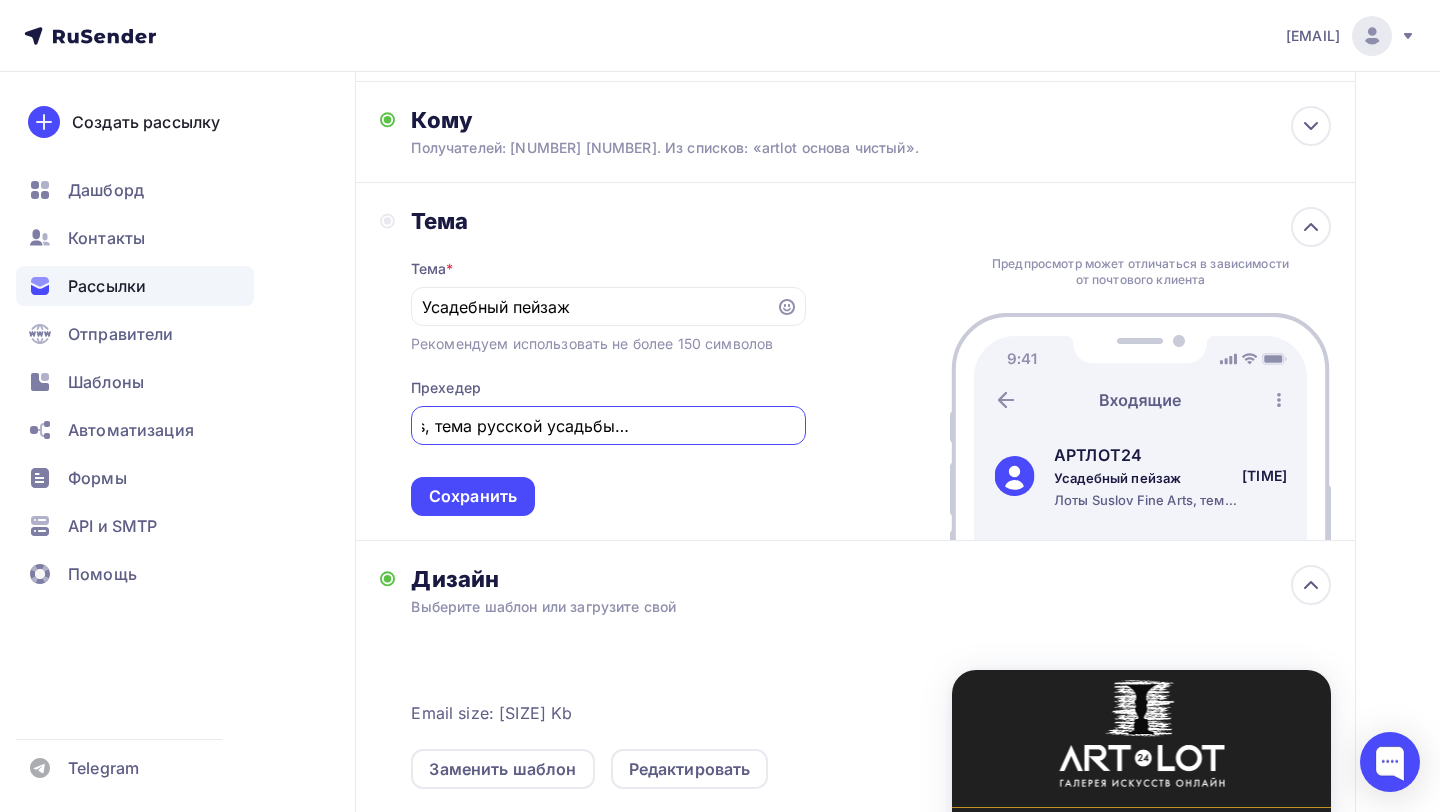 scroll, scrollTop: 0, scrollLeft: 162, axis: horizontal 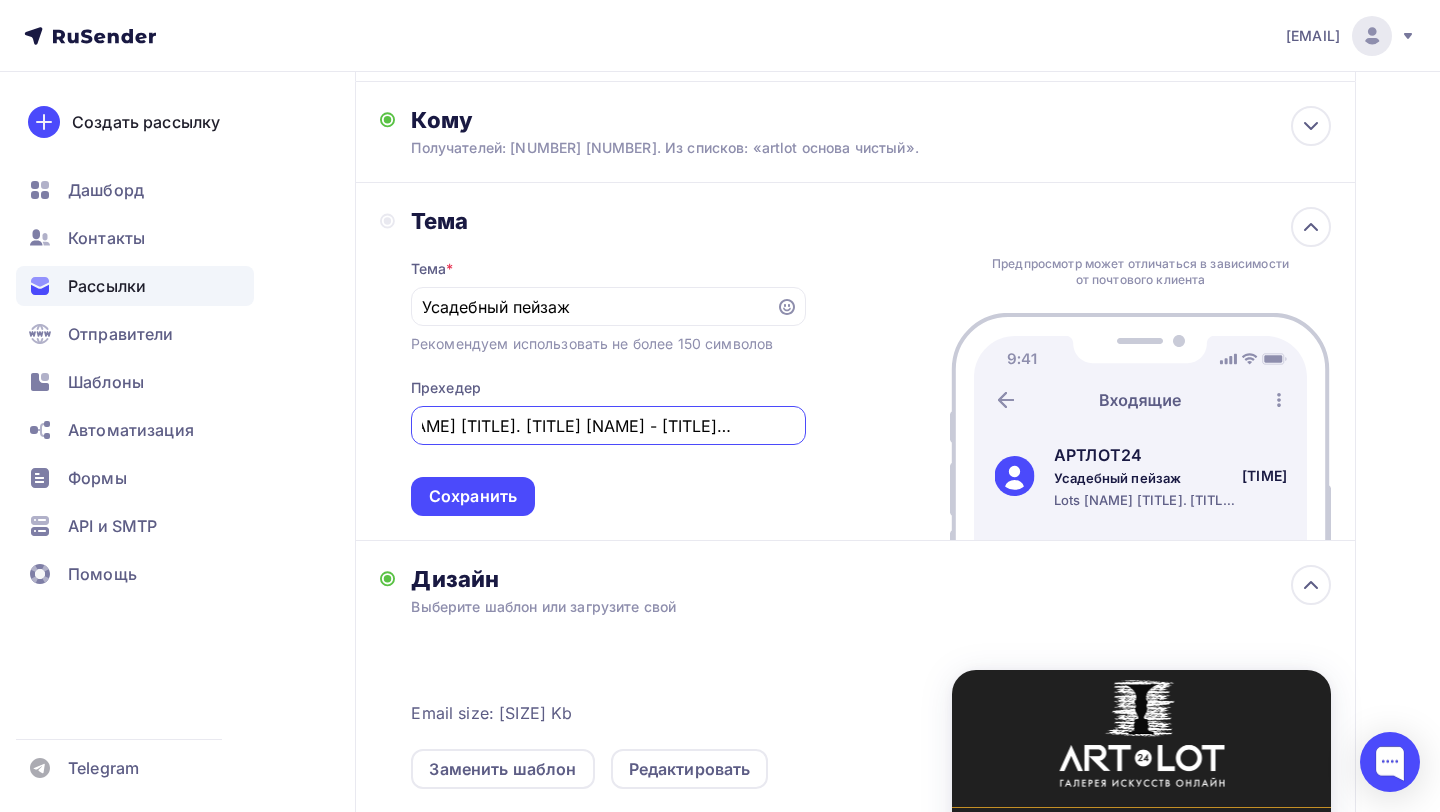 click on "Текущее время в часовом поясе: 10:39:25
Текущее время в часовом поясе: 10:39:30
Текущее время в часовом поясе: 10:39:10
America/Chihuahua (-06:00)
US/Arizona (-07:00)
Заменить шаблон
Обзор рассылки
Собрание Suslov Fine Arts
9
Текущее время в часовом поясе: 10:40:13
Ошибки
America/Toronto (-04:00)
Asia/Bahrain (+03:00)
Europe/Helsinki (+03:00)
Libya (+02:00)
Asia/Beirut (+03:00)
Asia/Aden (+03:00)
Canada/Central (-05:00)
Текущее время в часовом поясе: 10:39:34
America/St_Lucia (-04:00)
Pacific/Marquesas (-09:30)
W-SU (+03:00)
Текущее время в часовом поясе: 10:39:06
Текущее время в часовом поясе: 10:38:52
Текущее время в часовом поясе: 10:41:08
Africa/Windhoek (+02:00)
America/Sao_Paulo (-03:00)
Antarctica/DumontDUrville (+10:00)
Australia/Adelaide (+09:30)
Лоты темо русской усадьбы. Сейчас на них действуют эксклюзивные скидки
Текущее время в часовом поясе: 10:39:55
из 1
America/Puerto_Rico (-04:00)
Asia/Qostanay (+06:00)
Pacific/Majuro (+12:00)
Africa/Nairobi (+03:00)
America/Winnipeg (-05:00)
Запланирована
Сегодня, [TIME]
Жалобы
Тема  *     [SUBJECT]
Рекомендуем использовать не более 150 символов
Прехедер     Лоты Suslov Fine Arts, тема русской усадьбы - эксклюзивные скидки           Сохранить" at bounding box center (608, 375) 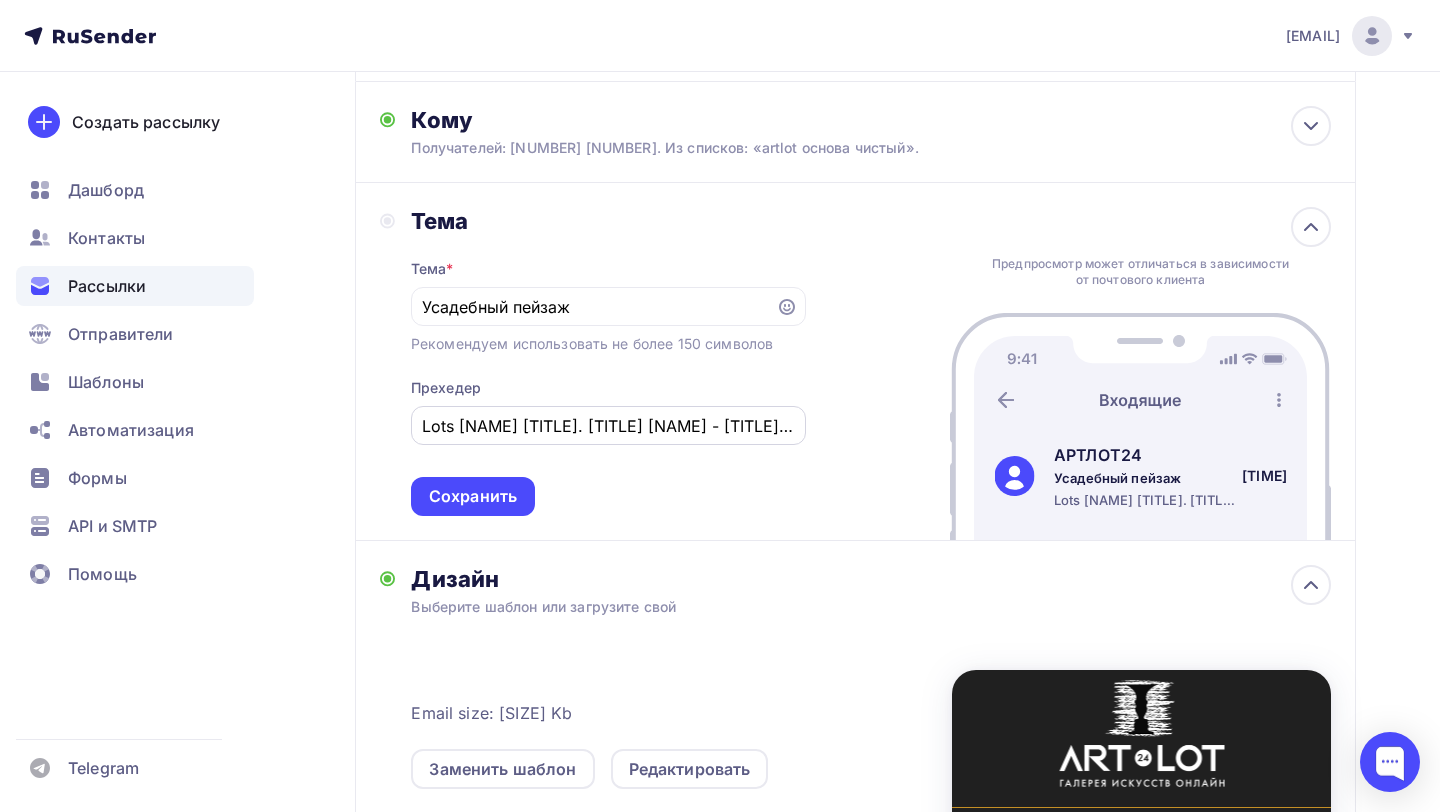 click on "Lots [NAME] [TITLE]. [TITLE] [NAME] - [TITLE] discounts" at bounding box center [593, 307] 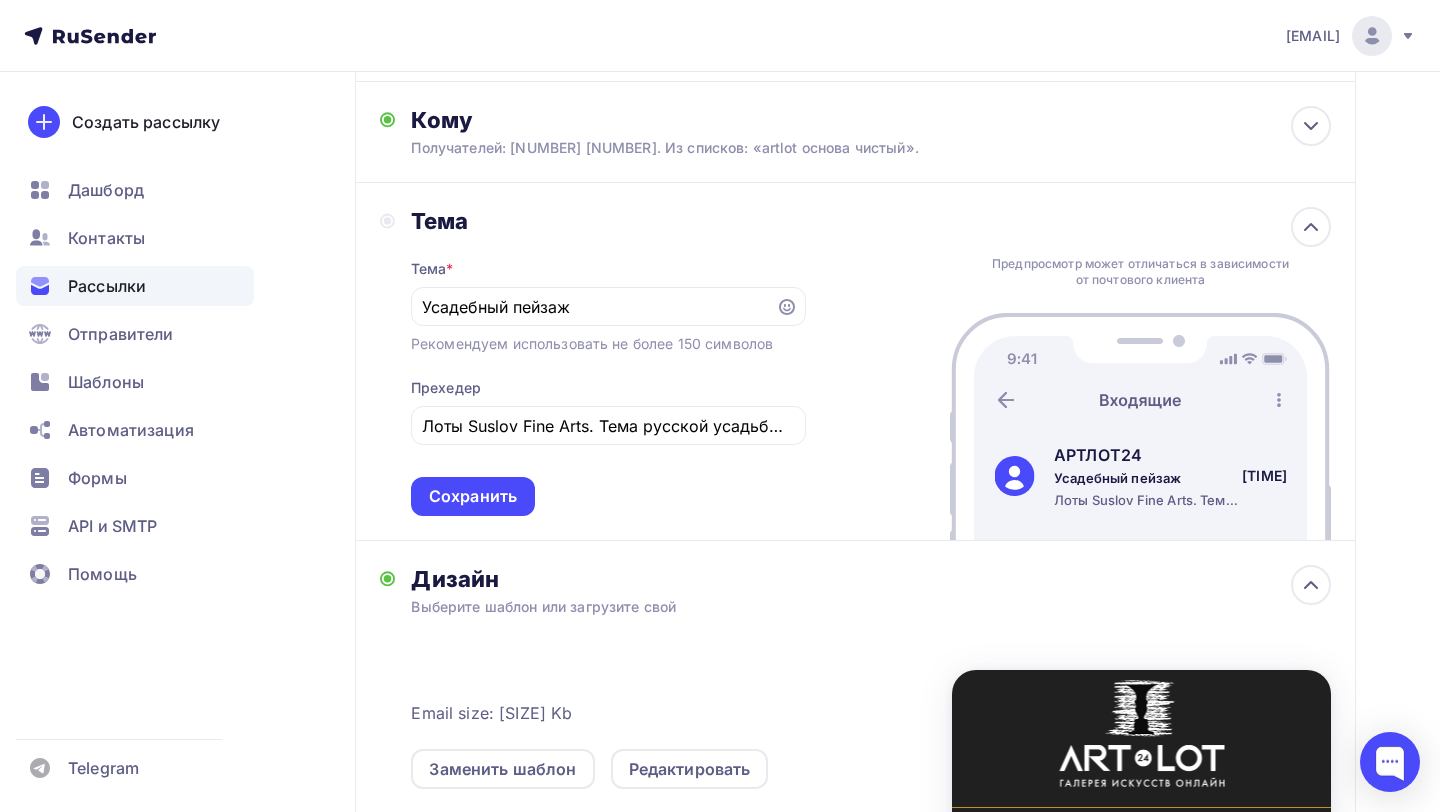 click on "Тема  *     Усадебный пейзаж
Рекомендуем использовать не более 150 символов
Прехедер     Лоты Suslov Fine Arts. Тема русской усадьбы - эксклюзивные скидки           Сохранить" at bounding box center (608, 375) 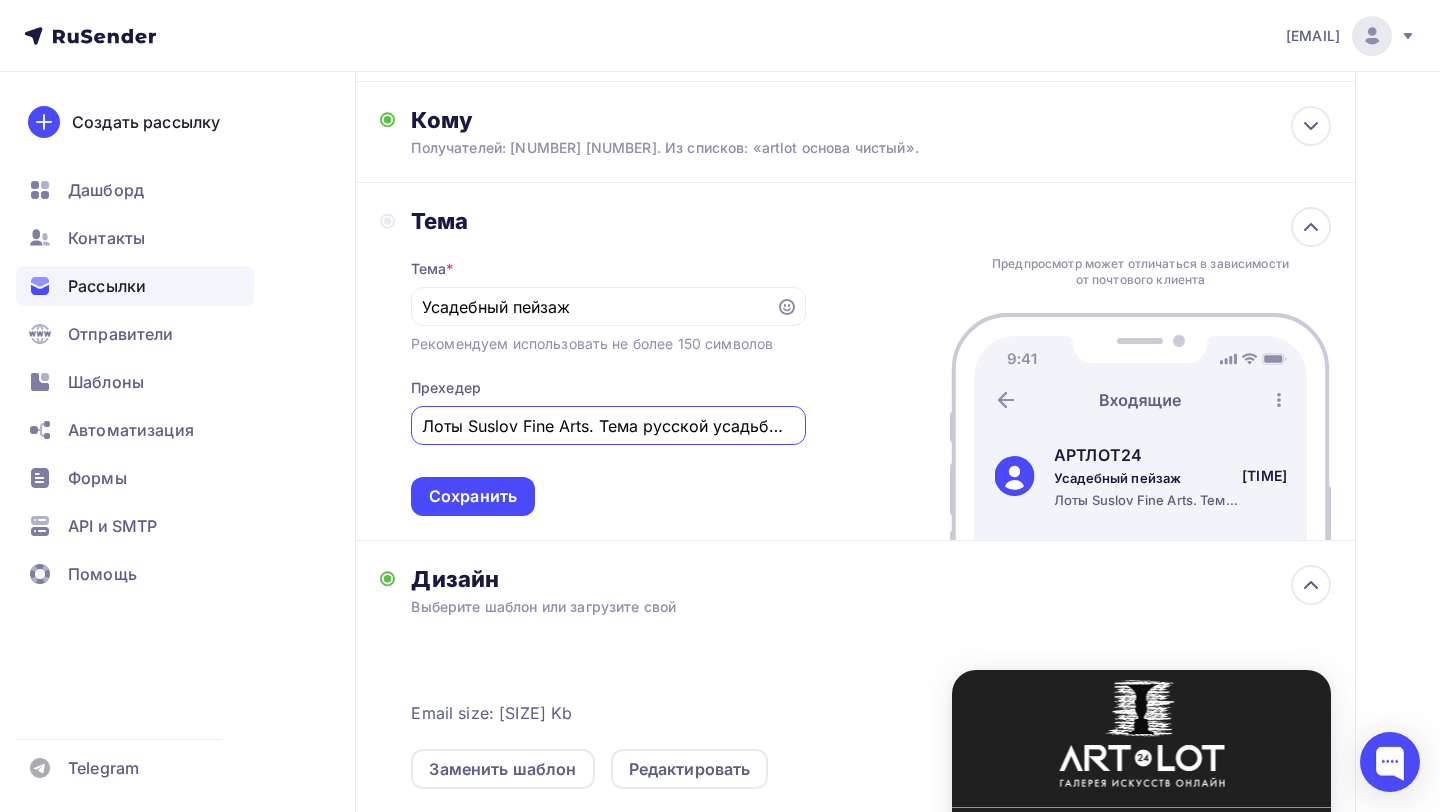 scroll, scrollTop: 0, scrollLeft: 176, axis: horizontal 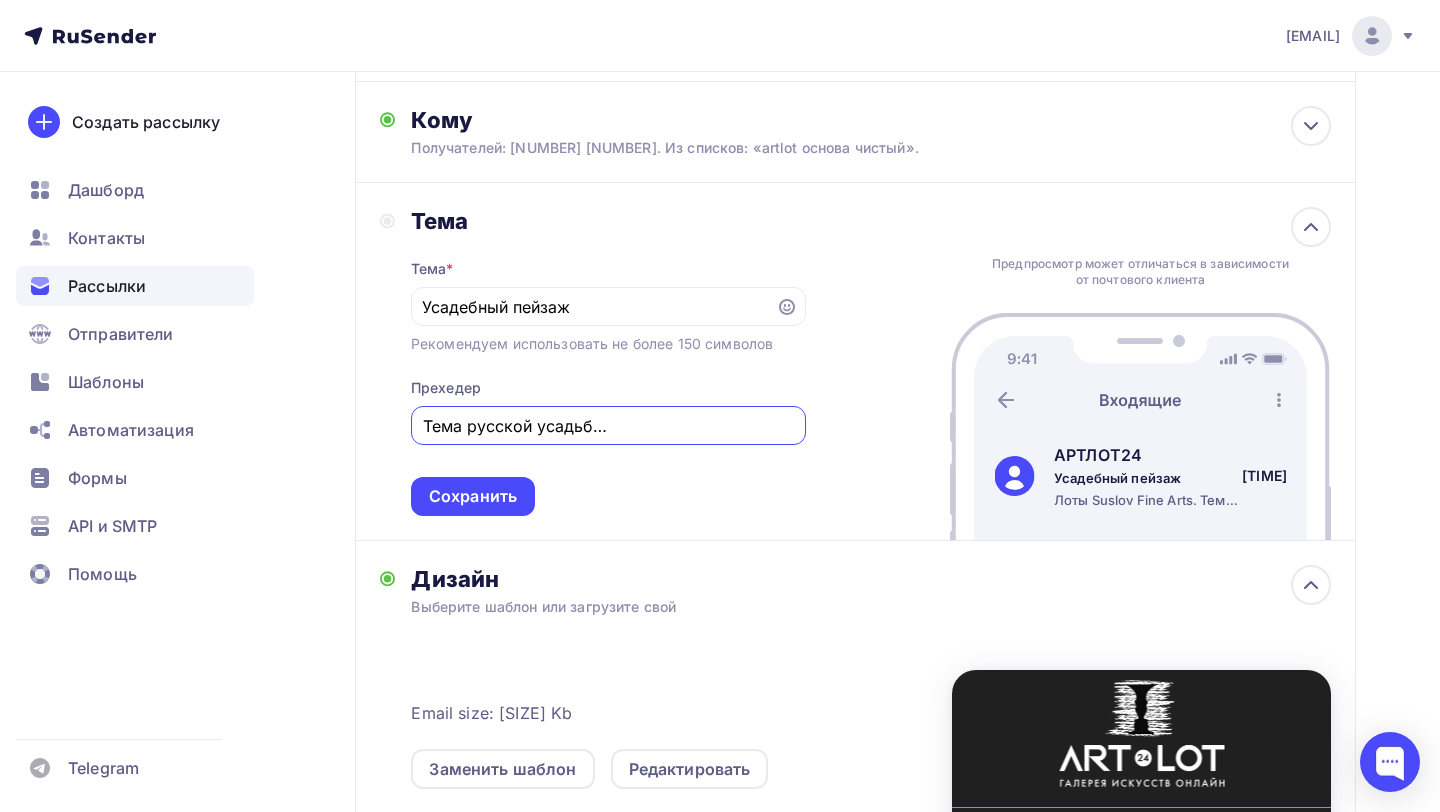 drag, startPoint x: 699, startPoint y: 432, endPoint x: 794, endPoint y: 433, distance: 95.005264 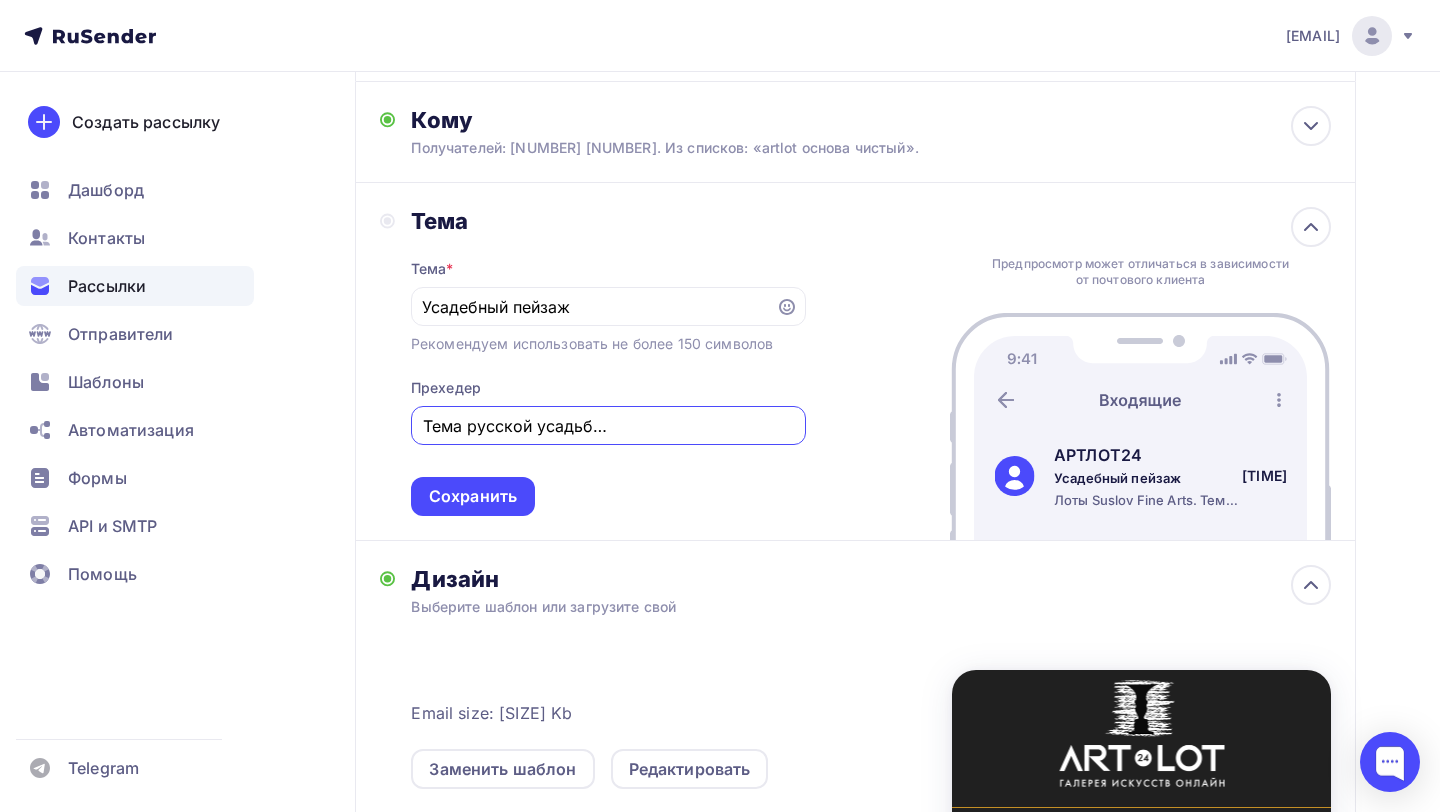 click on "Лоты Suslov Fine Arts. Тема русской усадьбы - эксклюзивные скидки" at bounding box center [608, 426] 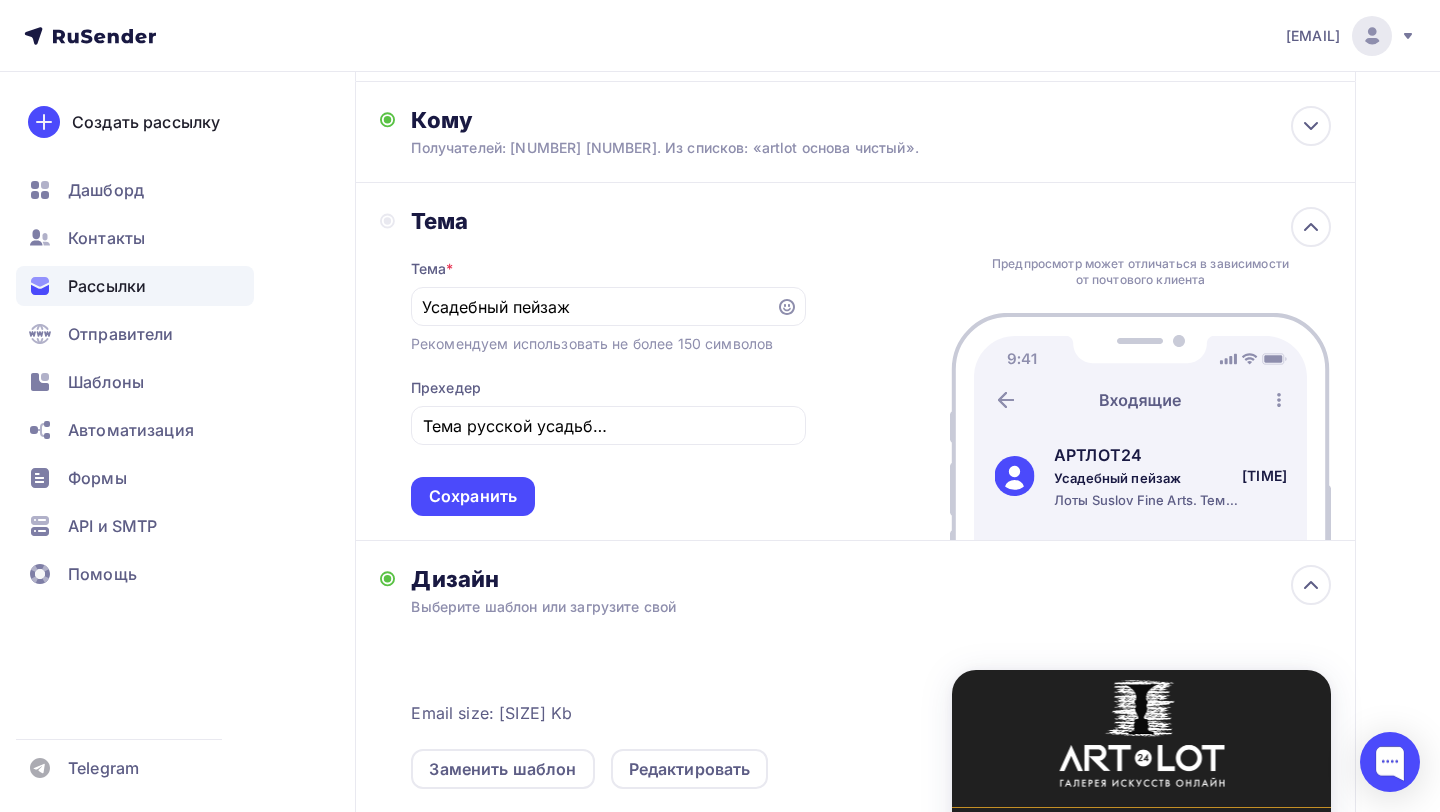 scroll, scrollTop: 0, scrollLeft: 0, axis: both 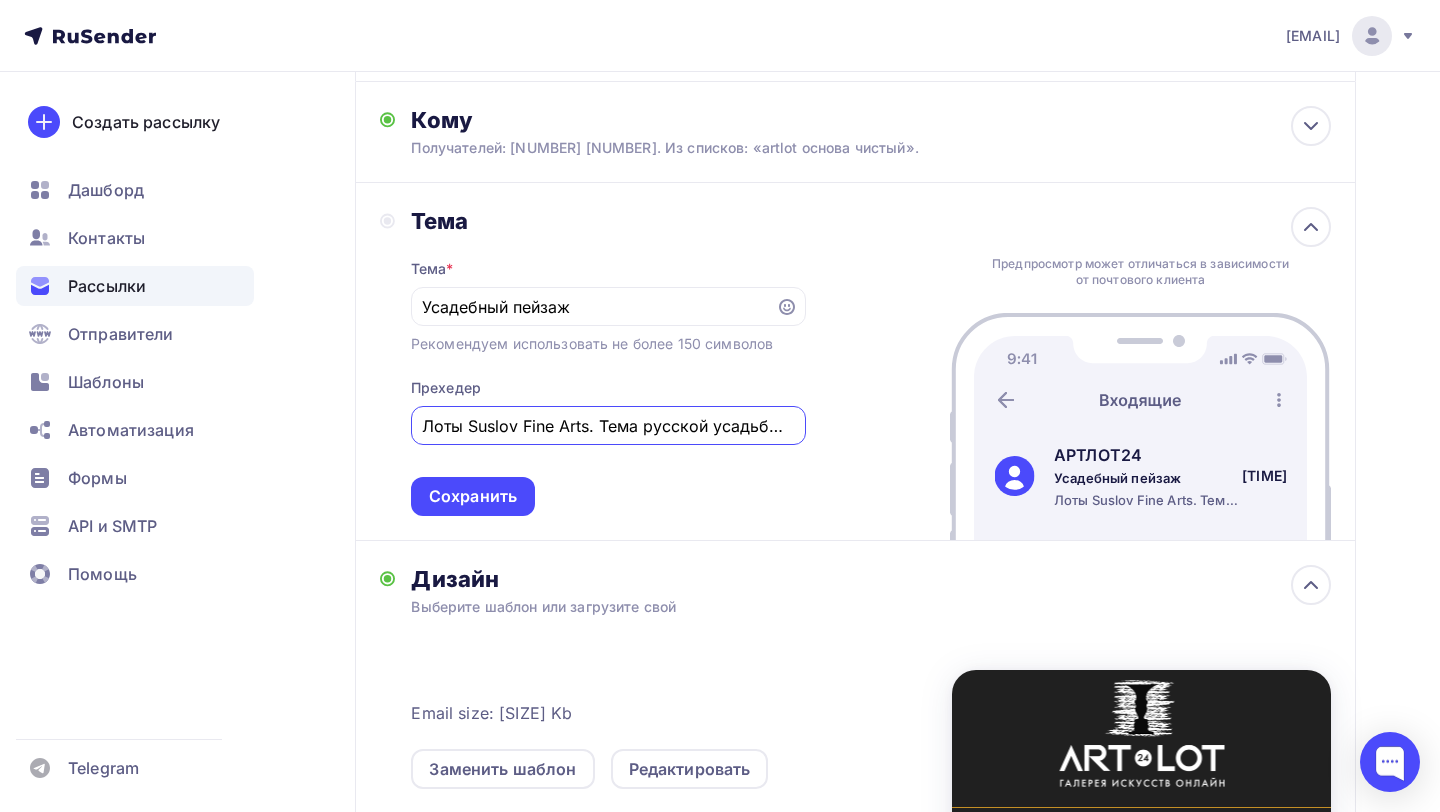 drag, startPoint x: 602, startPoint y: 427, endPoint x: 363, endPoint y: 413, distance: 239.40968 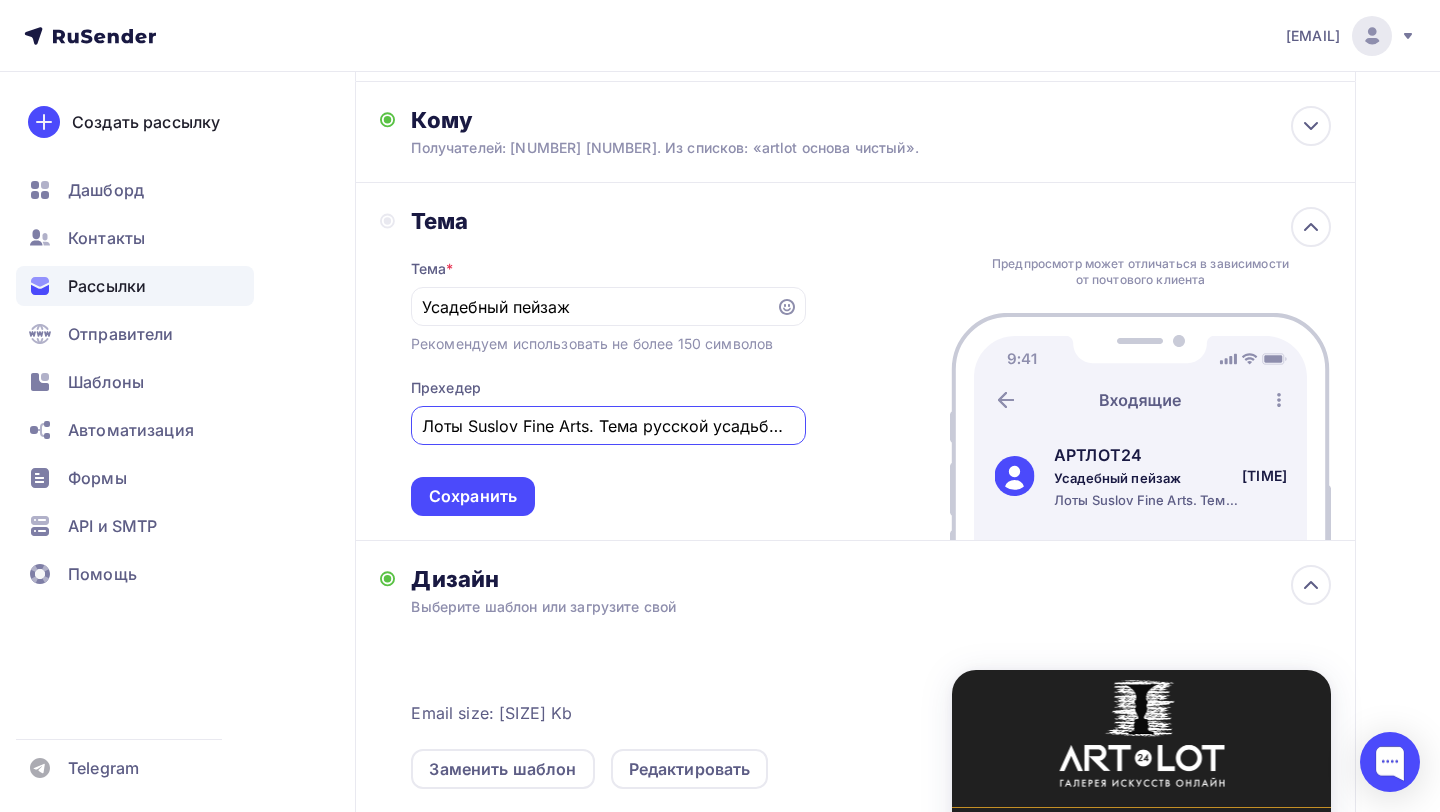 click on "Subject
Subject  *     [TITLE]
We recommend using no more than 150 characters
Preheader     Lots [NAME] [TITLE]. [TITLE] [NAME] - [TITLE] discounts           Save
Preview may differ depending on the email client
[BRAND][NUMBER]
[TITLE]
Lots [NAME] [TITLE]. [TITLE] [NAME] - [TITLE] discounts
[TIME]" at bounding box center (855, 362) 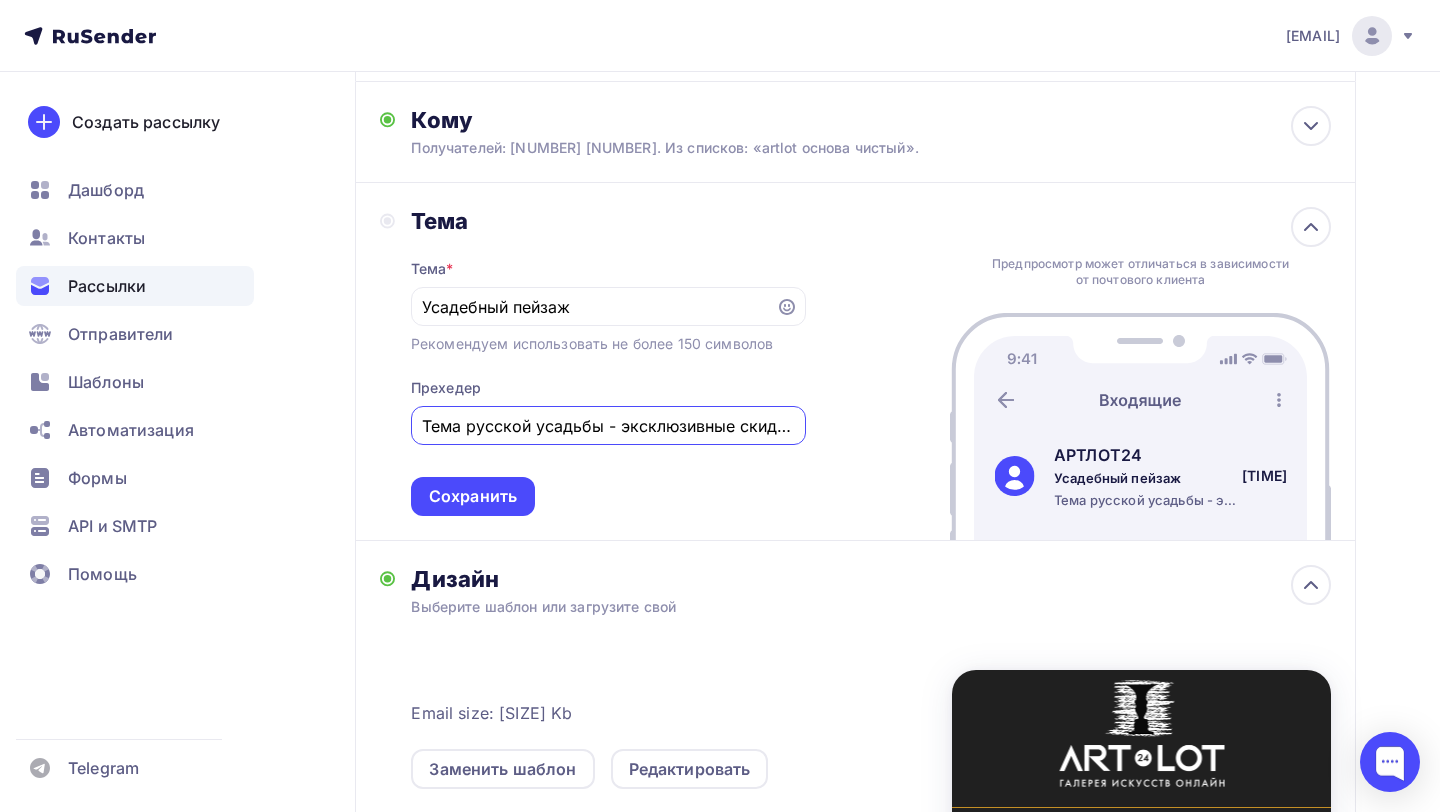 click on "Тема русской усадьбы - эксклюзивные скидки" at bounding box center [608, 426] 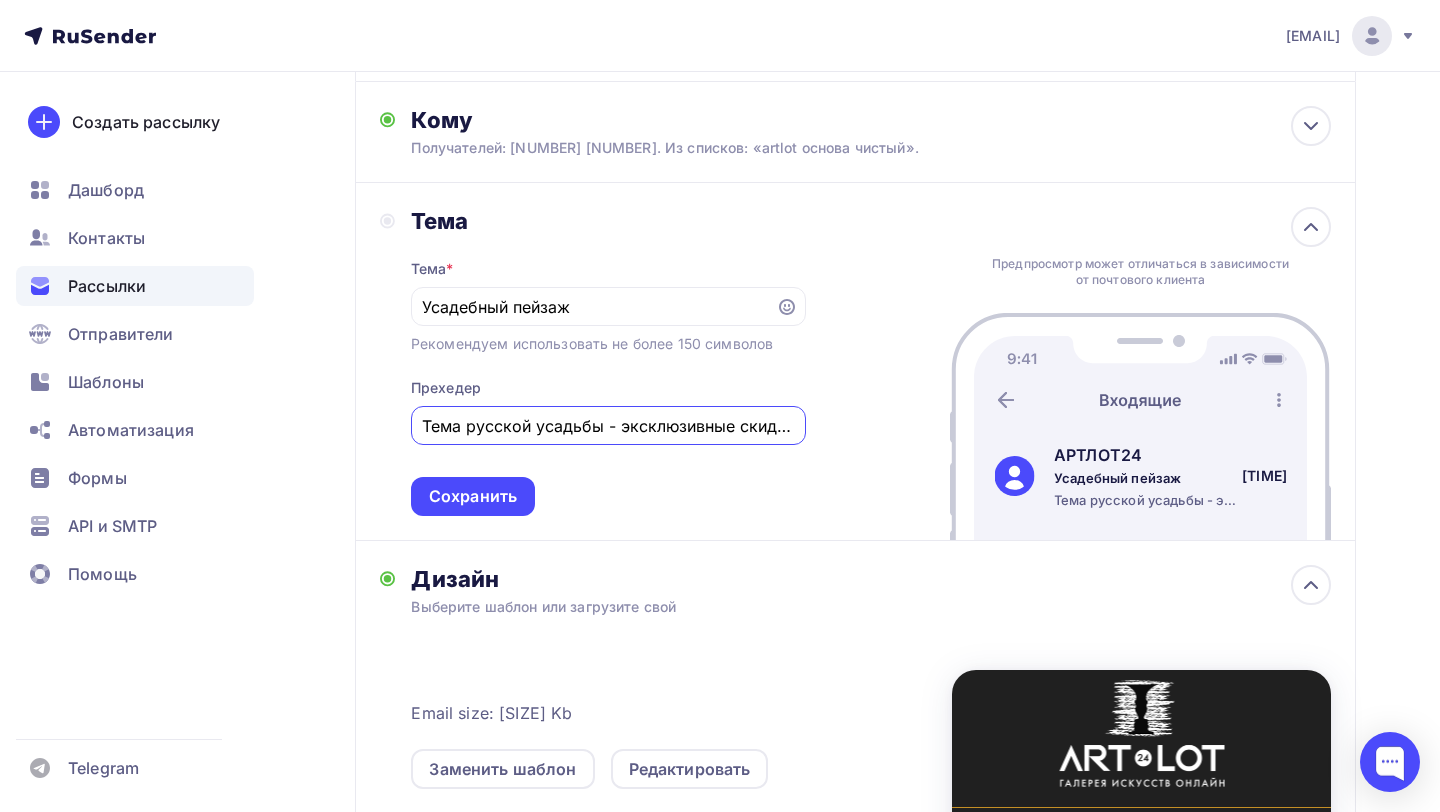 scroll, scrollTop: 0, scrollLeft: 4, axis: horizontal 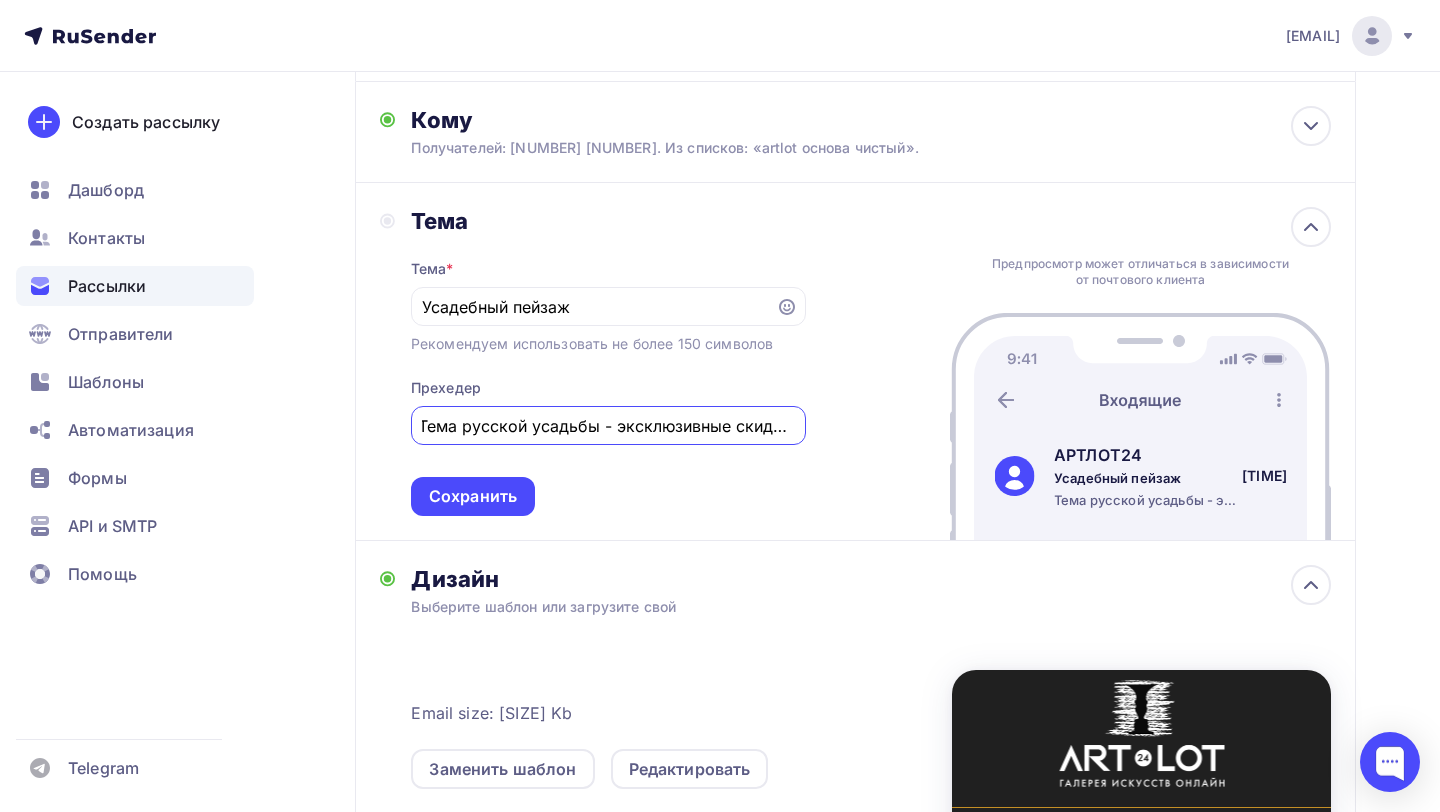 type on "Тема русской усадьбы - эксклюзивные скидки!" 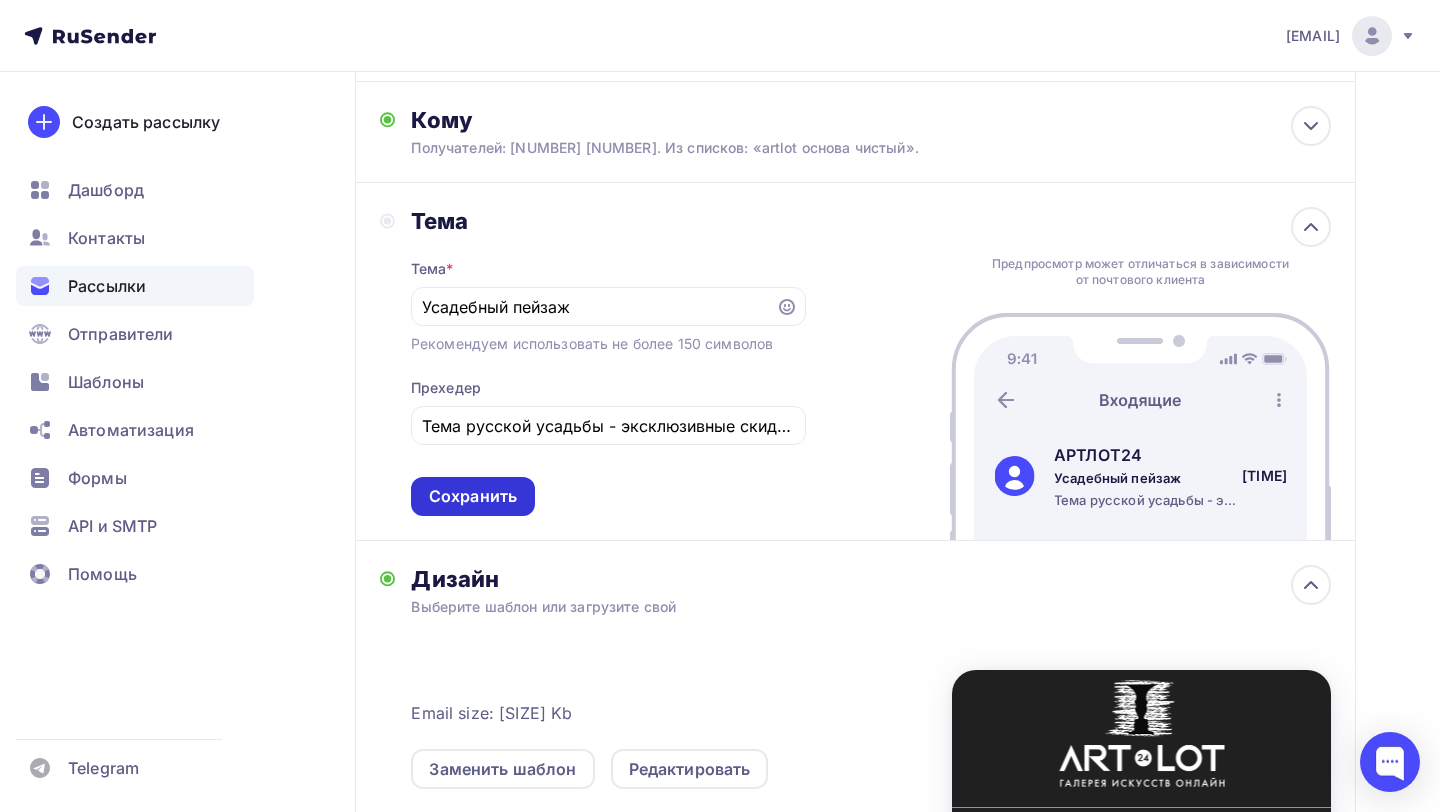 click on "Сохранить" at bounding box center [473, 496] 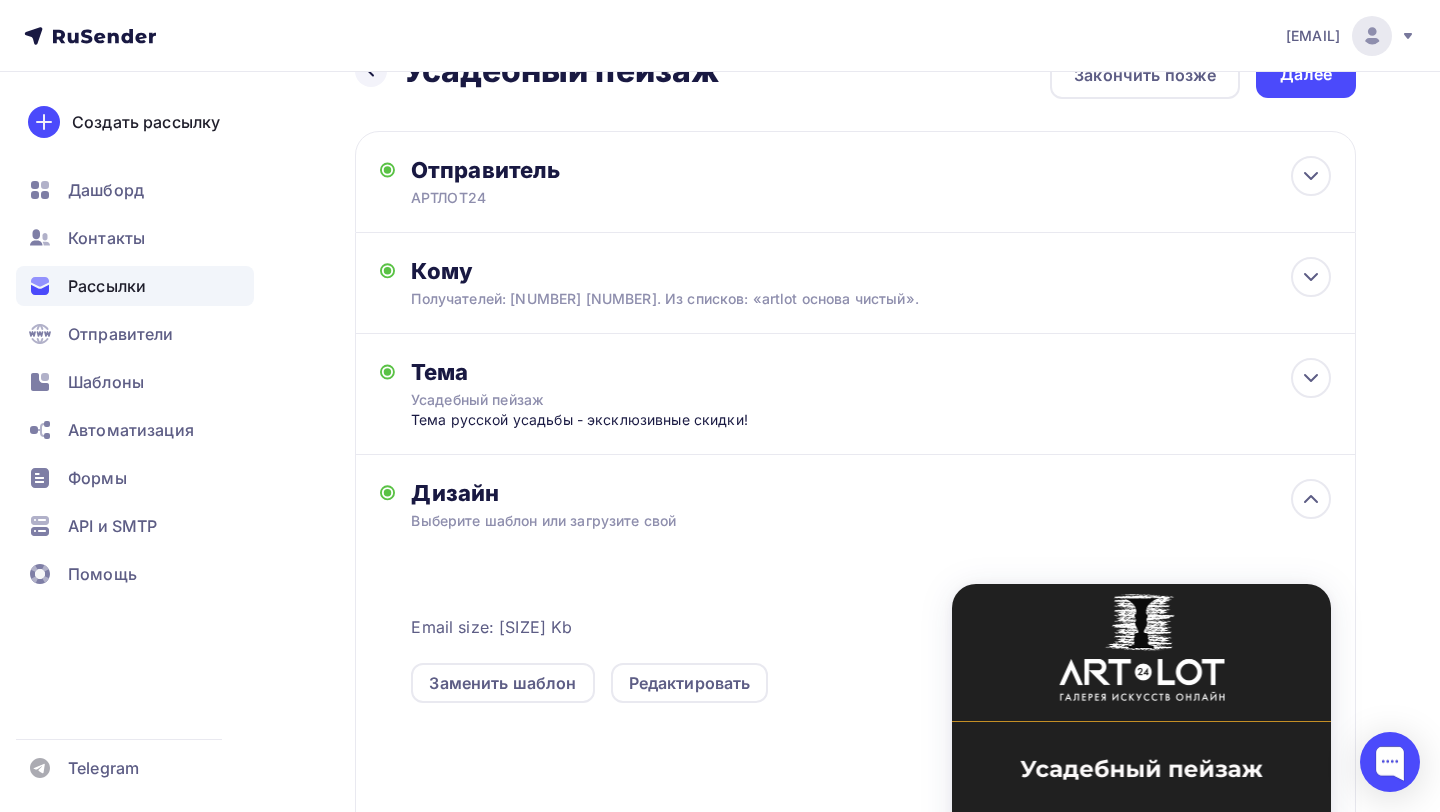 scroll, scrollTop: 0, scrollLeft: 0, axis: both 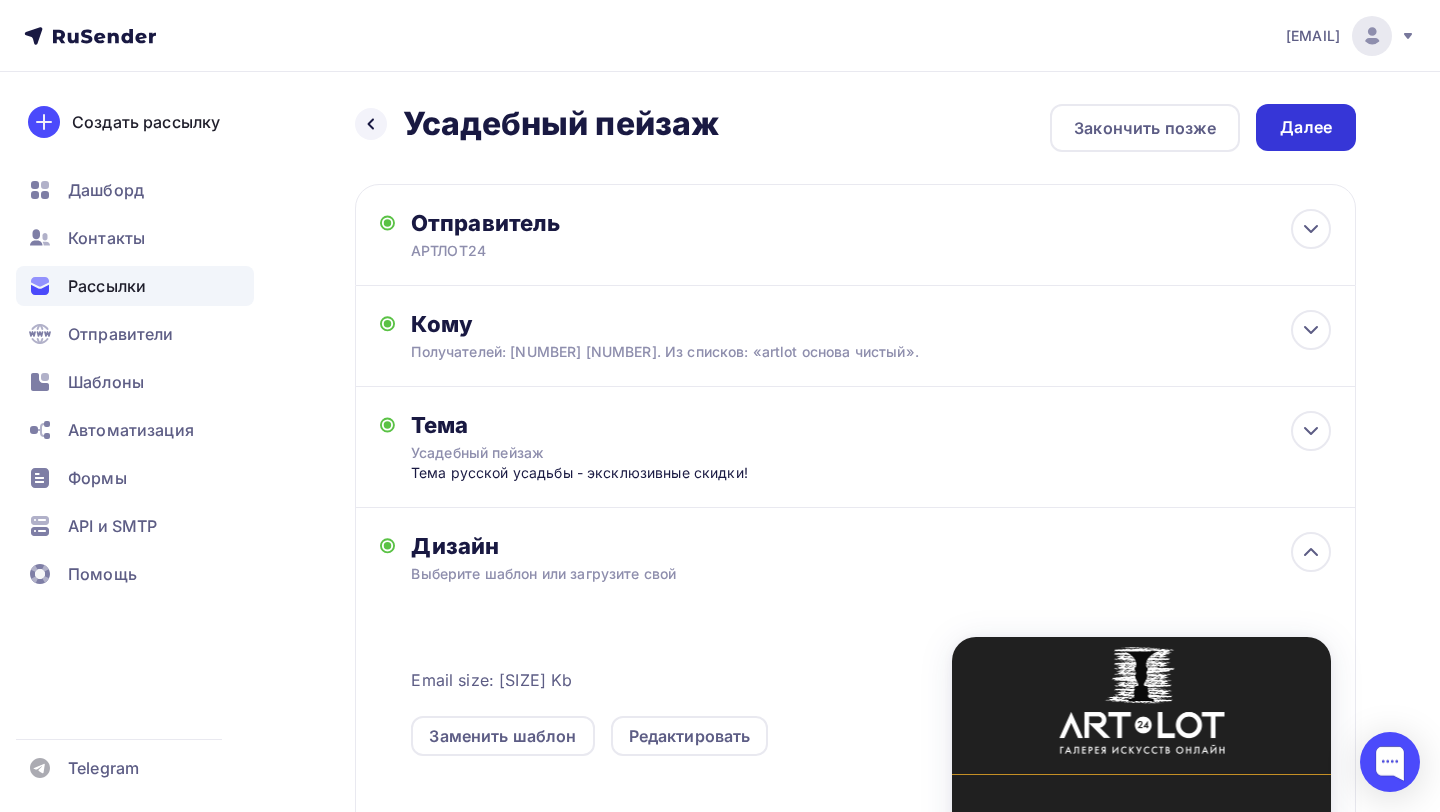 click on "Далее" at bounding box center (1306, 127) 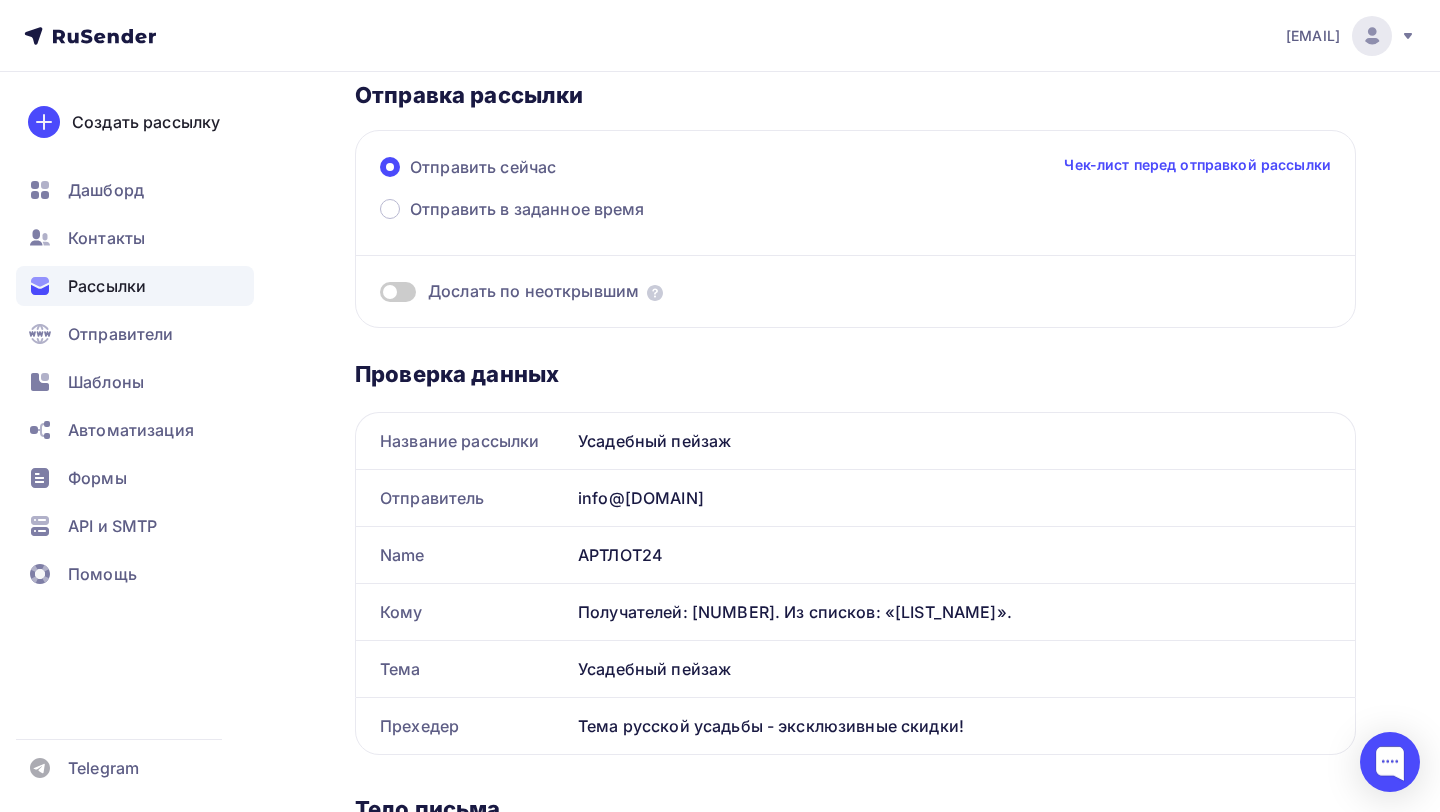scroll, scrollTop: 150, scrollLeft: 0, axis: vertical 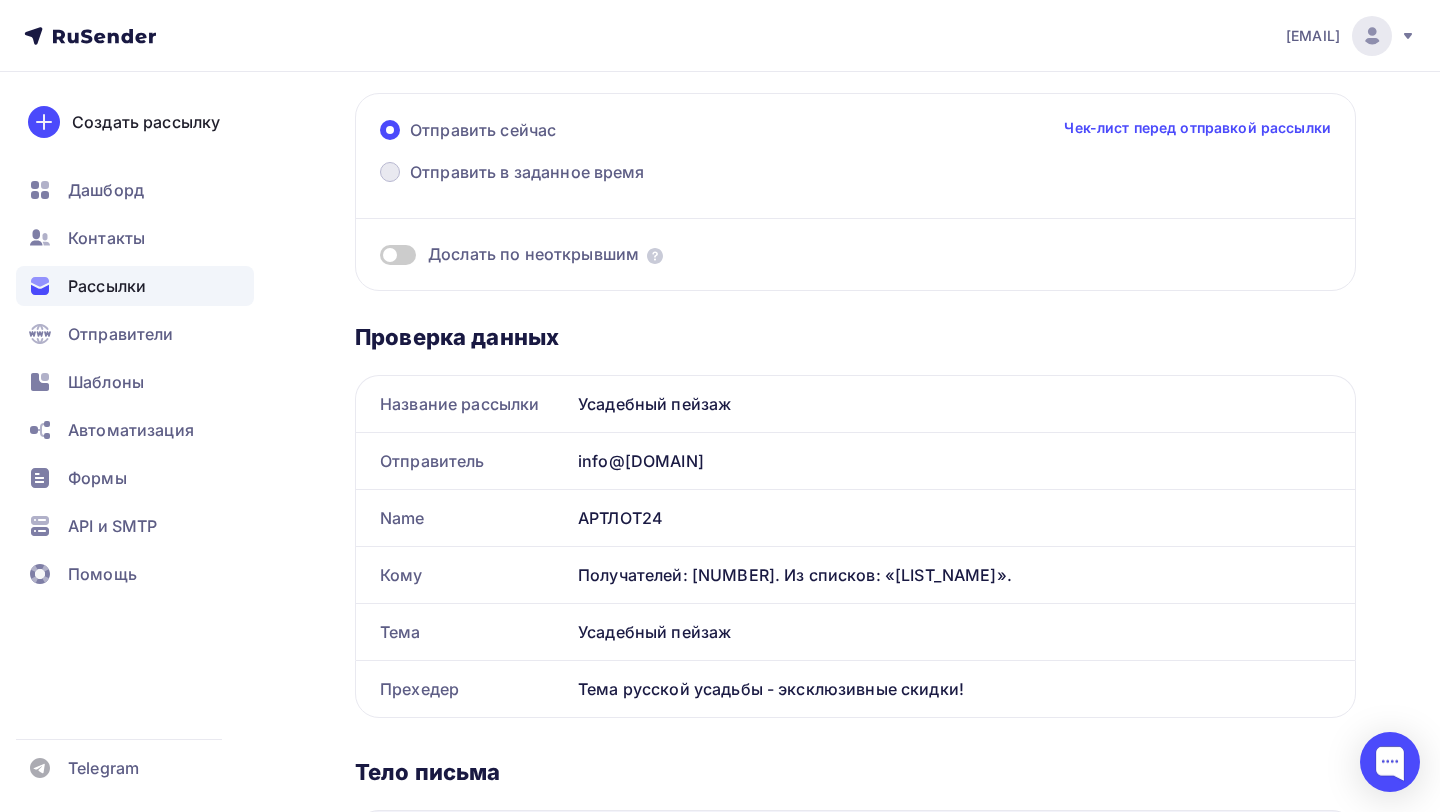 click on "Отправить в заданное время" at bounding box center [512, 174] 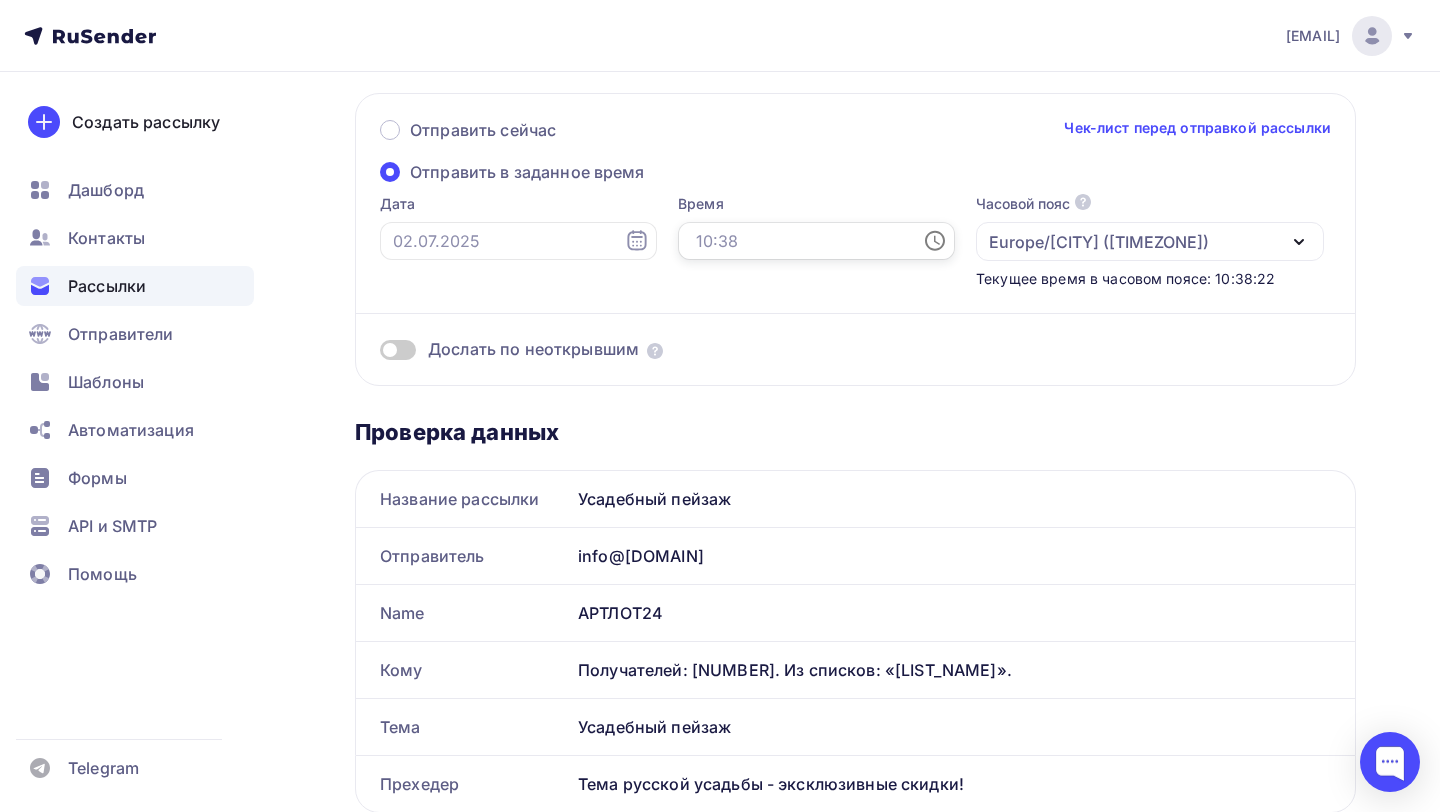 click at bounding box center [816, 241] 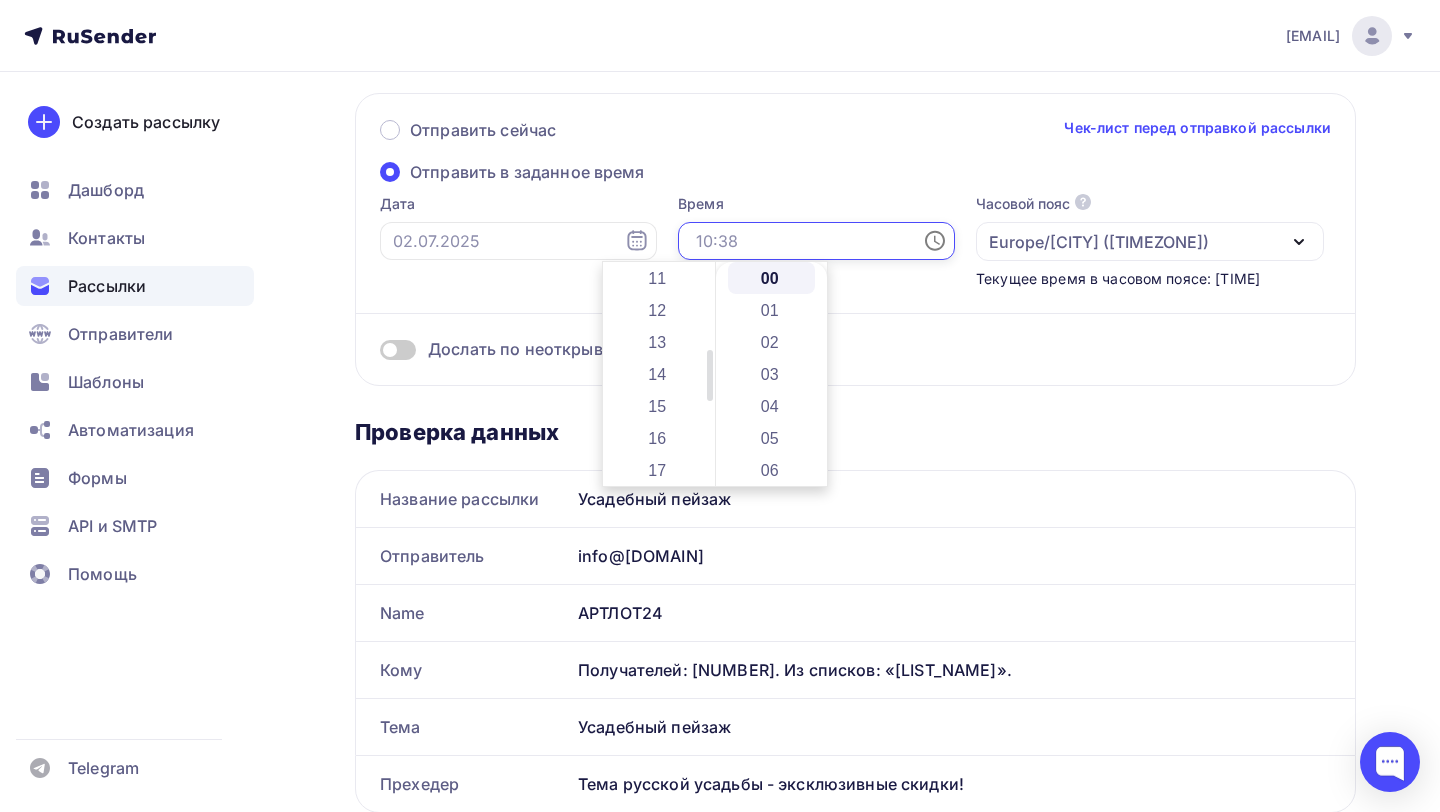 scroll, scrollTop: 376, scrollLeft: 0, axis: vertical 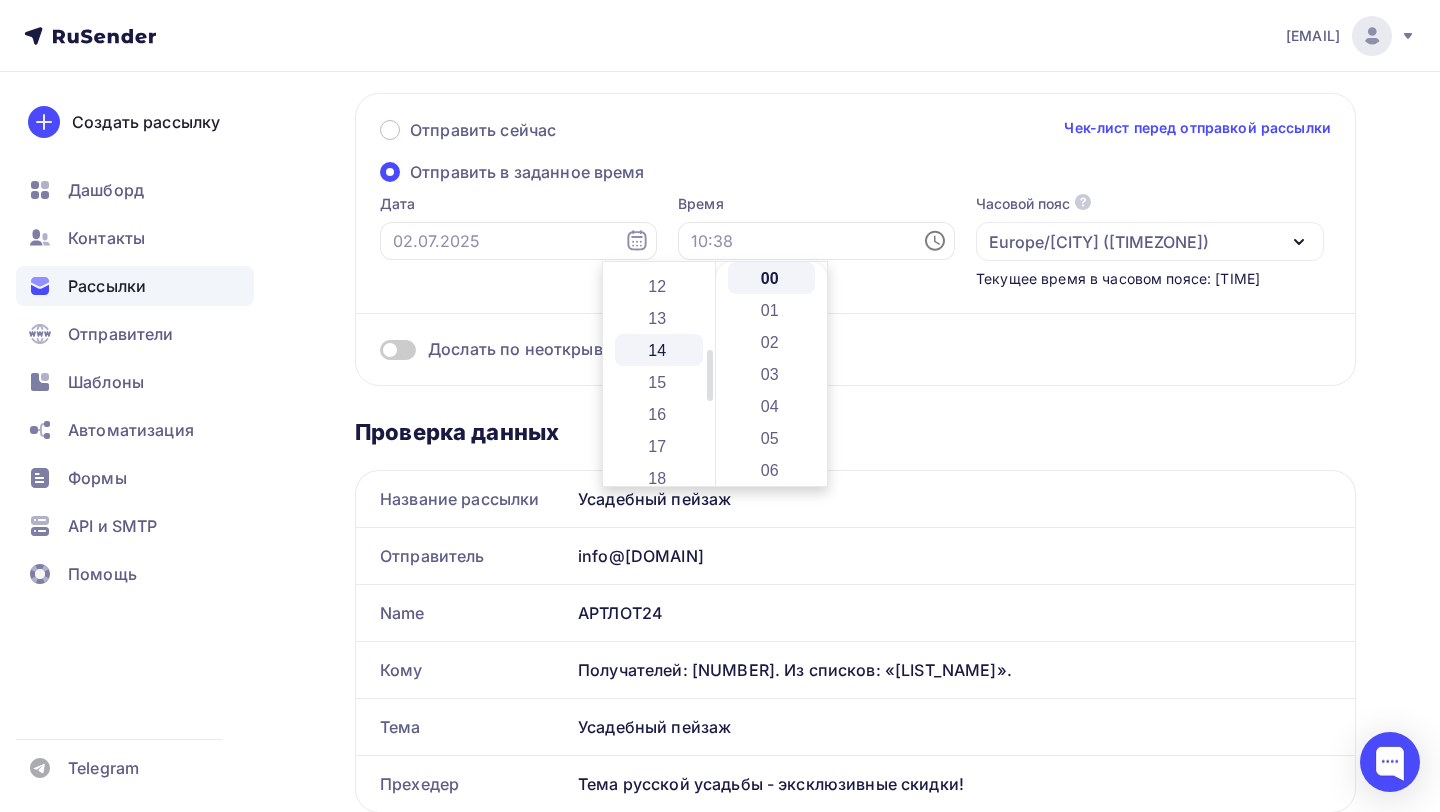 click on "14" at bounding box center (659, 350) 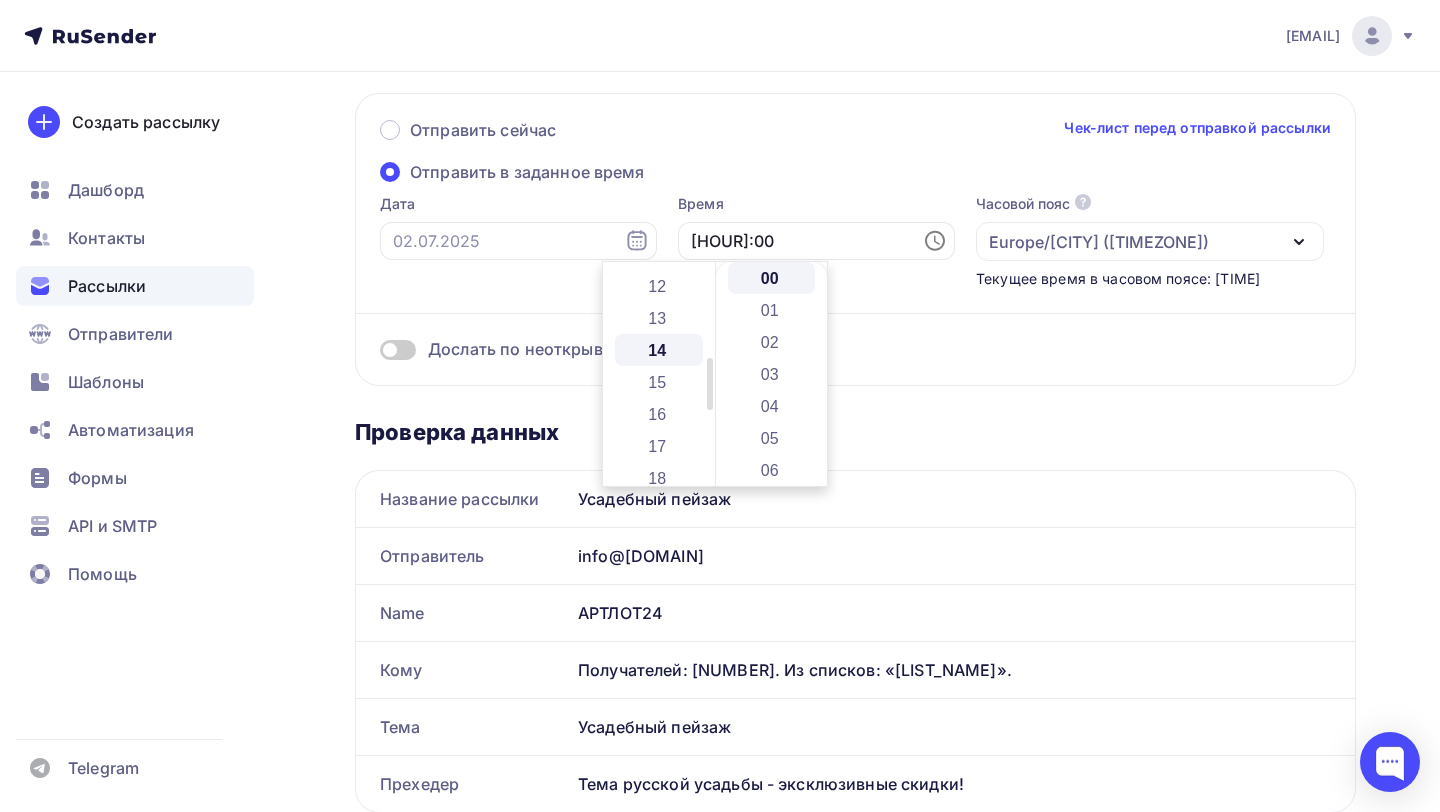 scroll, scrollTop: 448, scrollLeft: 0, axis: vertical 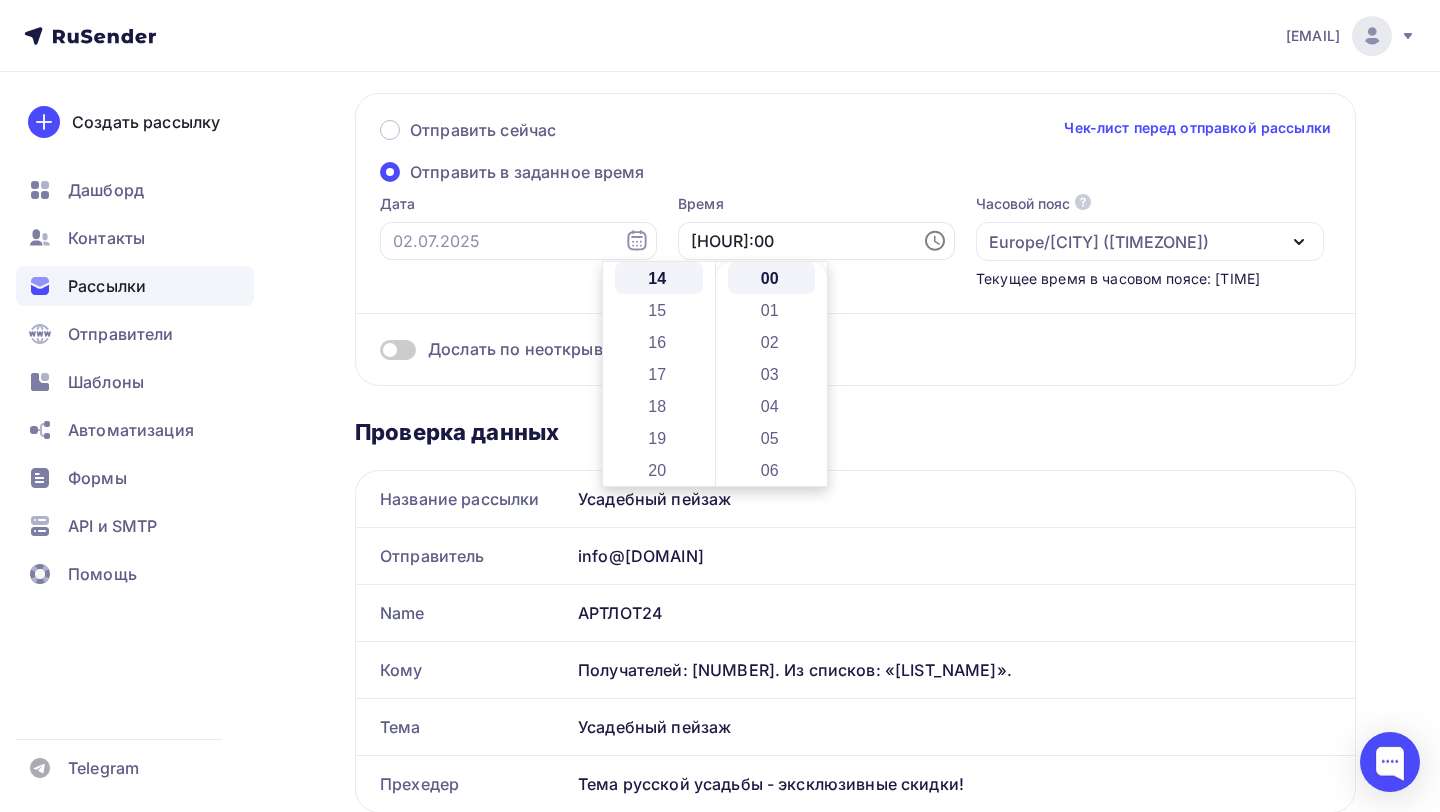 click on "Дата" at bounding box center (518, 241) 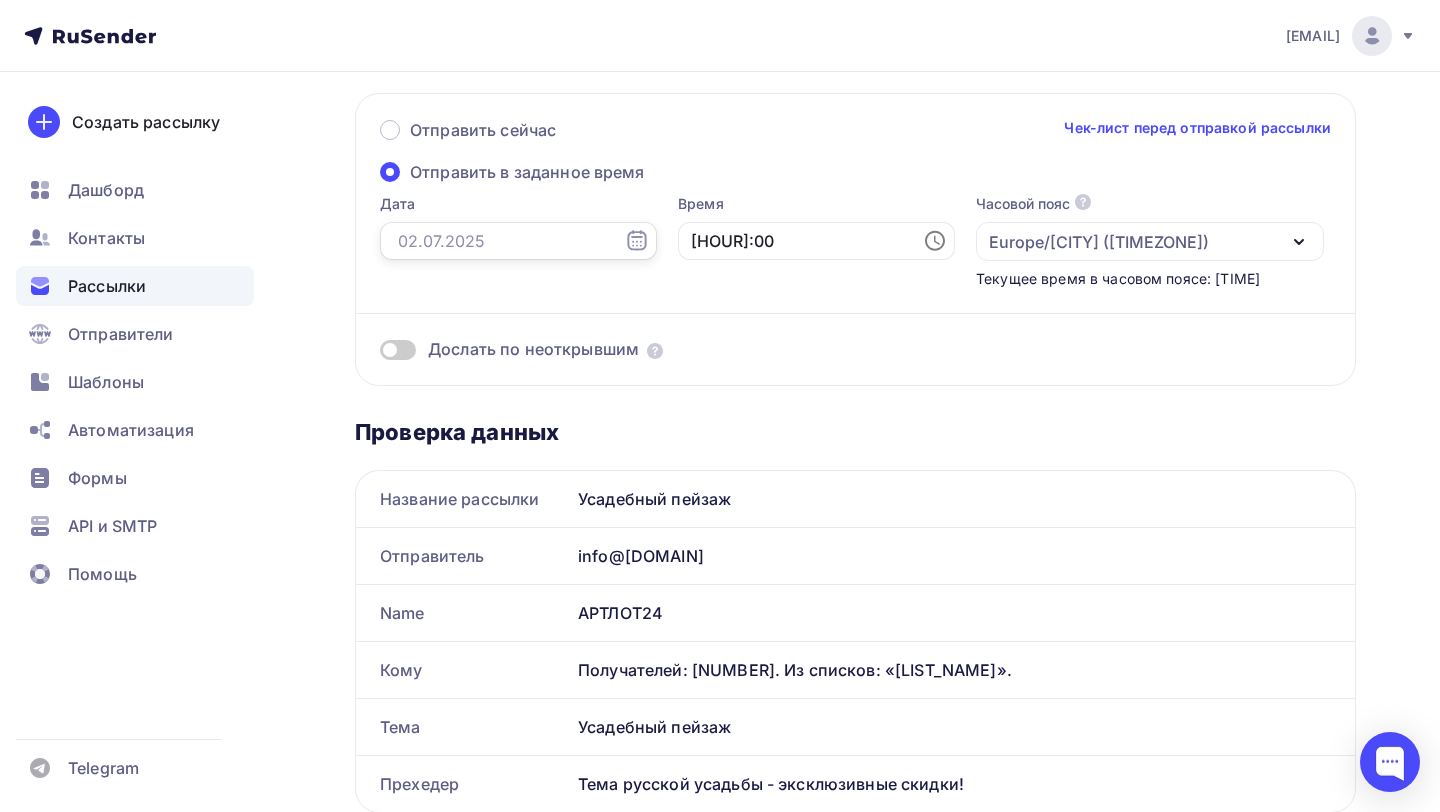 click at bounding box center [518, 241] 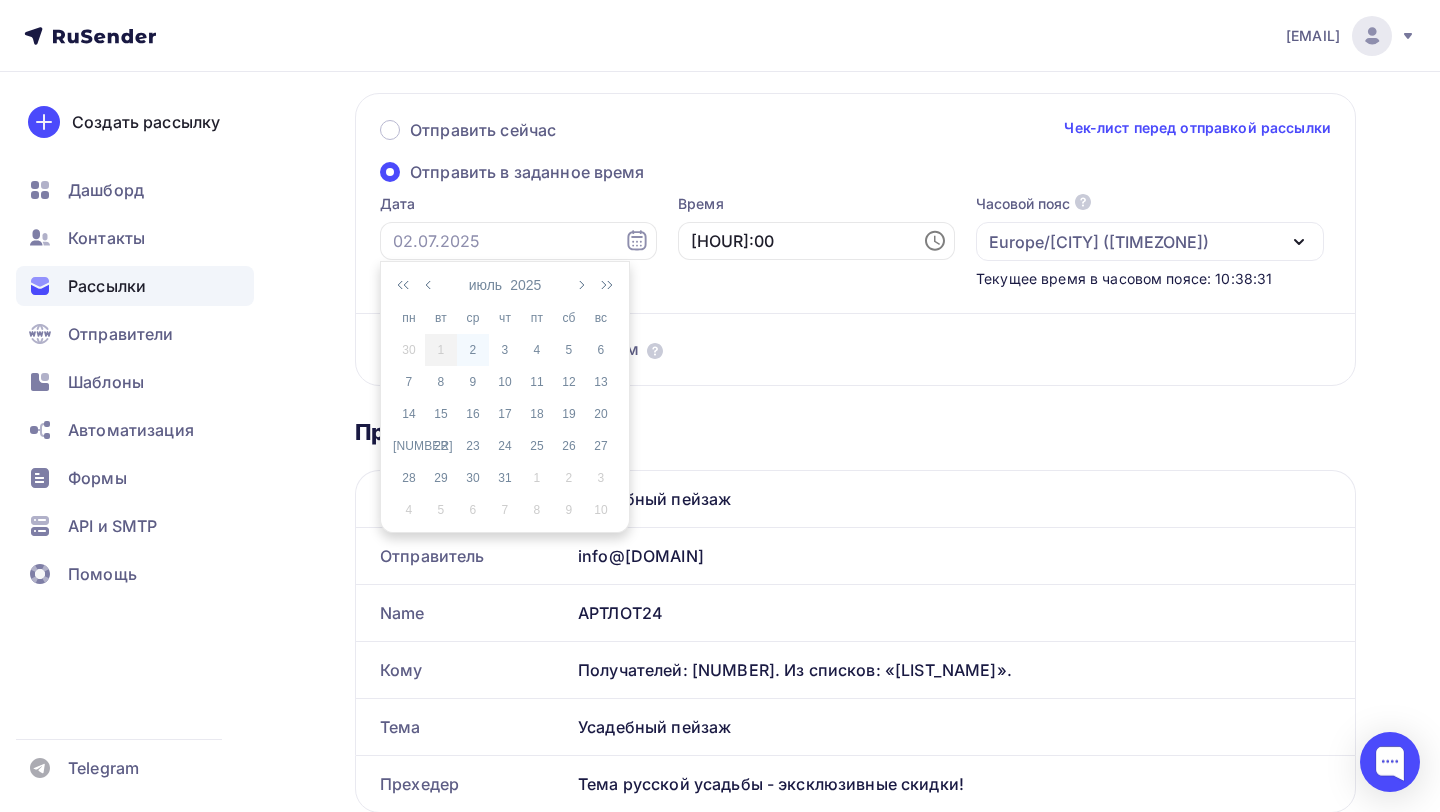 click on "2" at bounding box center [473, 350] 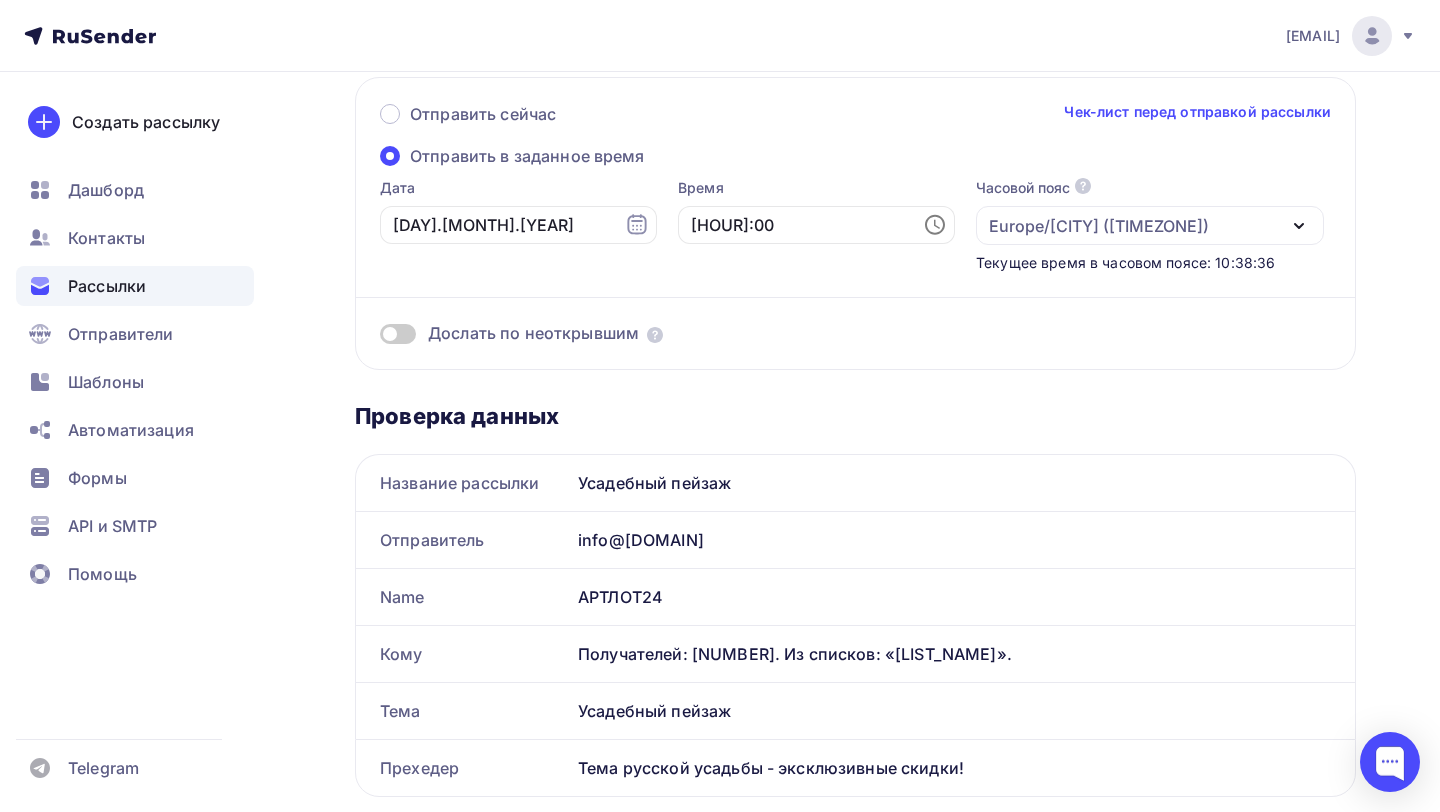 scroll, scrollTop: 244, scrollLeft: 0, axis: vertical 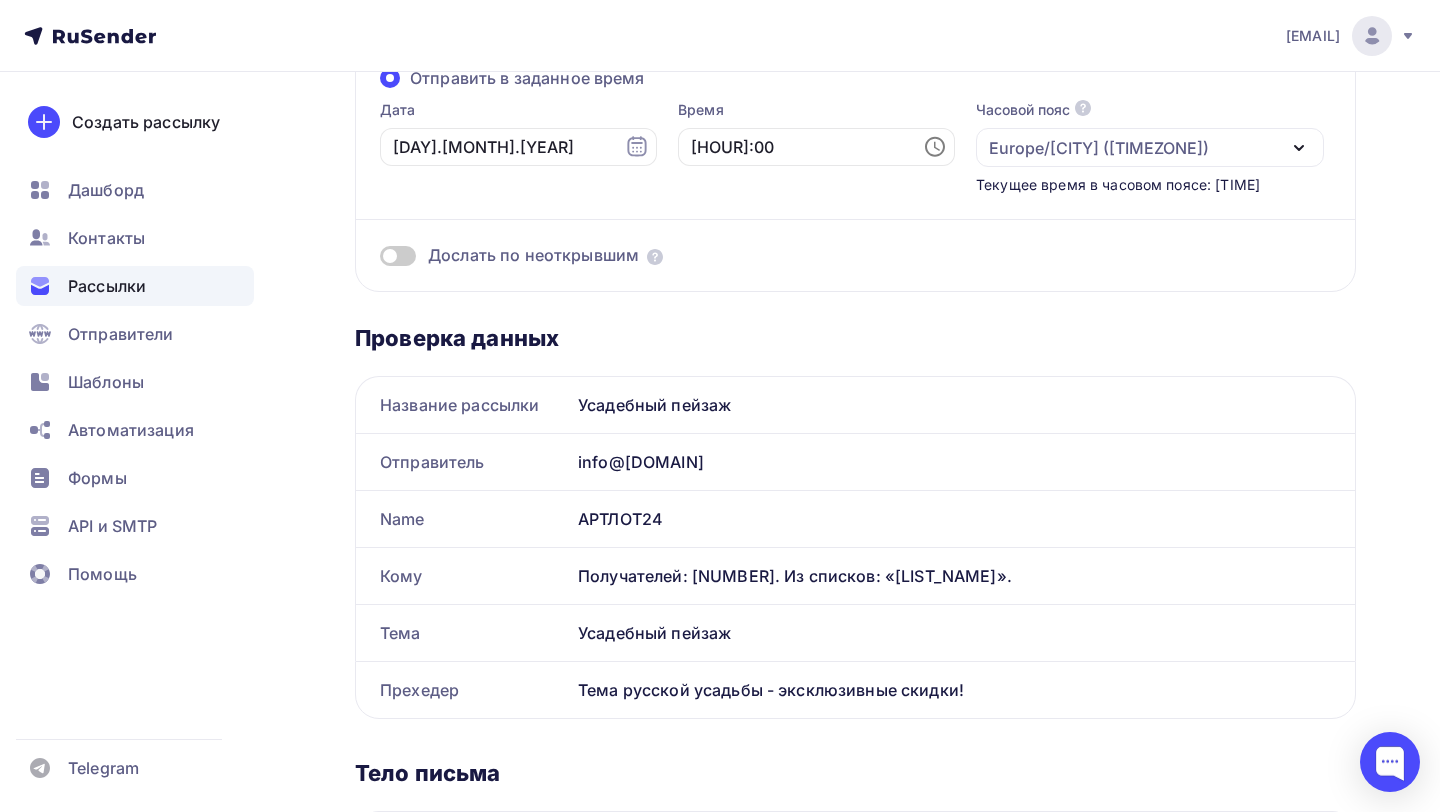 click at bounding box center (398, 256) 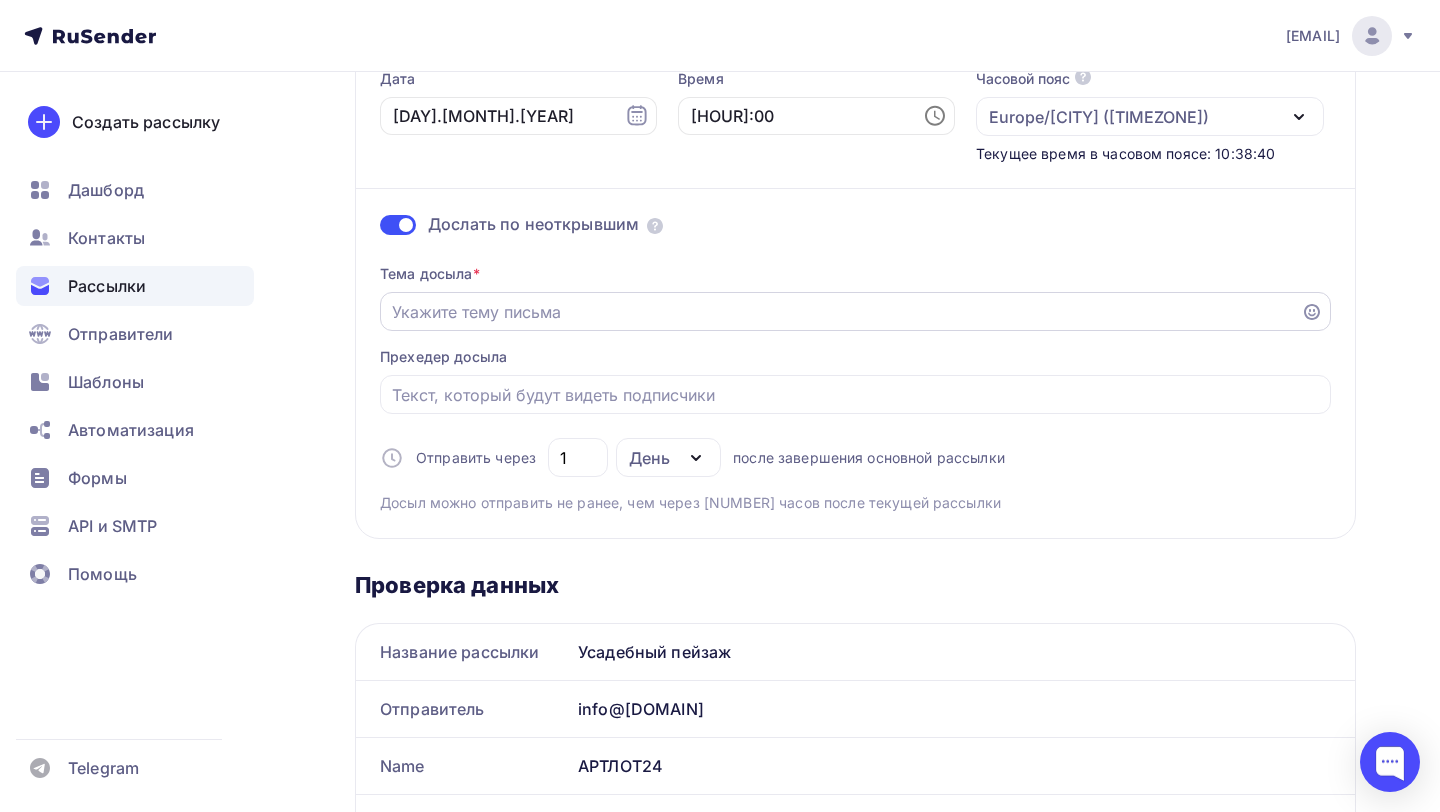 scroll, scrollTop: 283, scrollLeft: 0, axis: vertical 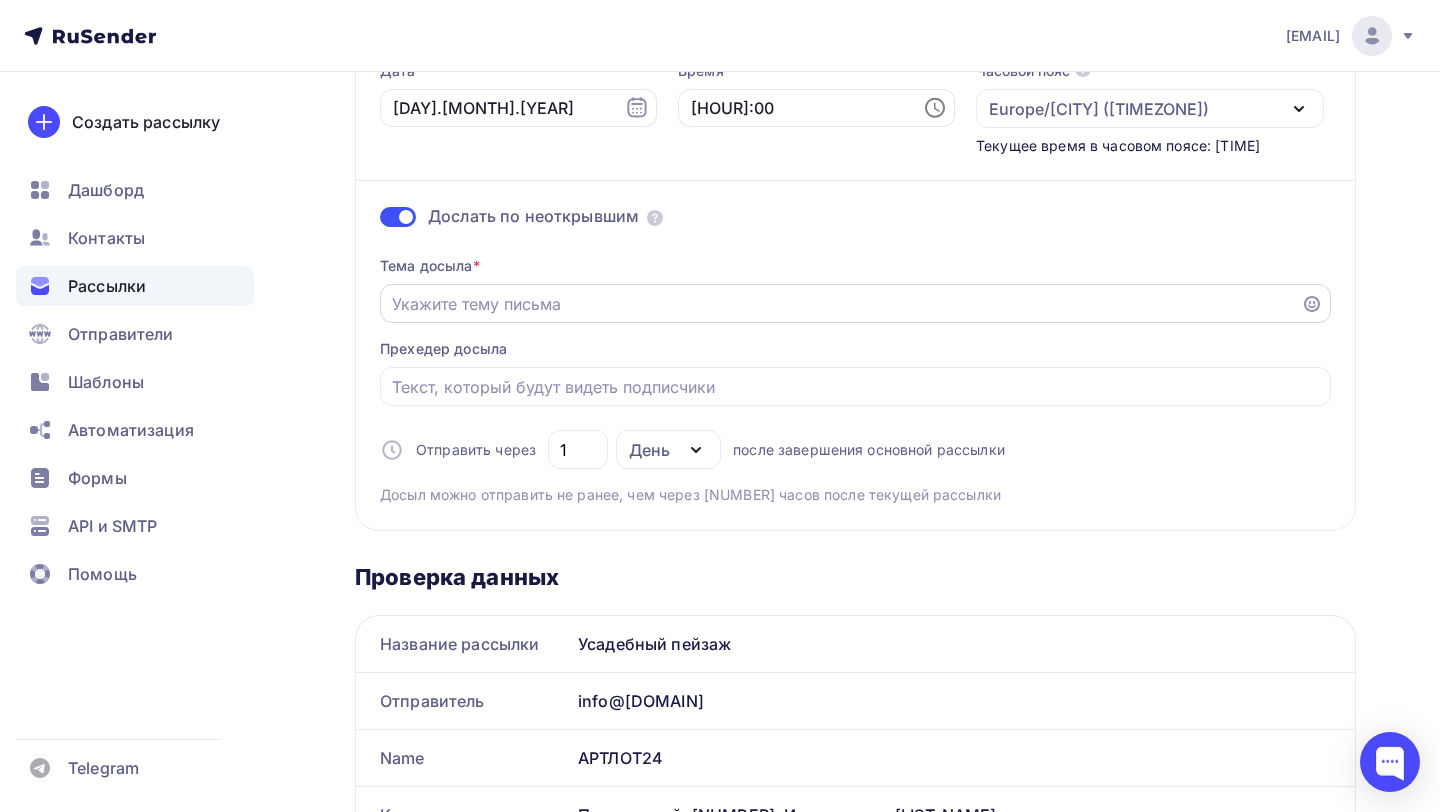 click on "Отправить в заданное время" at bounding box center (841, 304) 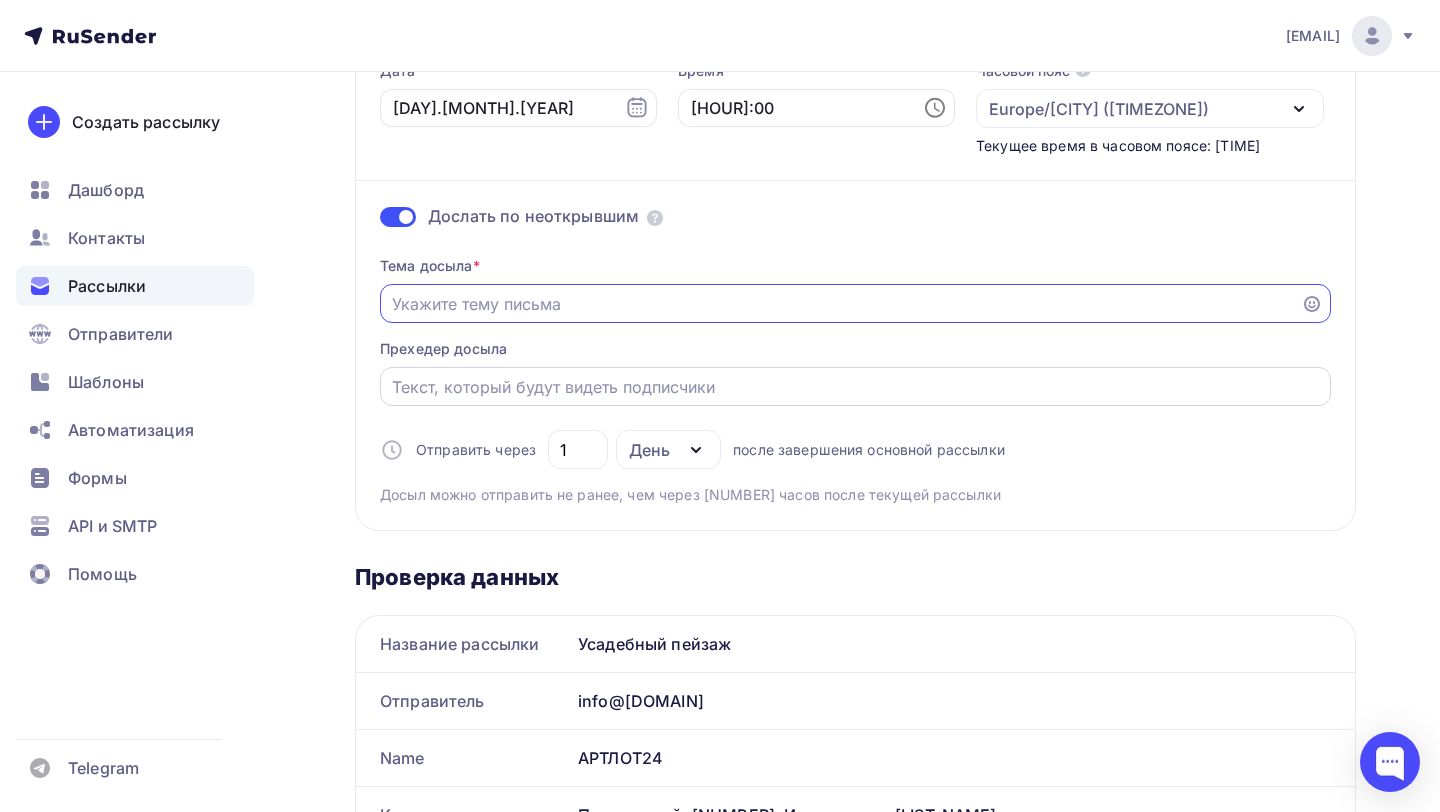 click on "Отправить в заданное время" at bounding box center (841, 304) 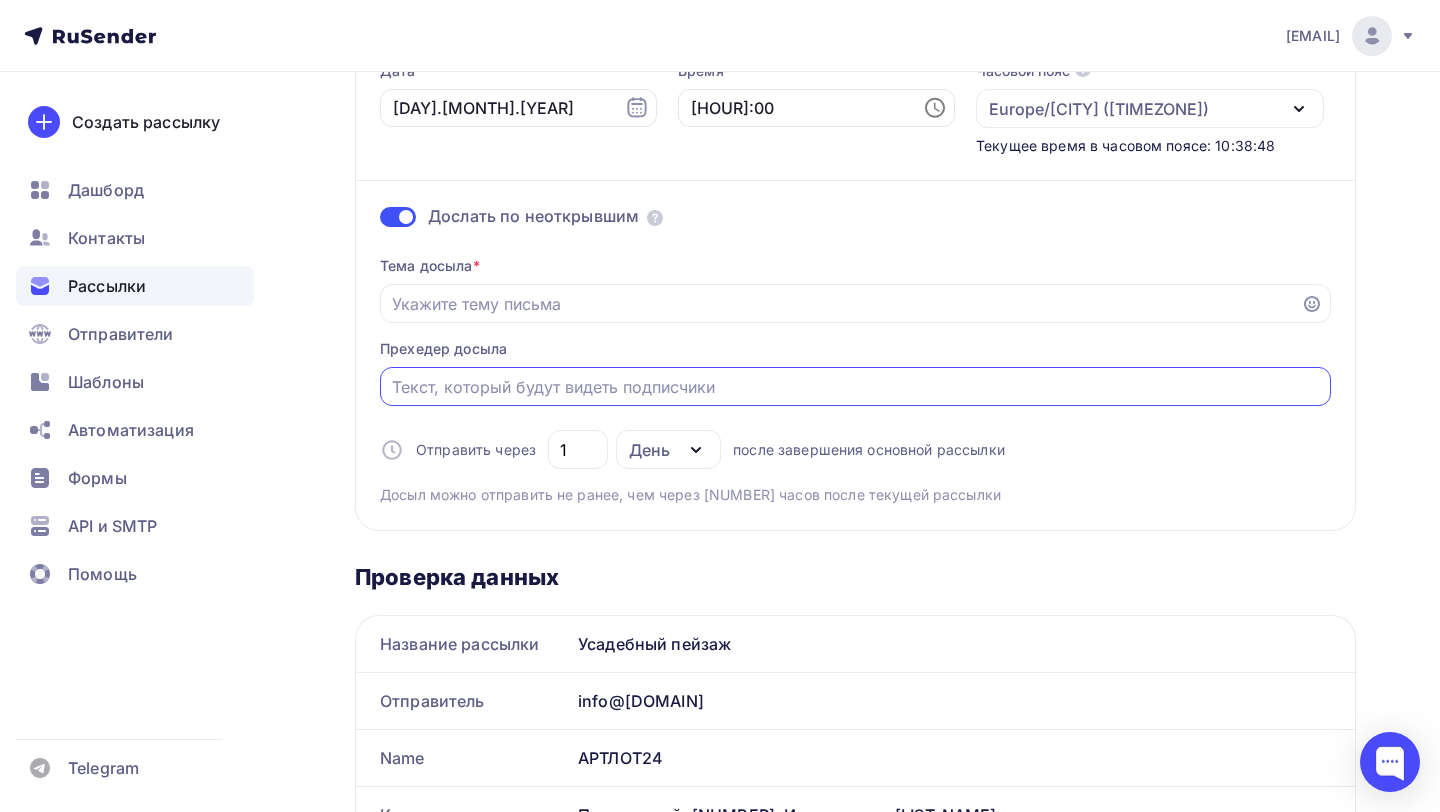 paste on "From [MONTH] to [MONTH] [YEAR], the work was exhibited at the Museum of Russian Impressionism exhibition «[TITLE]»" 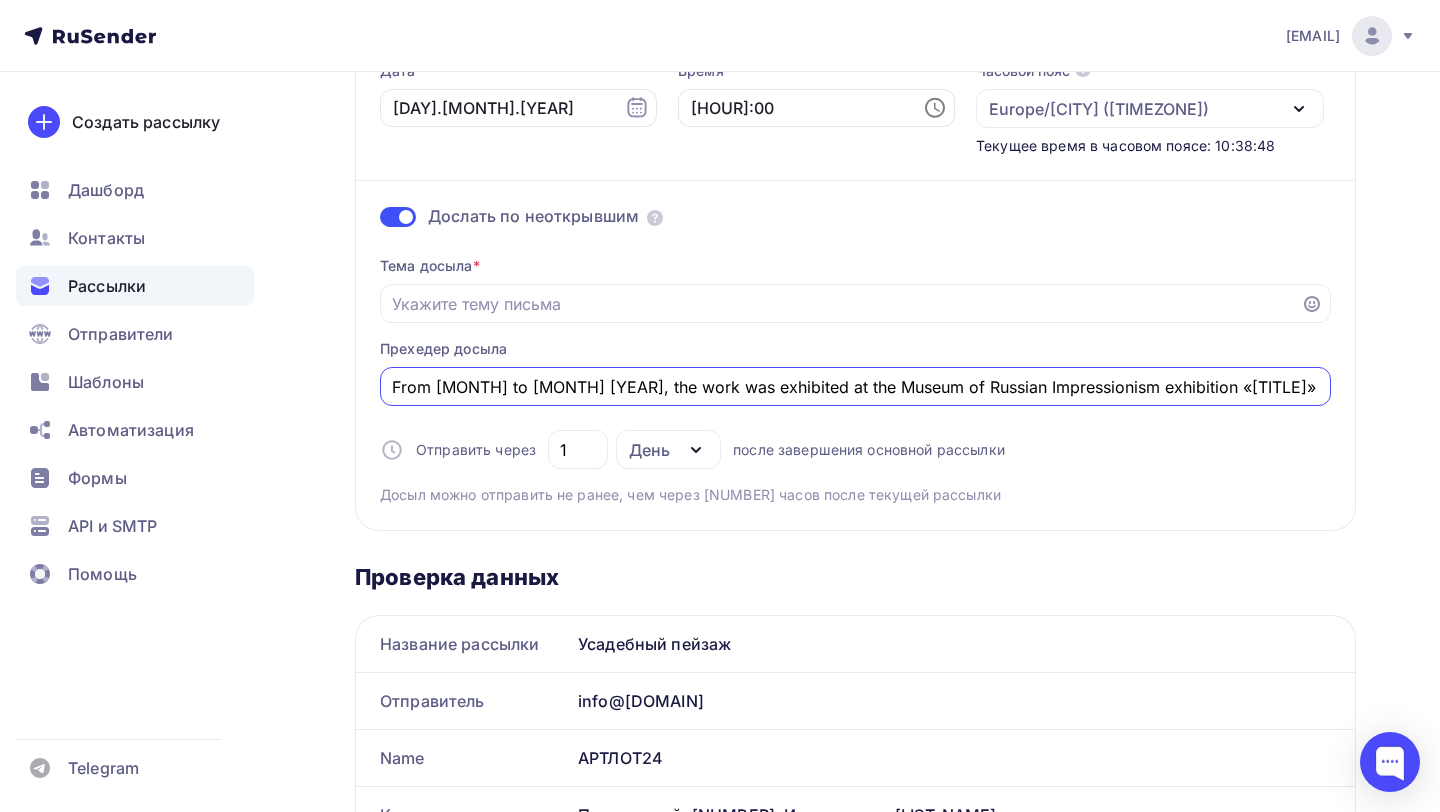 scroll, scrollTop: 0, scrollLeft: 47, axis: horizontal 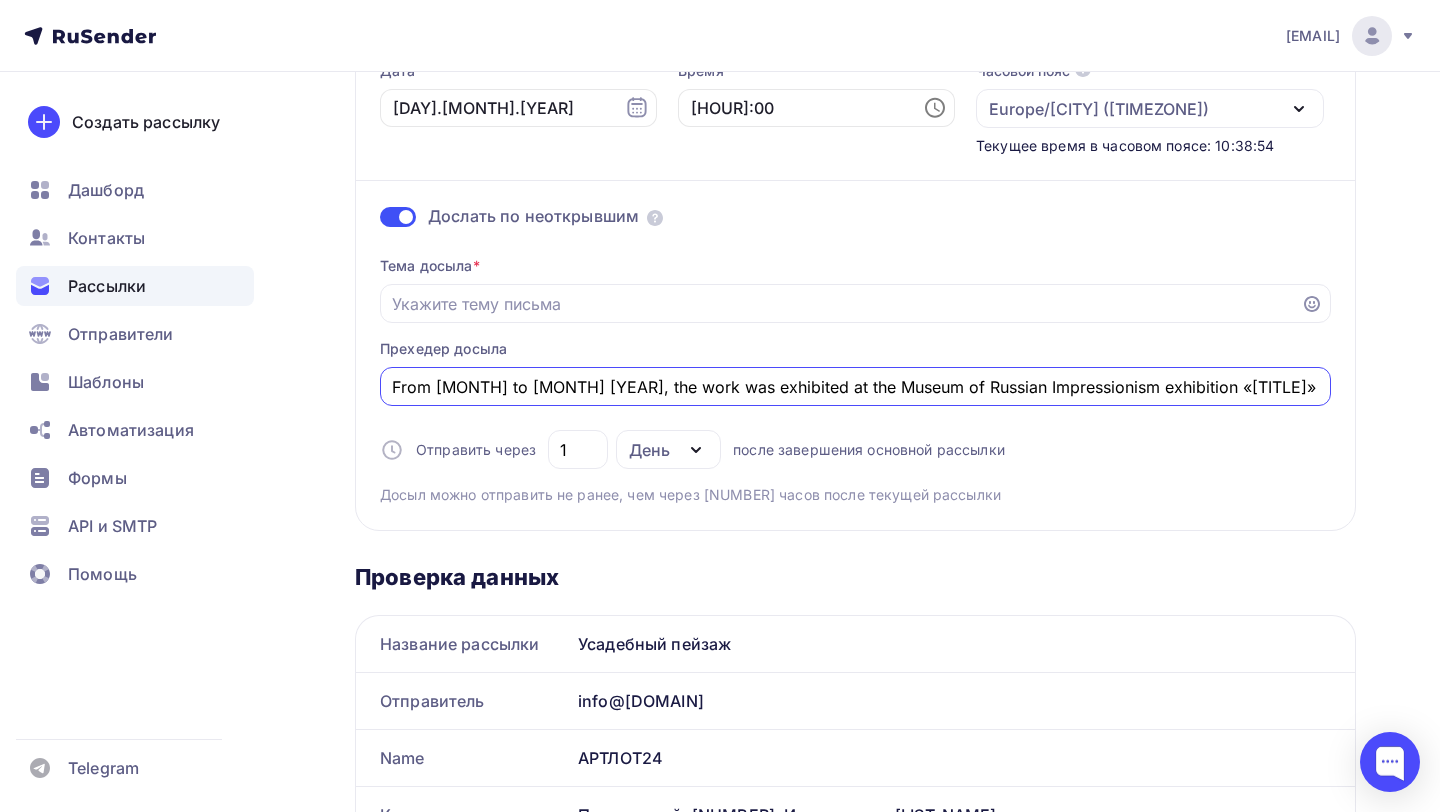 drag, startPoint x: 738, startPoint y: 390, endPoint x: 359, endPoint y: 383, distance: 379.06464 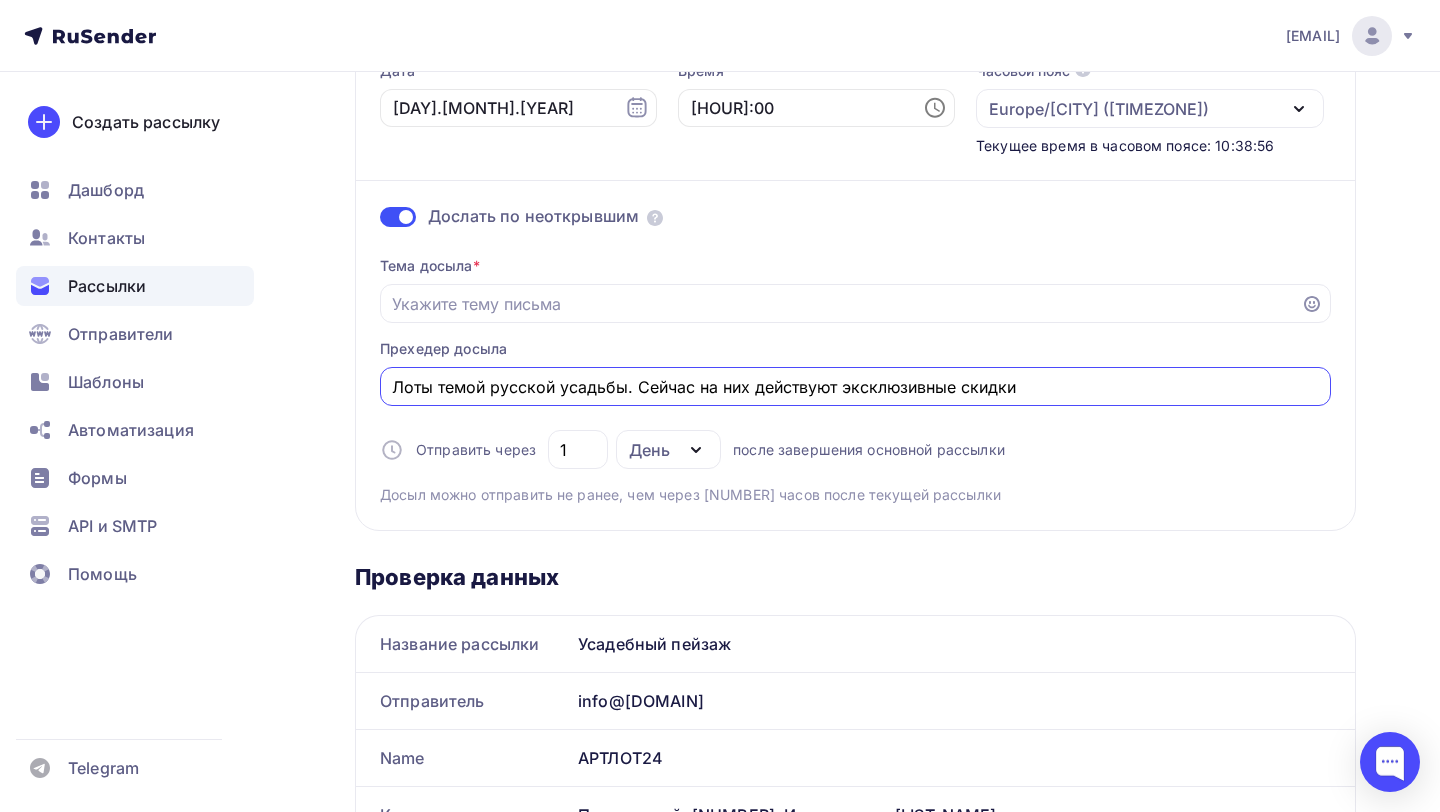 click on "Лоты темой русской усадьбы. Сейчас на них действуют эксклюзивные скидки" at bounding box center (856, 387) 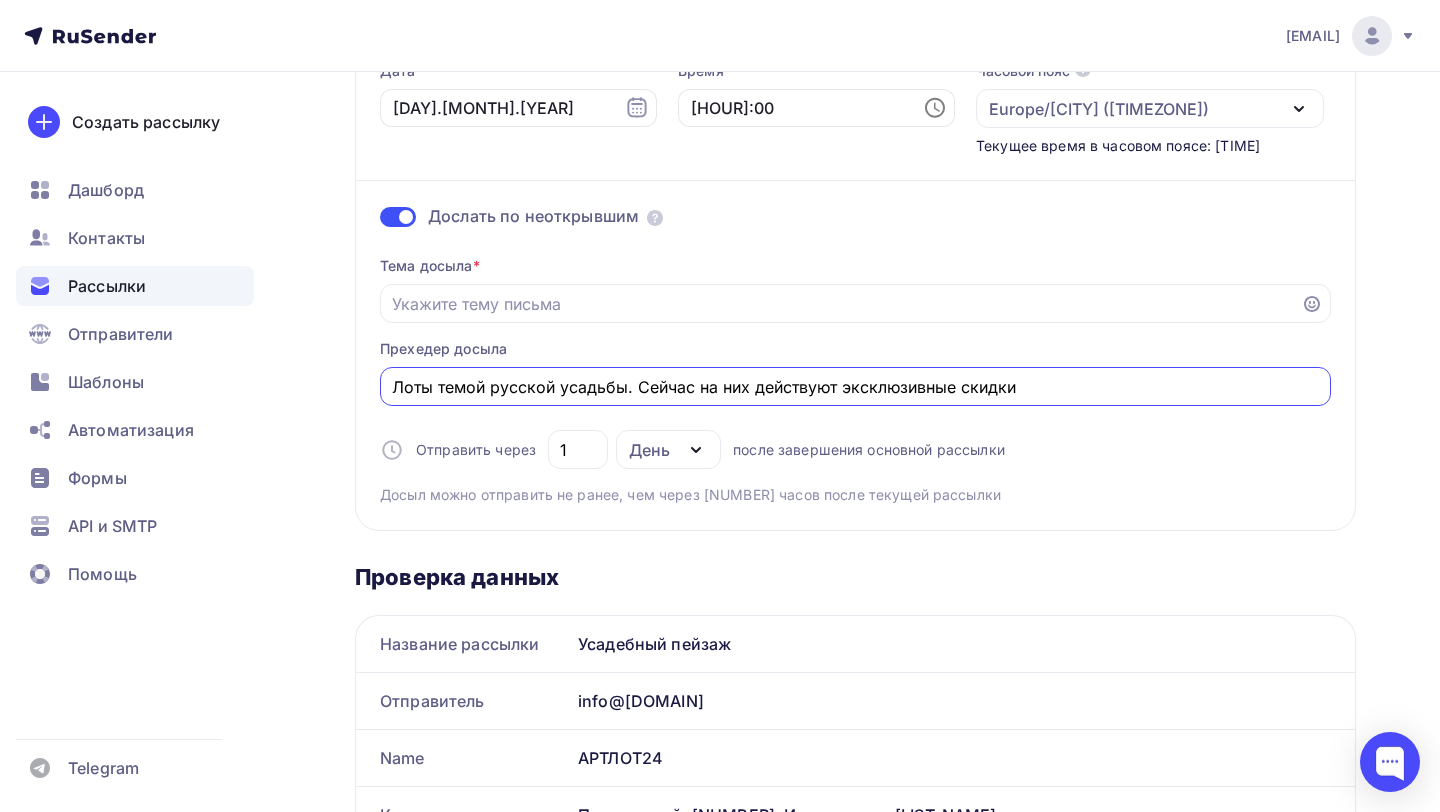 drag, startPoint x: 444, startPoint y: 388, endPoint x: 390, endPoint y: 381, distance: 54.451813 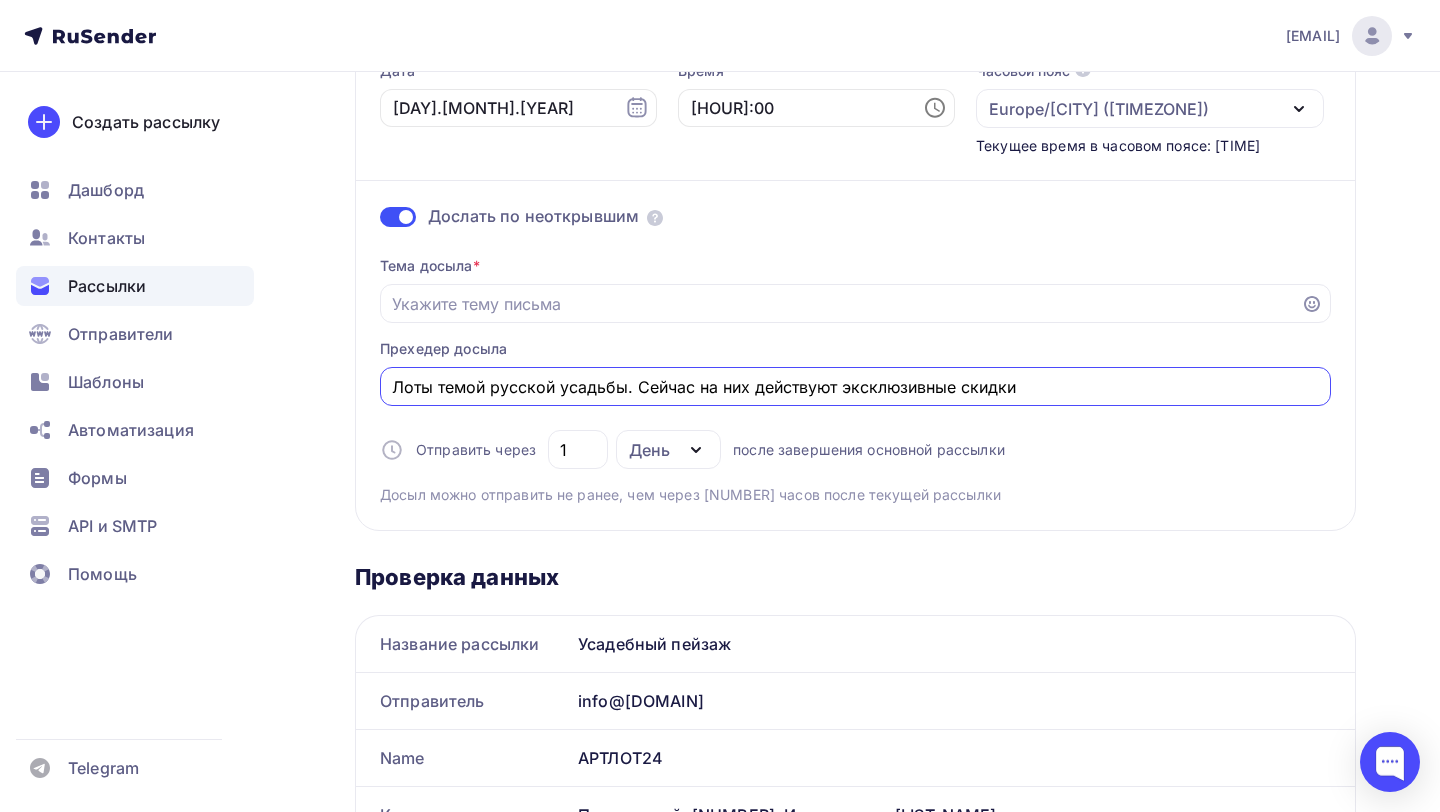 click on "Лоты темой русской усадьбы. Сейчас на них действуют эксклюзивные скидки" at bounding box center [855, 386] 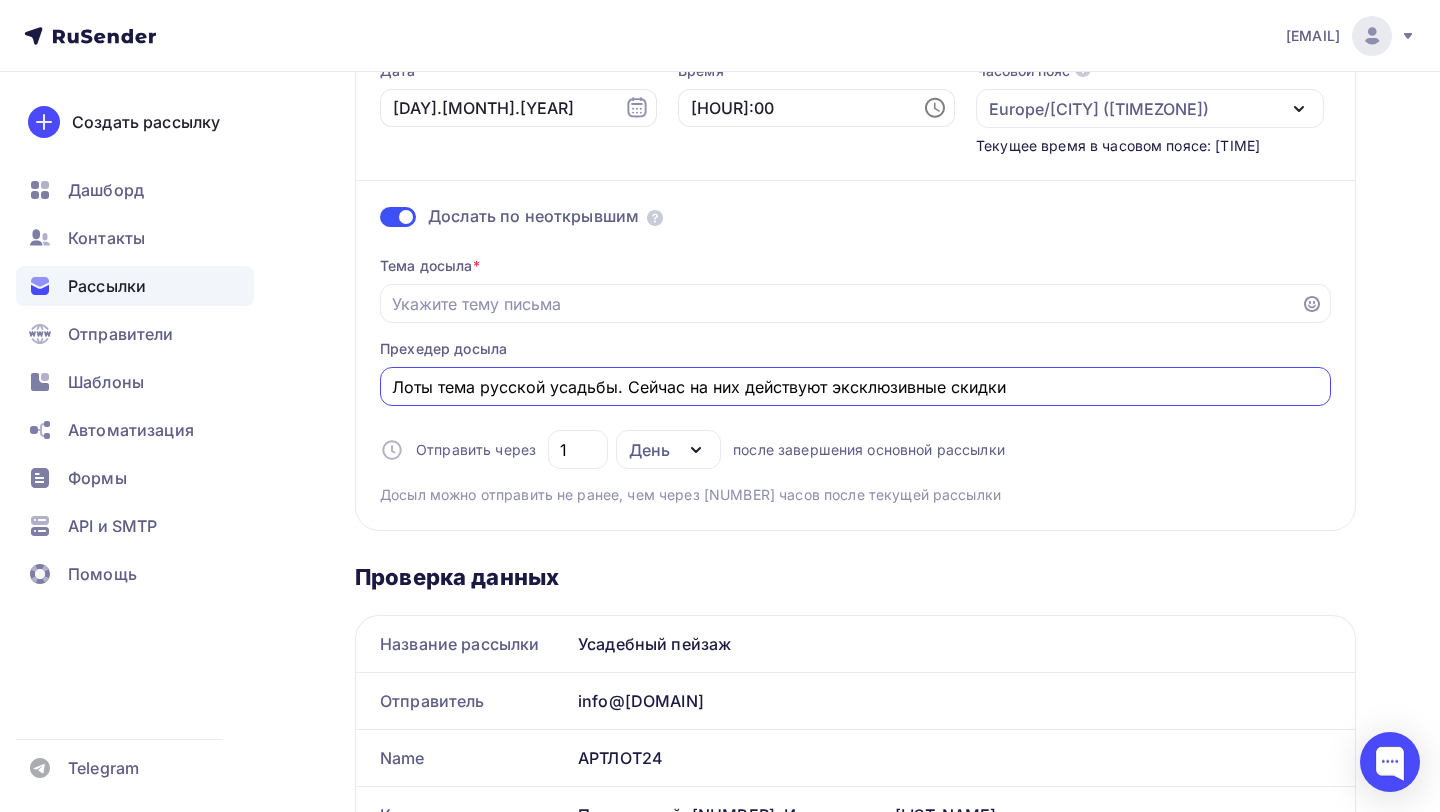 drag, startPoint x: 616, startPoint y: 391, endPoint x: 826, endPoint y: 387, distance: 210.03809 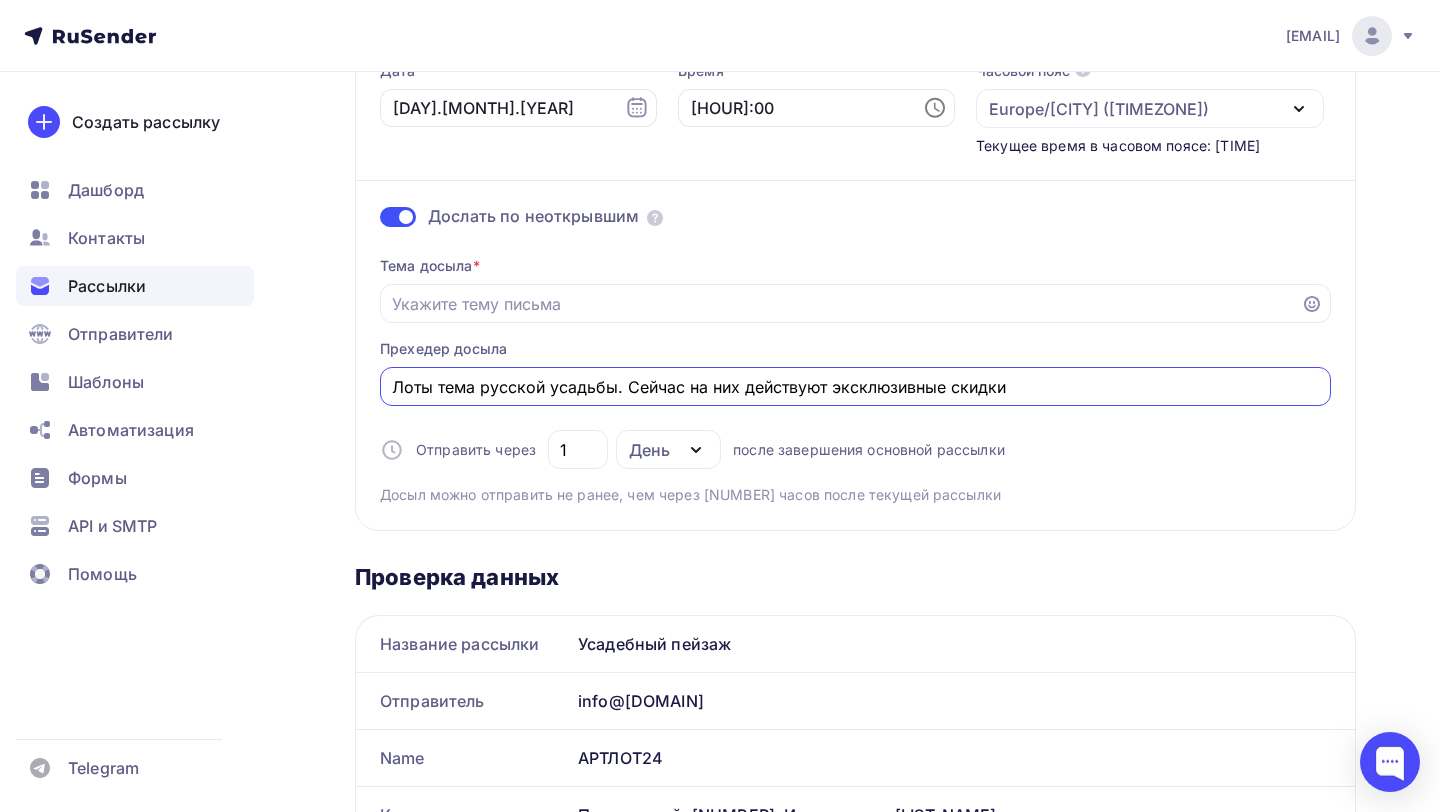 click on "Лоты тема русской усадьбы. Сейчас на них действуют эксклюзивные скидки" at bounding box center (856, 387) 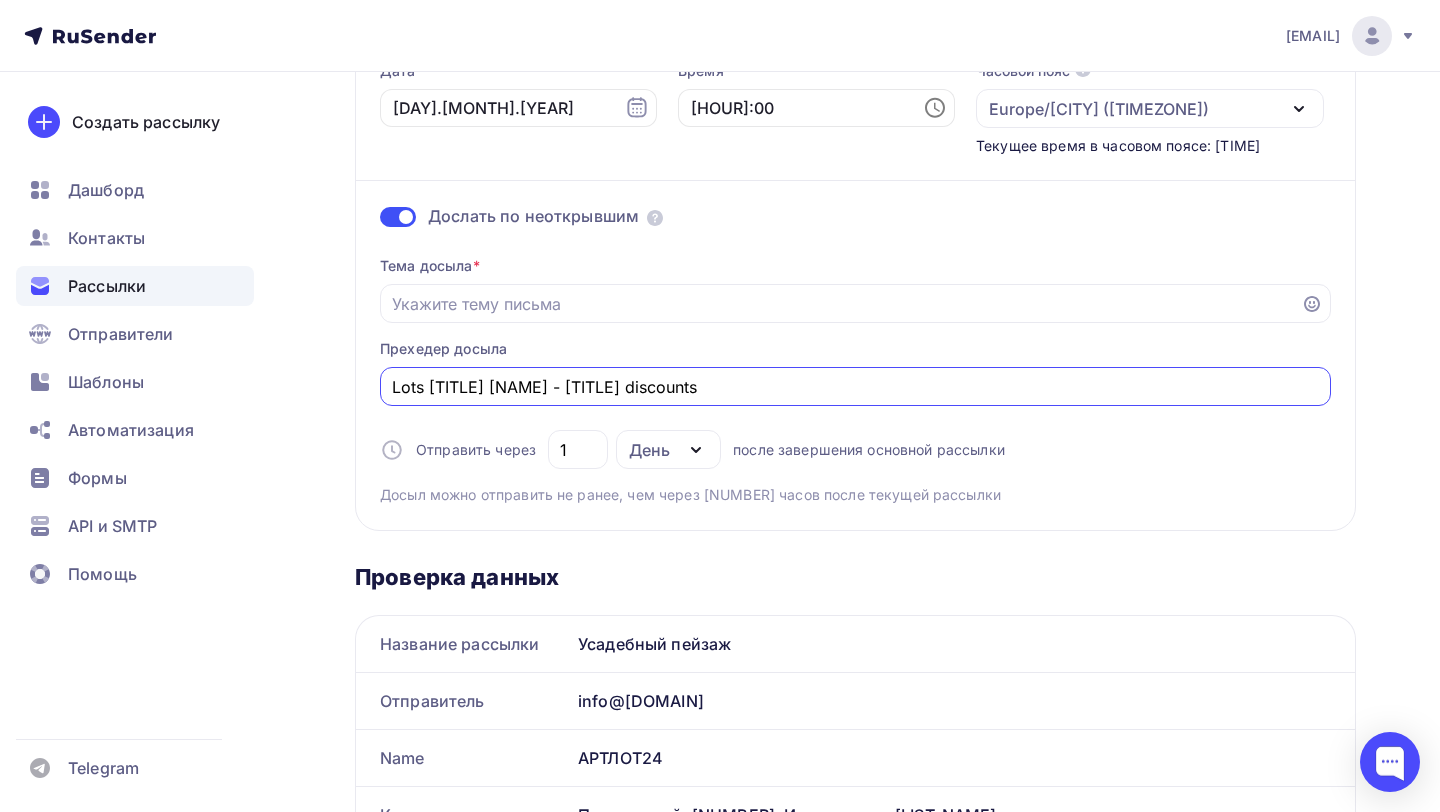 click on "Lots [TITLE] [NAME] - [TITLE] discounts" at bounding box center [856, 387] 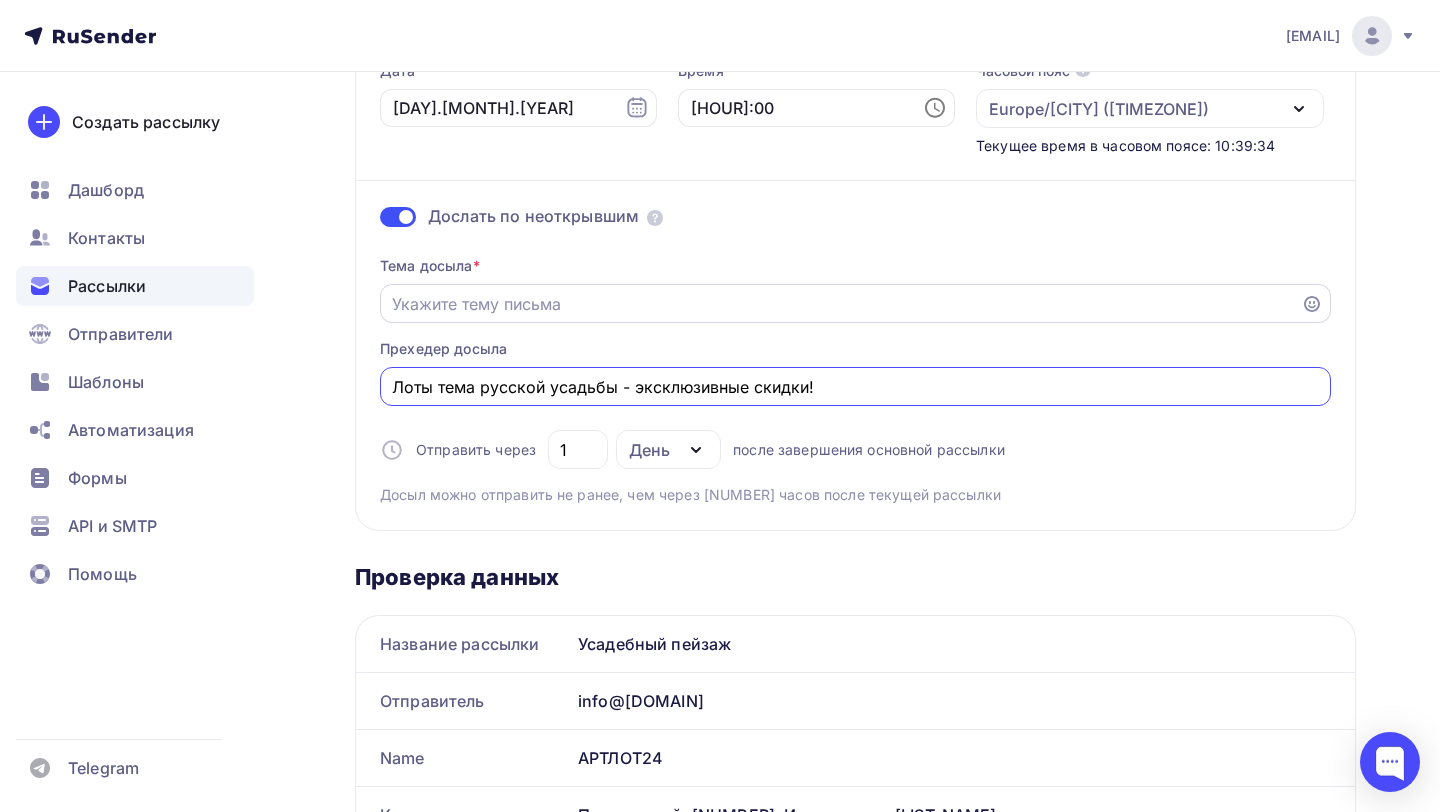 type on "Лоты тема русской усадьбы - эксклюзивные скидки!" 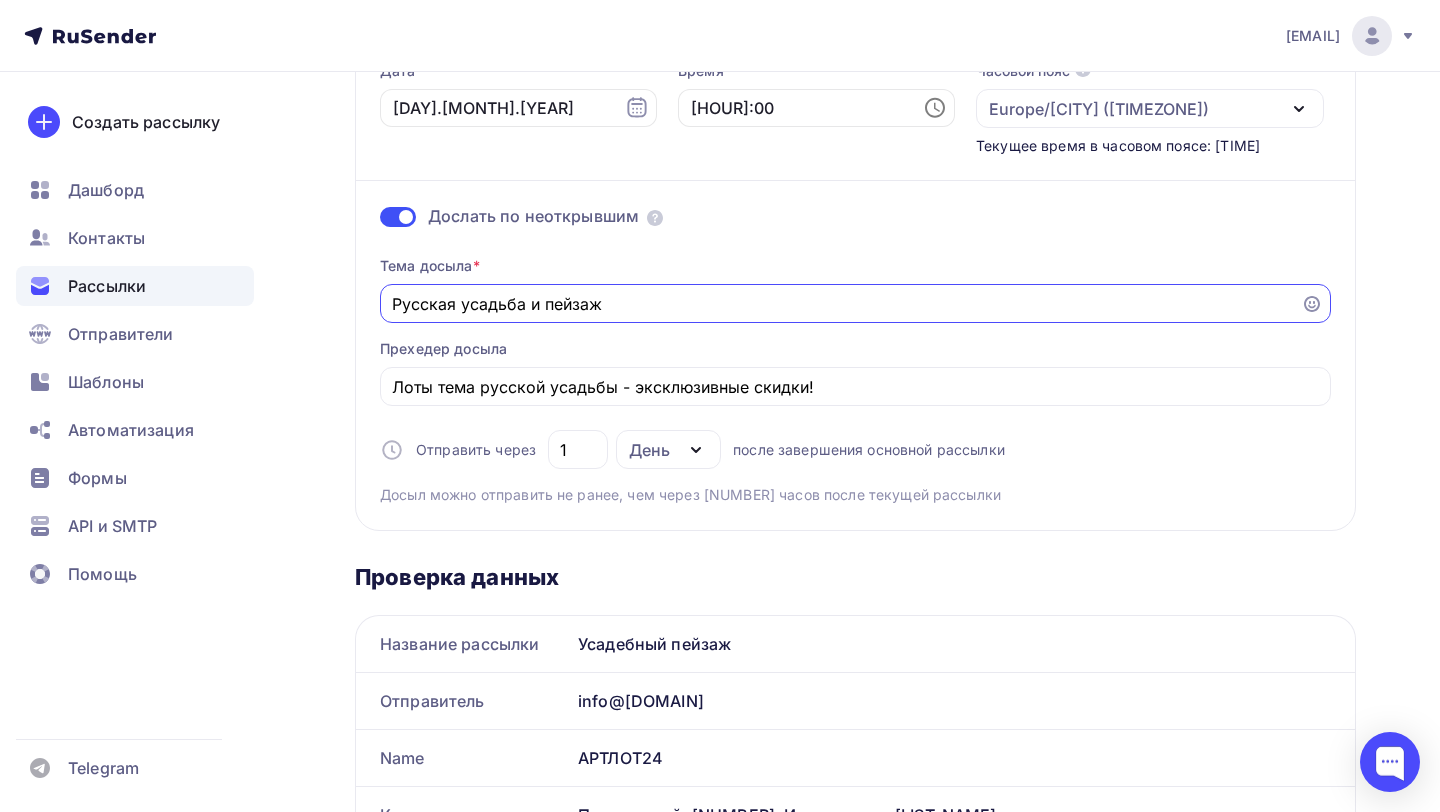 click on "Русская усадьба и пейзаж" at bounding box center (841, 304) 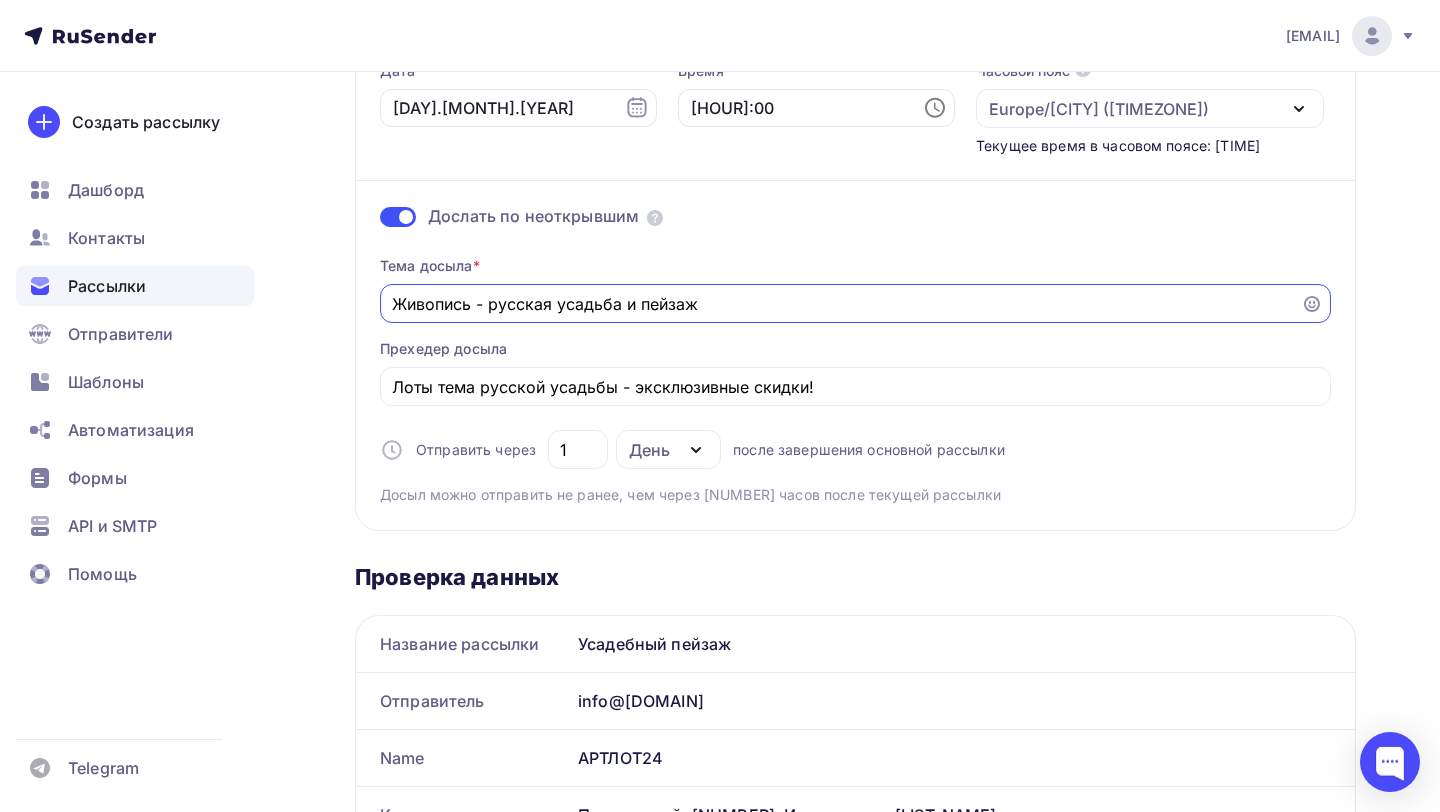 click on "Живопись - русская усадьба и пейзаж" at bounding box center [841, 304] 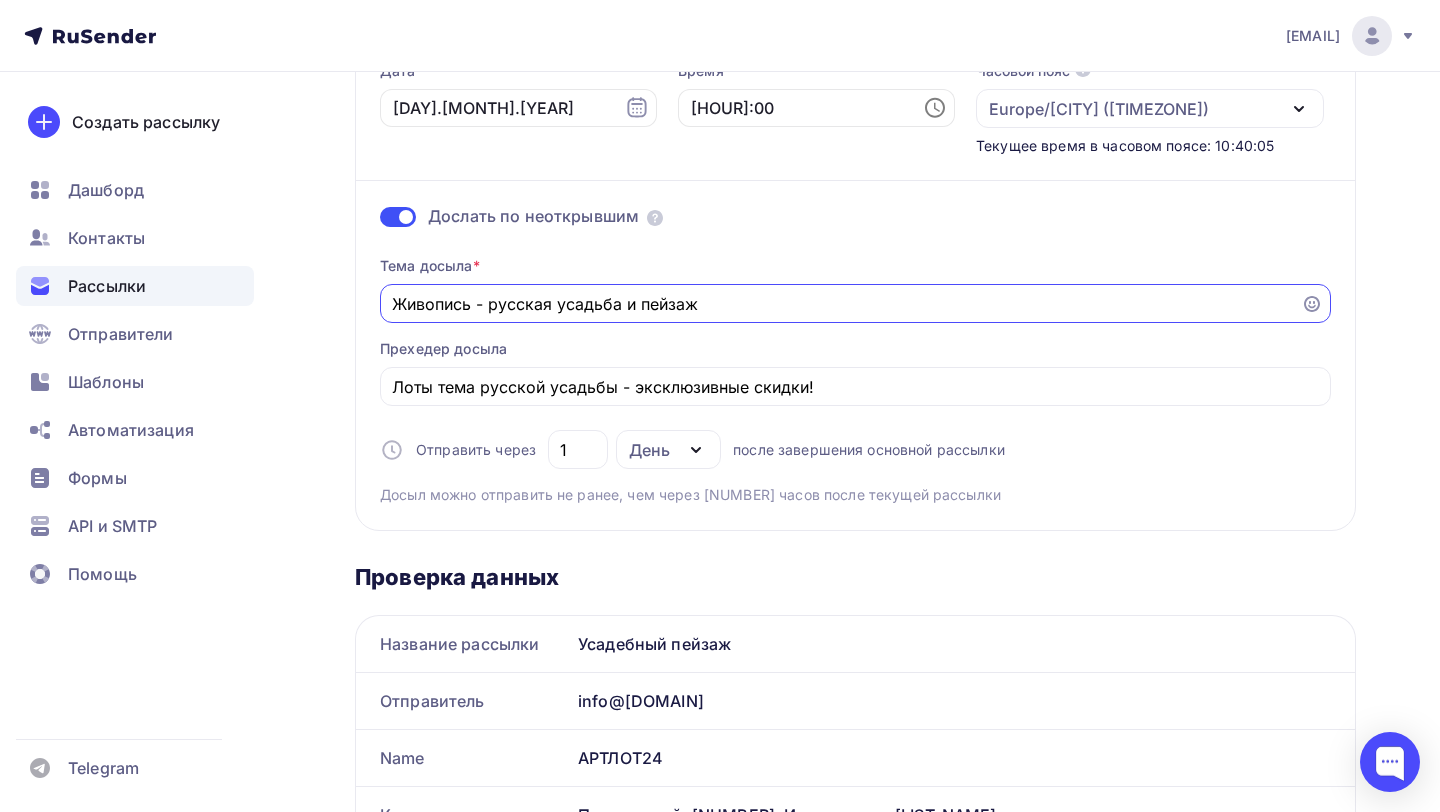 type on "Живопись - русская усадьба и пейзаж" 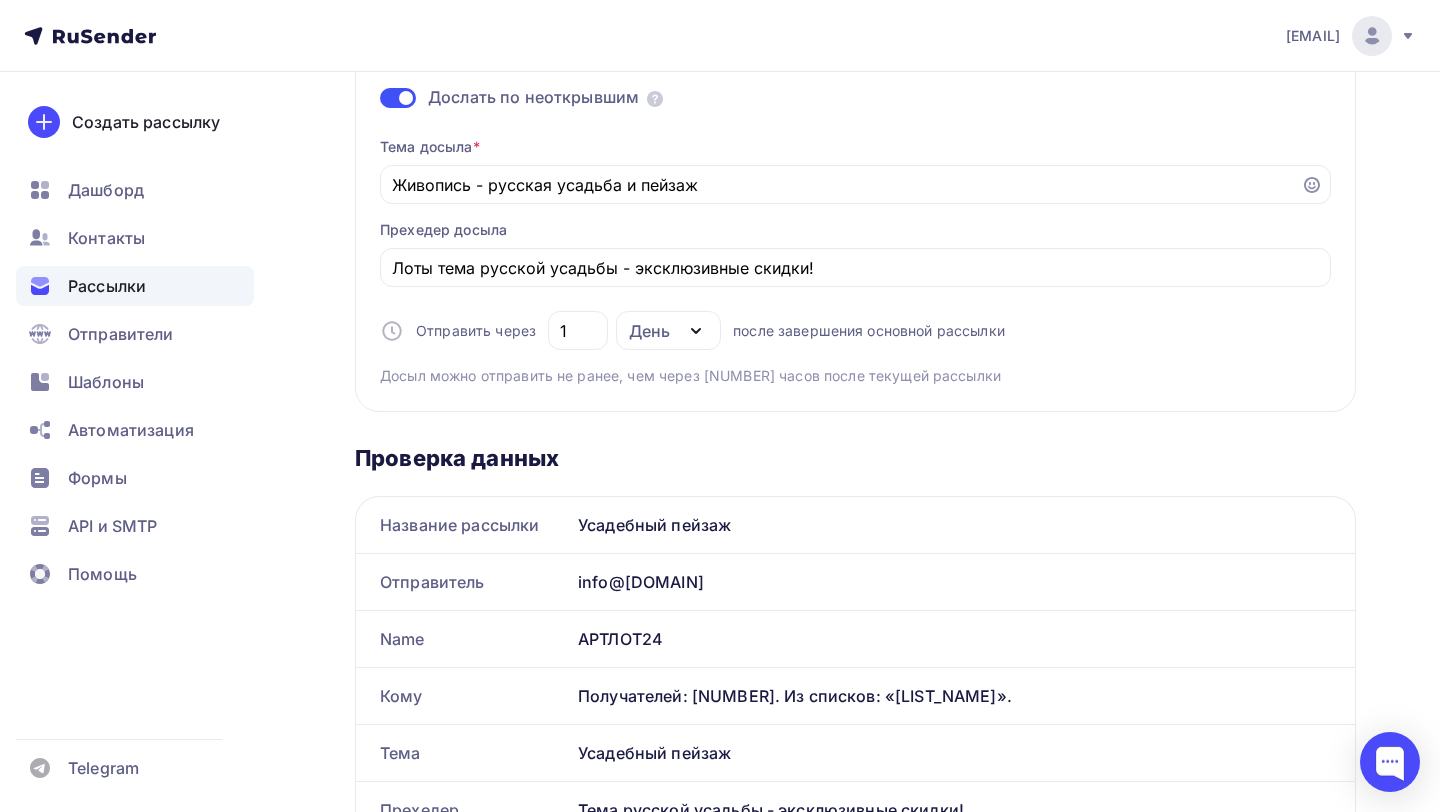 scroll, scrollTop: 429, scrollLeft: 0, axis: vertical 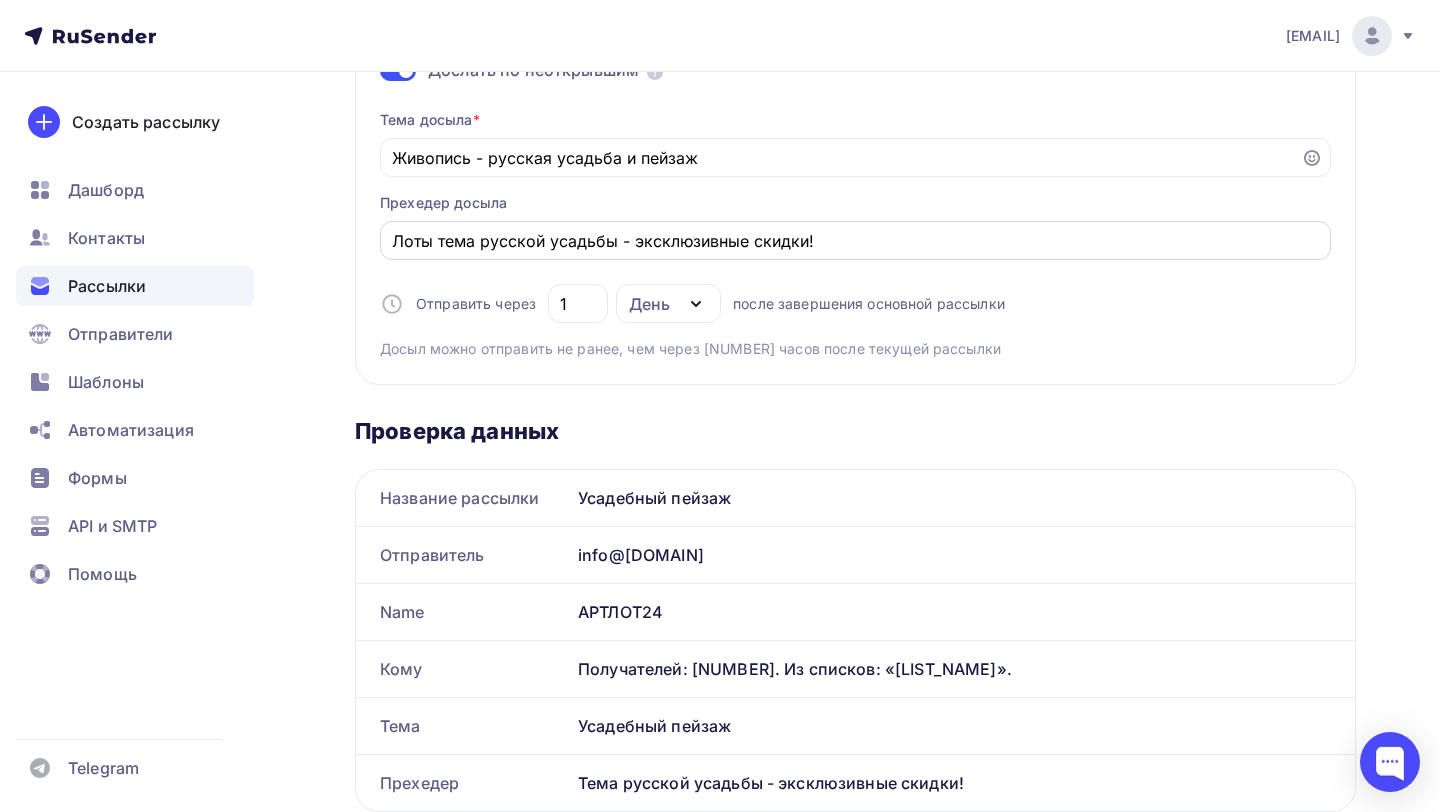 click on "Лоты тема русской усадьбы - эксклюзивные скидки!" at bounding box center (841, 158) 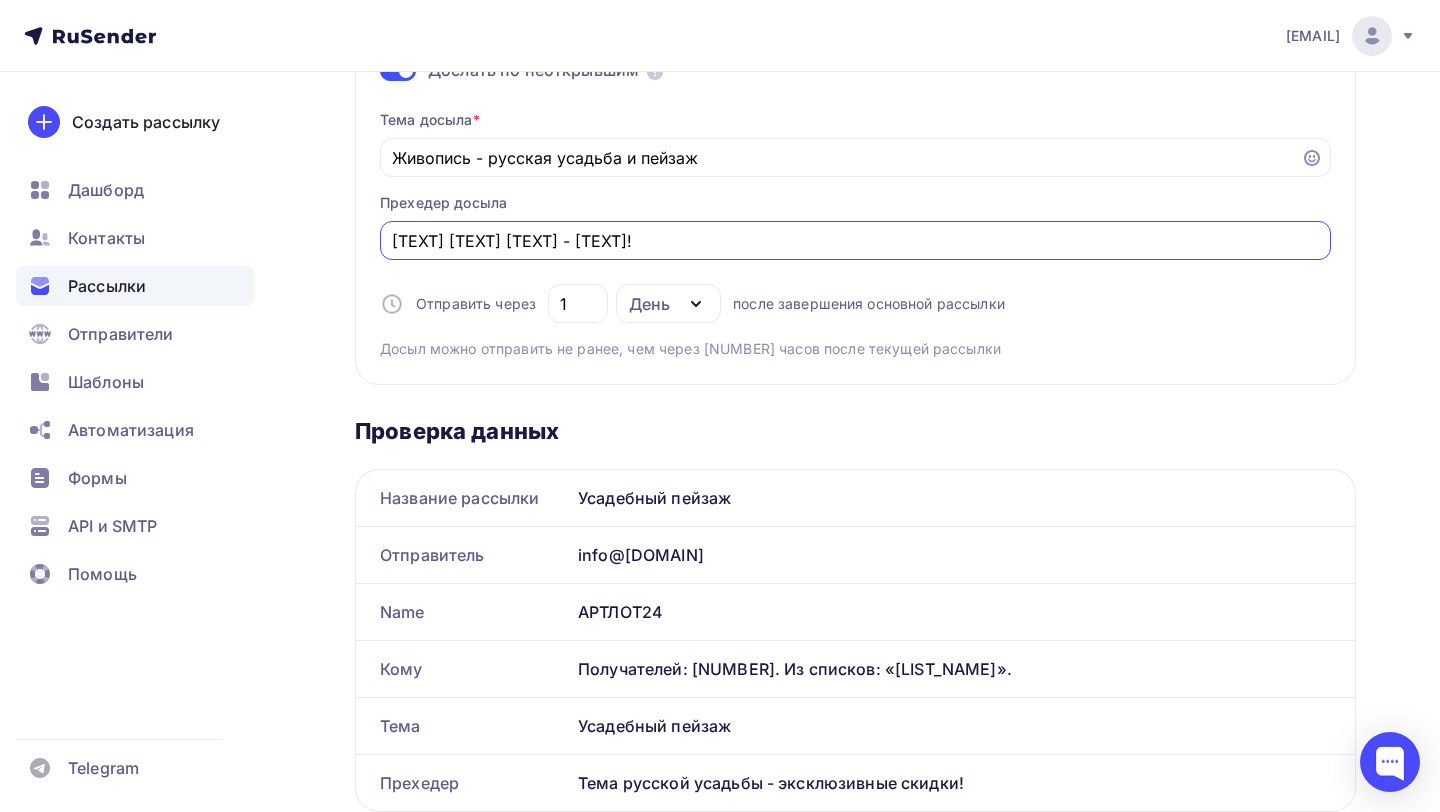 click on "[TEXT] [TEXT] [TEXT] - [TEXT]!" at bounding box center (856, 241) 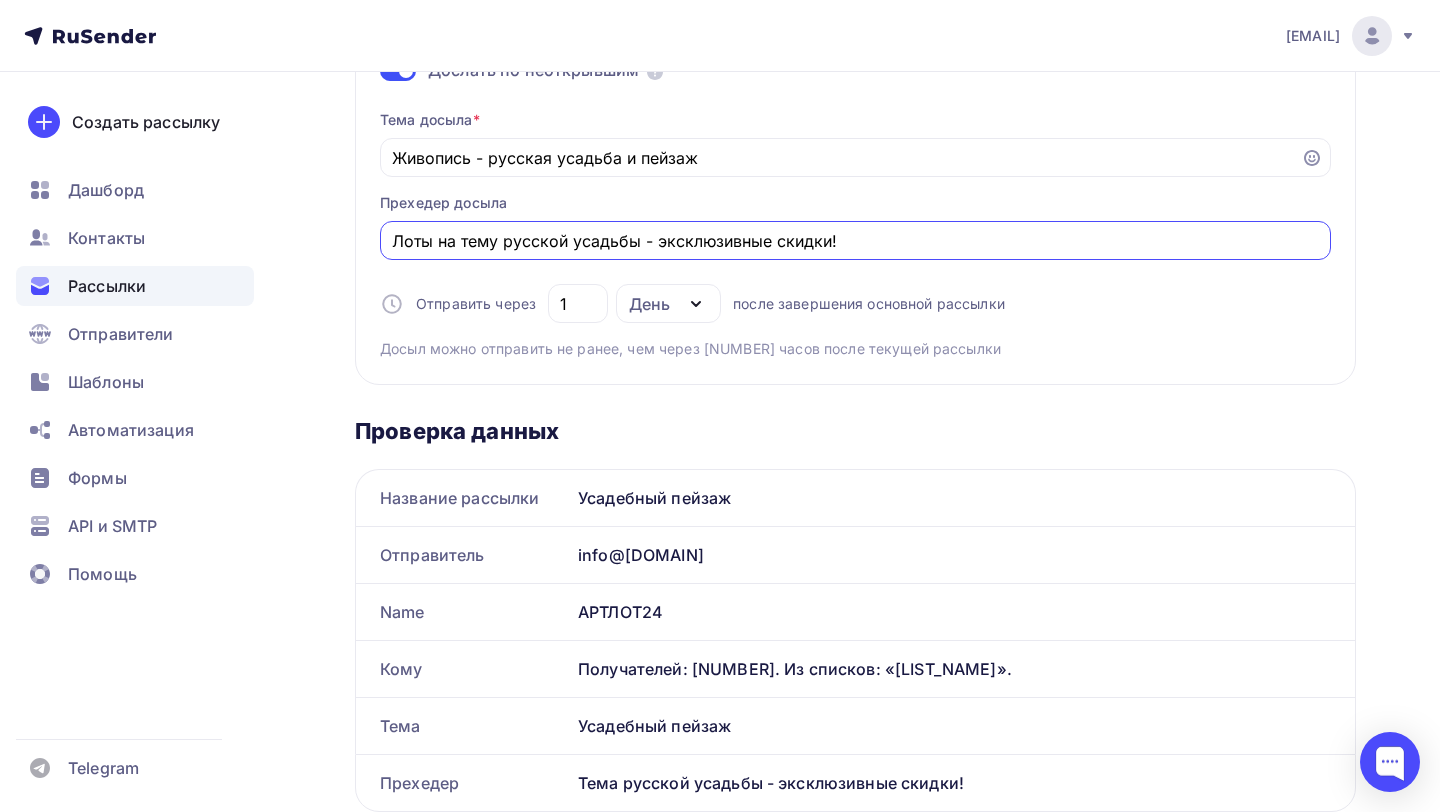 type on "Лоты на тему русской усадьбы - эксклюзивные скидки!" 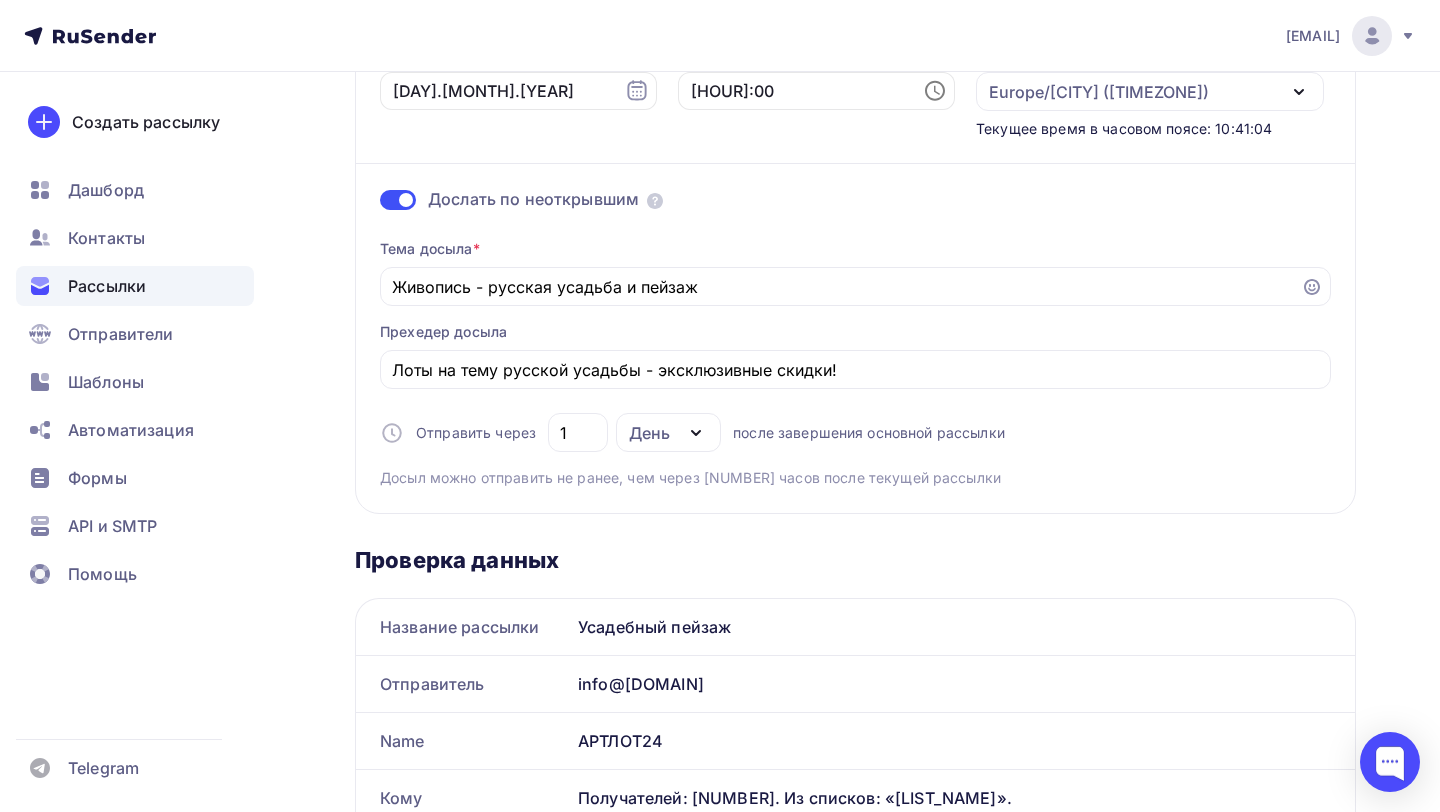scroll, scrollTop: 0, scrollLeft: 0, axis: both 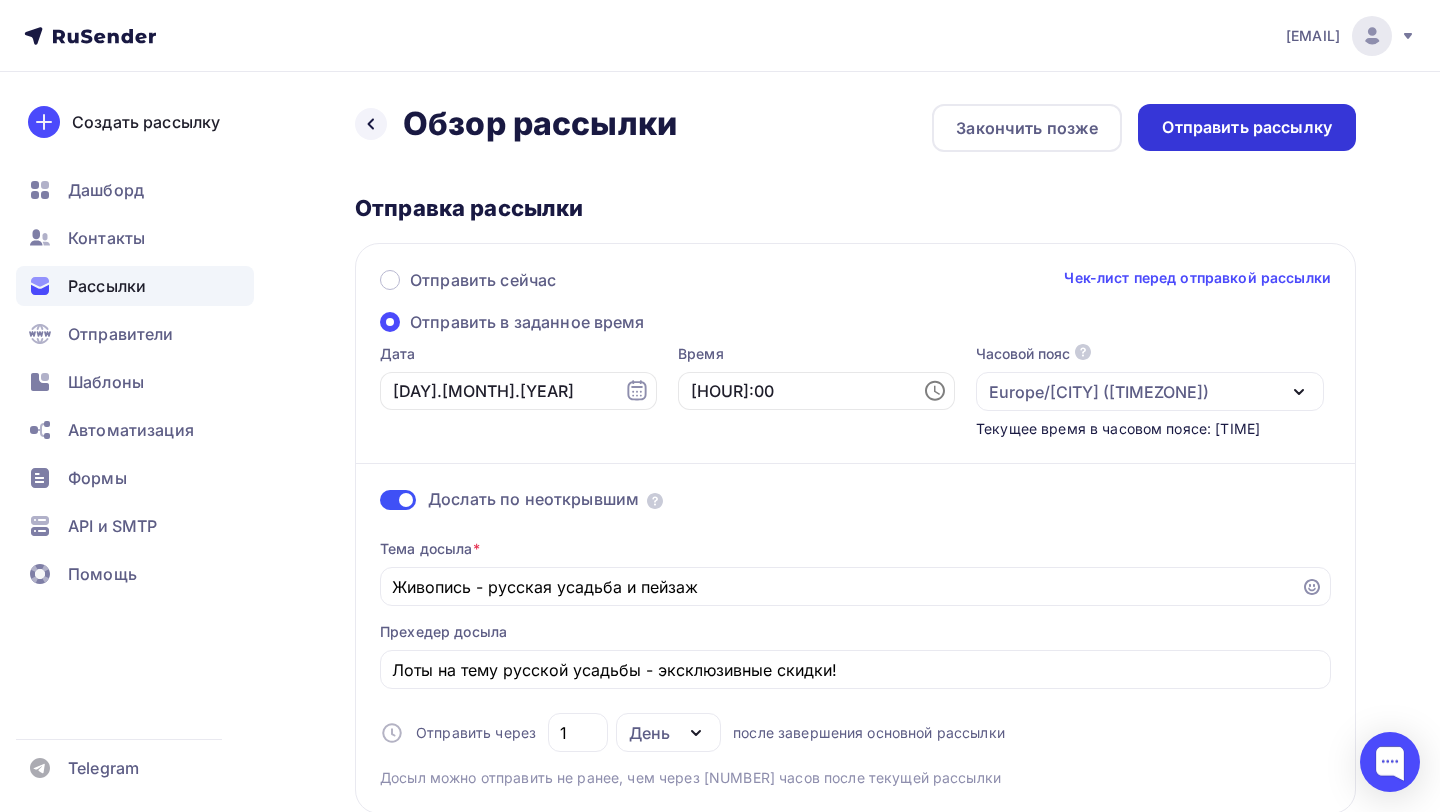 click on "Отправить рассылку" at bounding box center [1247, 127] 